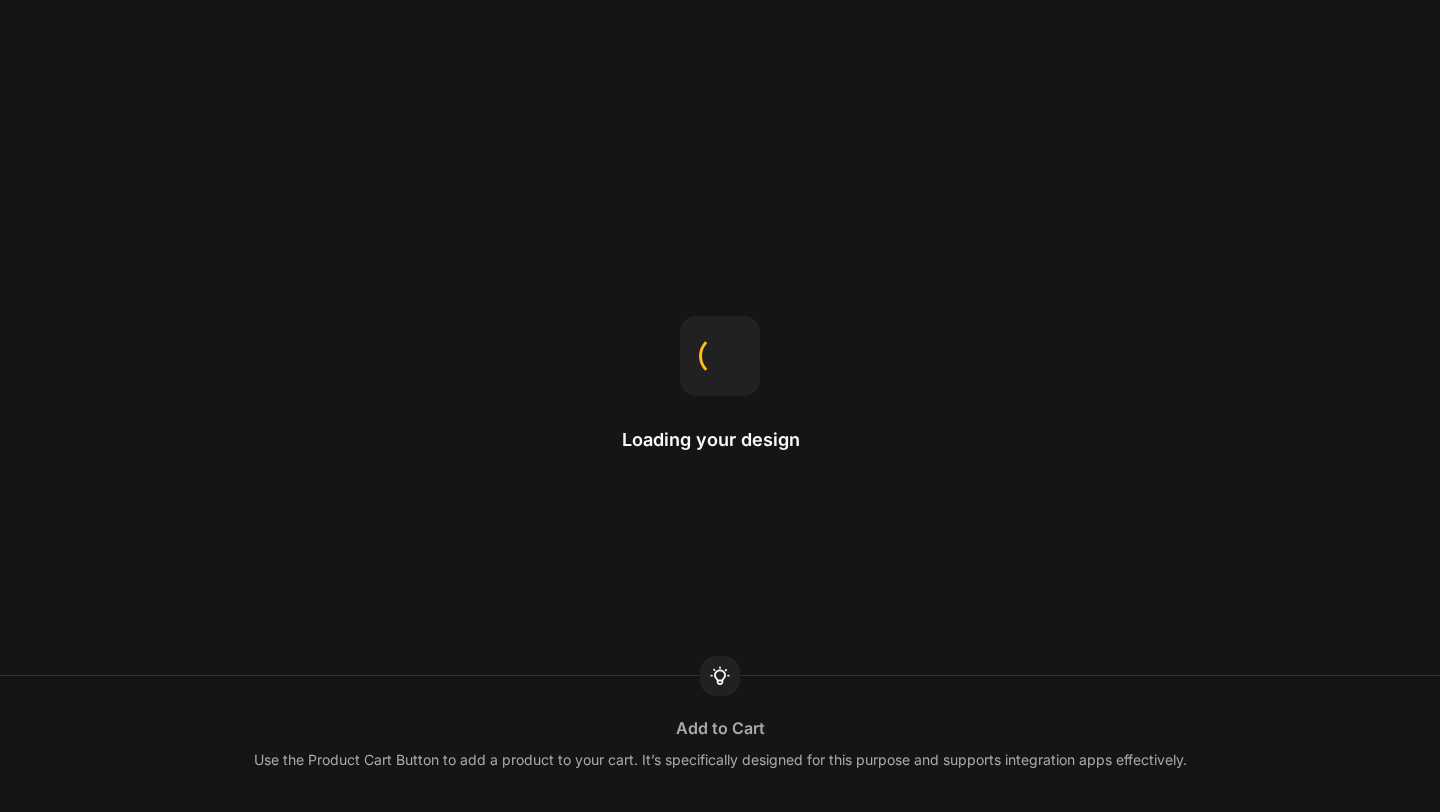 scroll, scrollTop: 0, scrollLeft: 0, axis: both 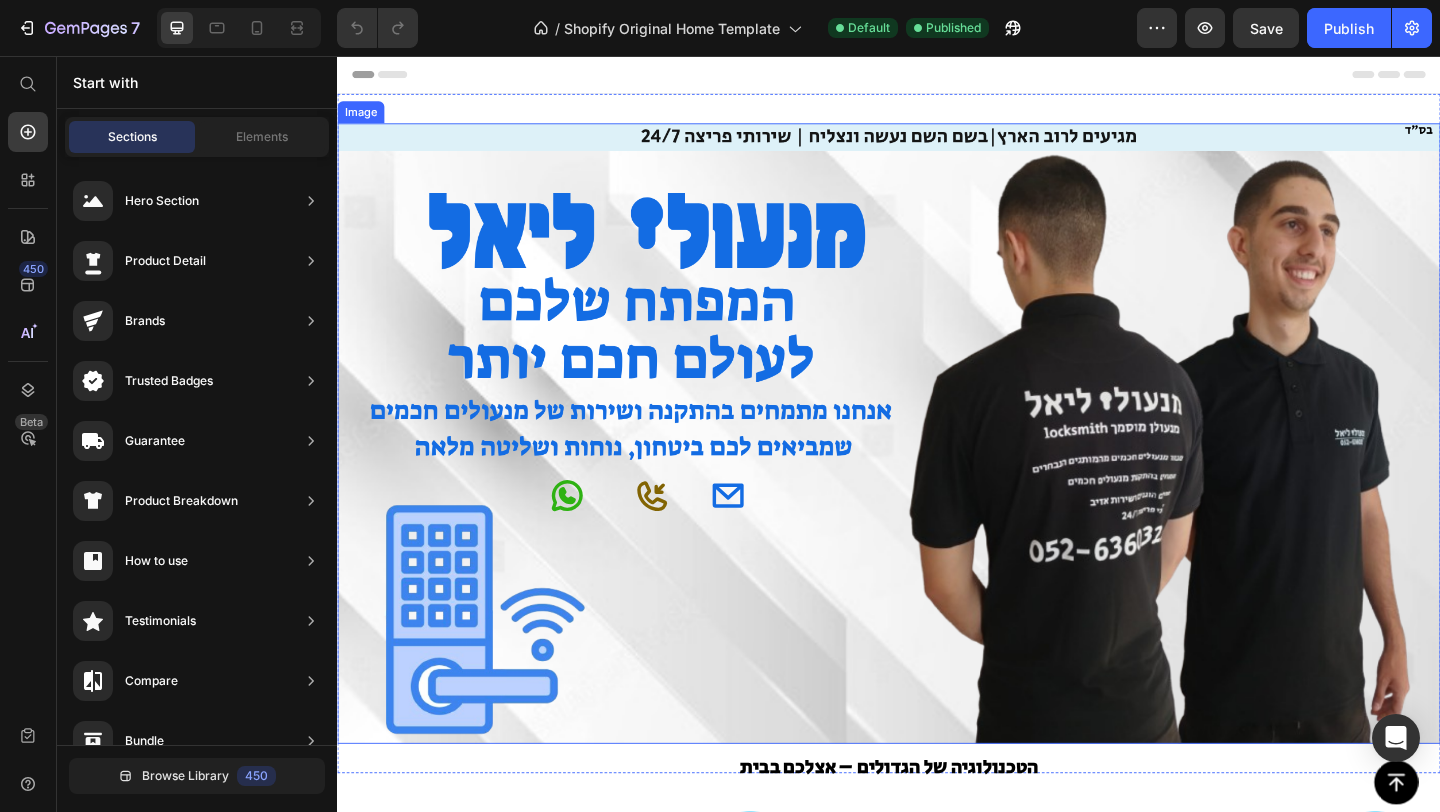 click at bounding box center [937, 466] 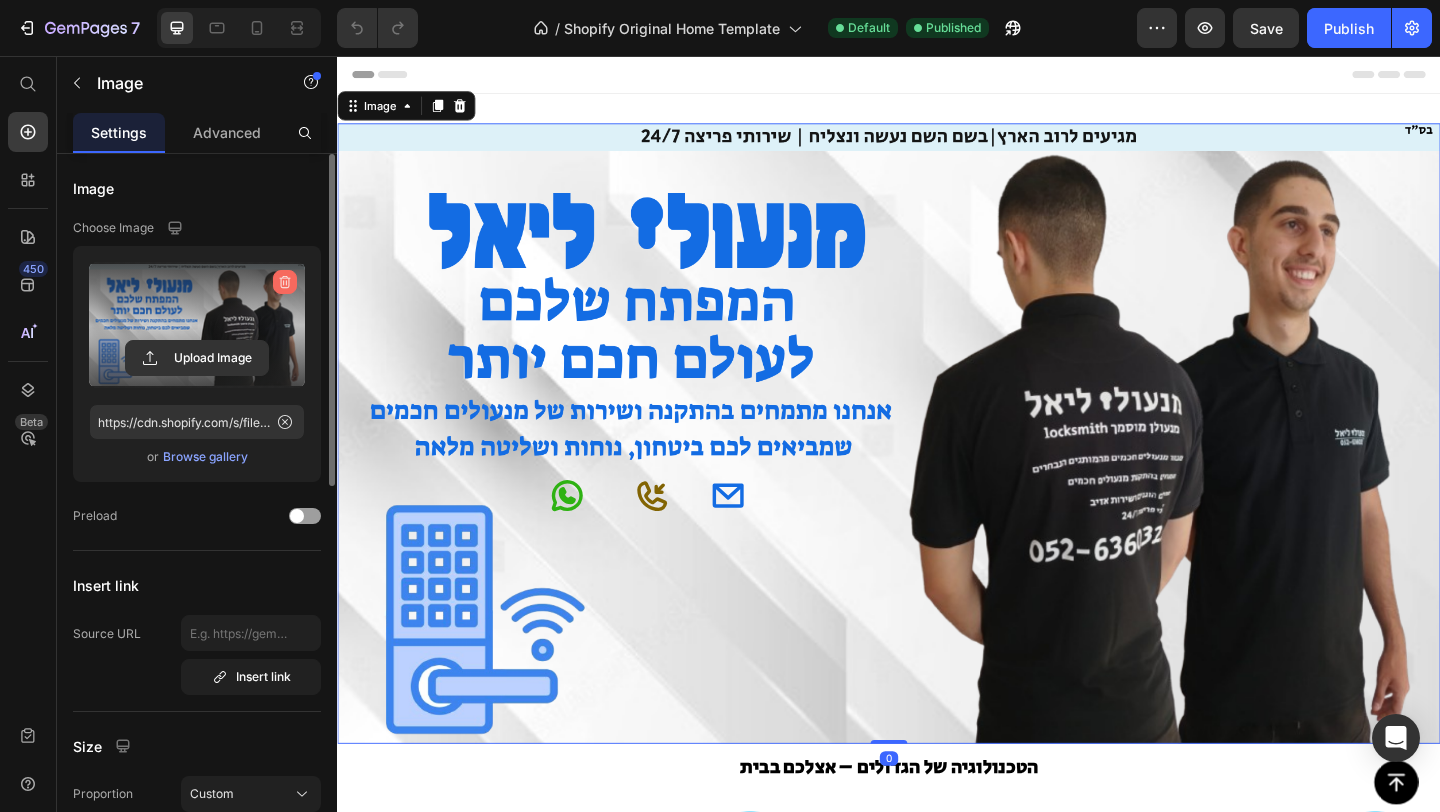 click 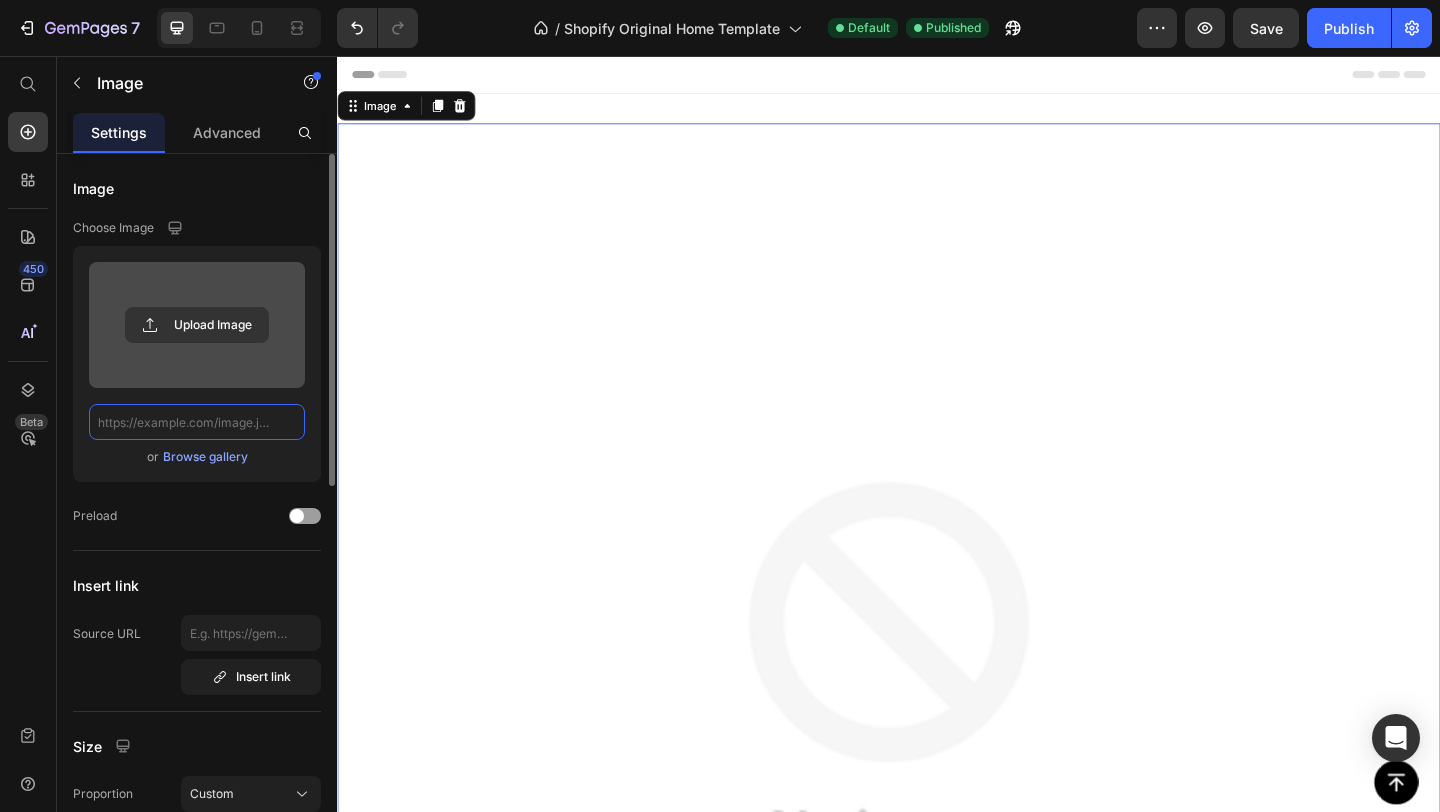 scroll, scrollTop: 0, scrollLeft: 0, axis: both 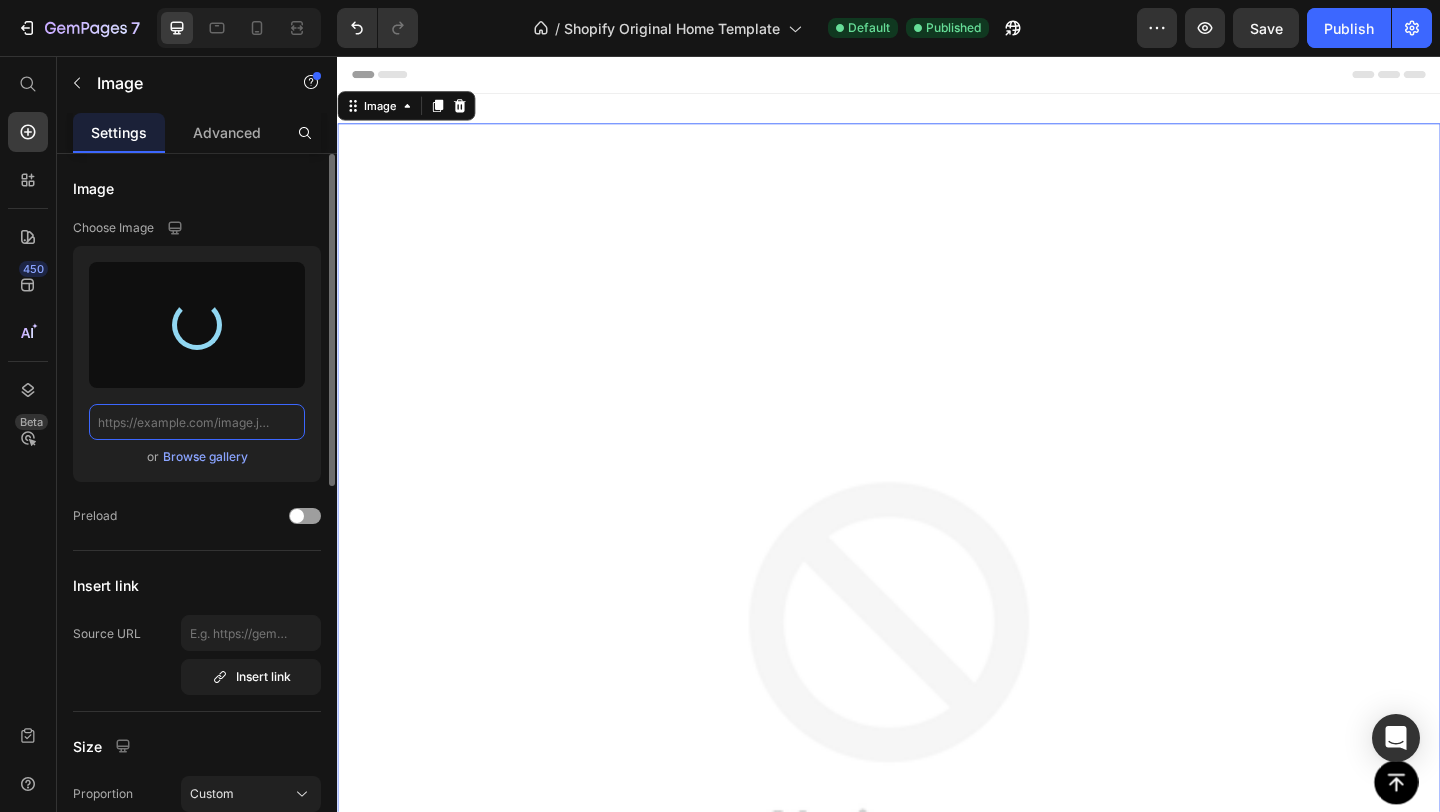 type on "https://cdn.shopify.com/s/files/1/0947/3359/9001/files/gempages_571616952041079960-a307cb6a-13b7-4c4e-b5e8-713562b8cd88.png" 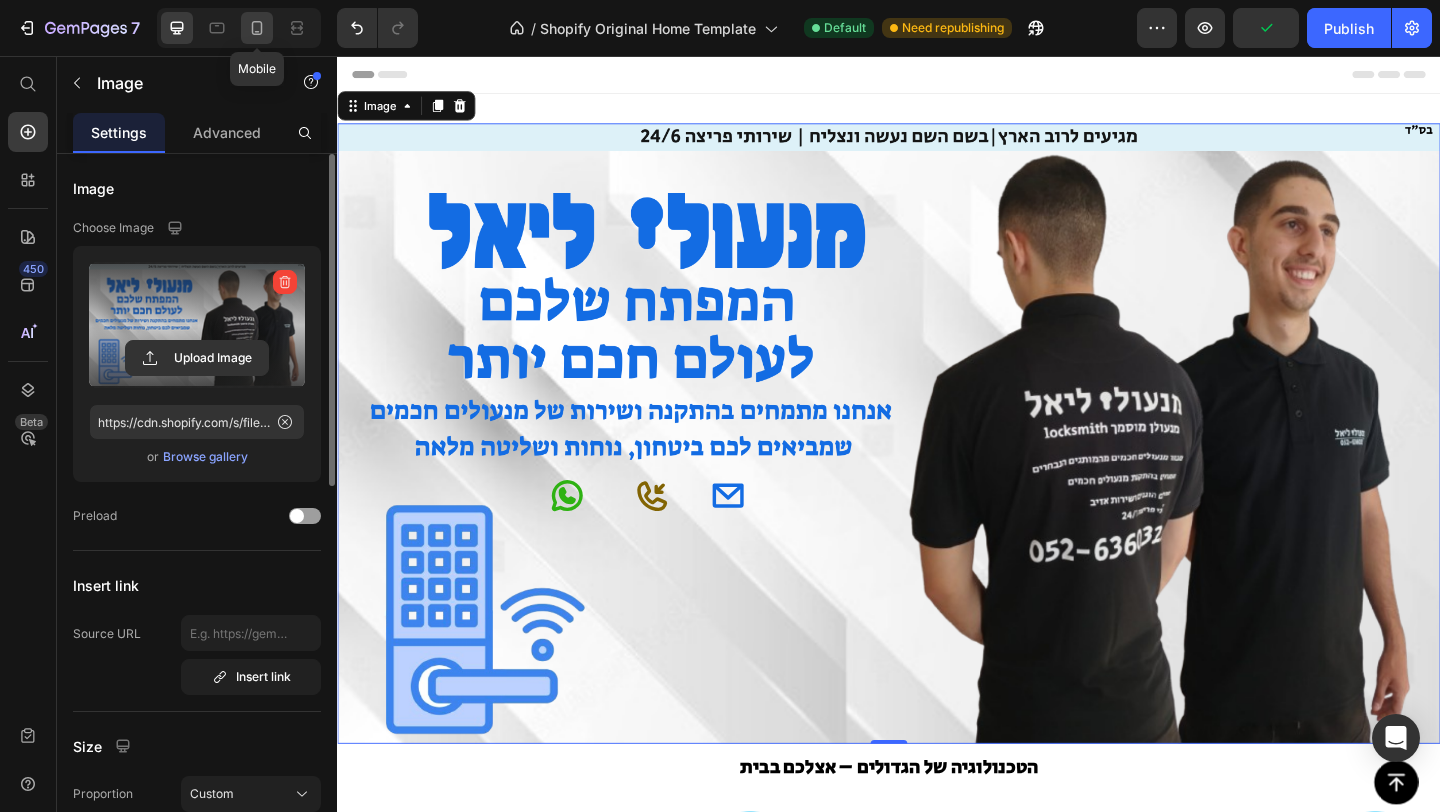click 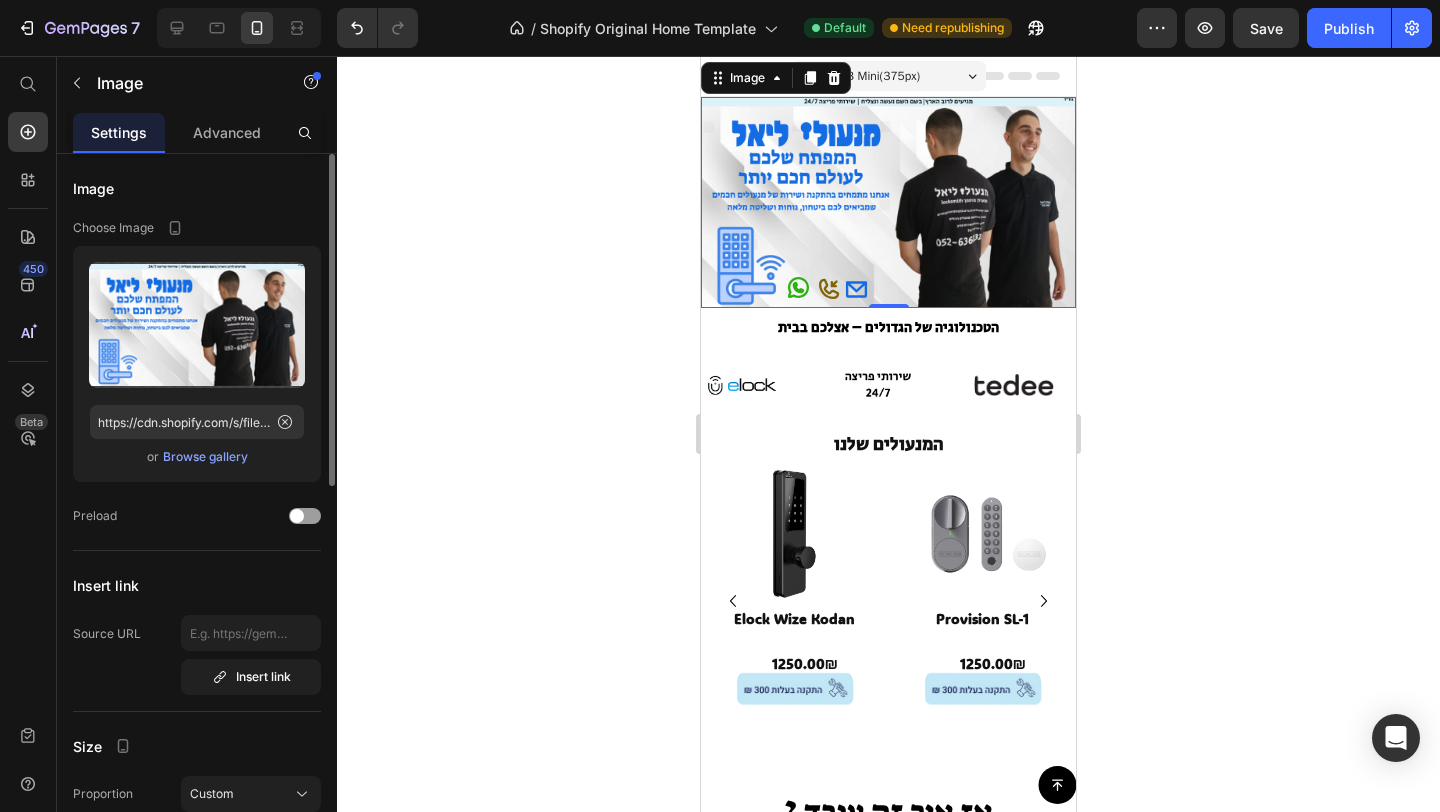 click at bounding box center [888, 202] 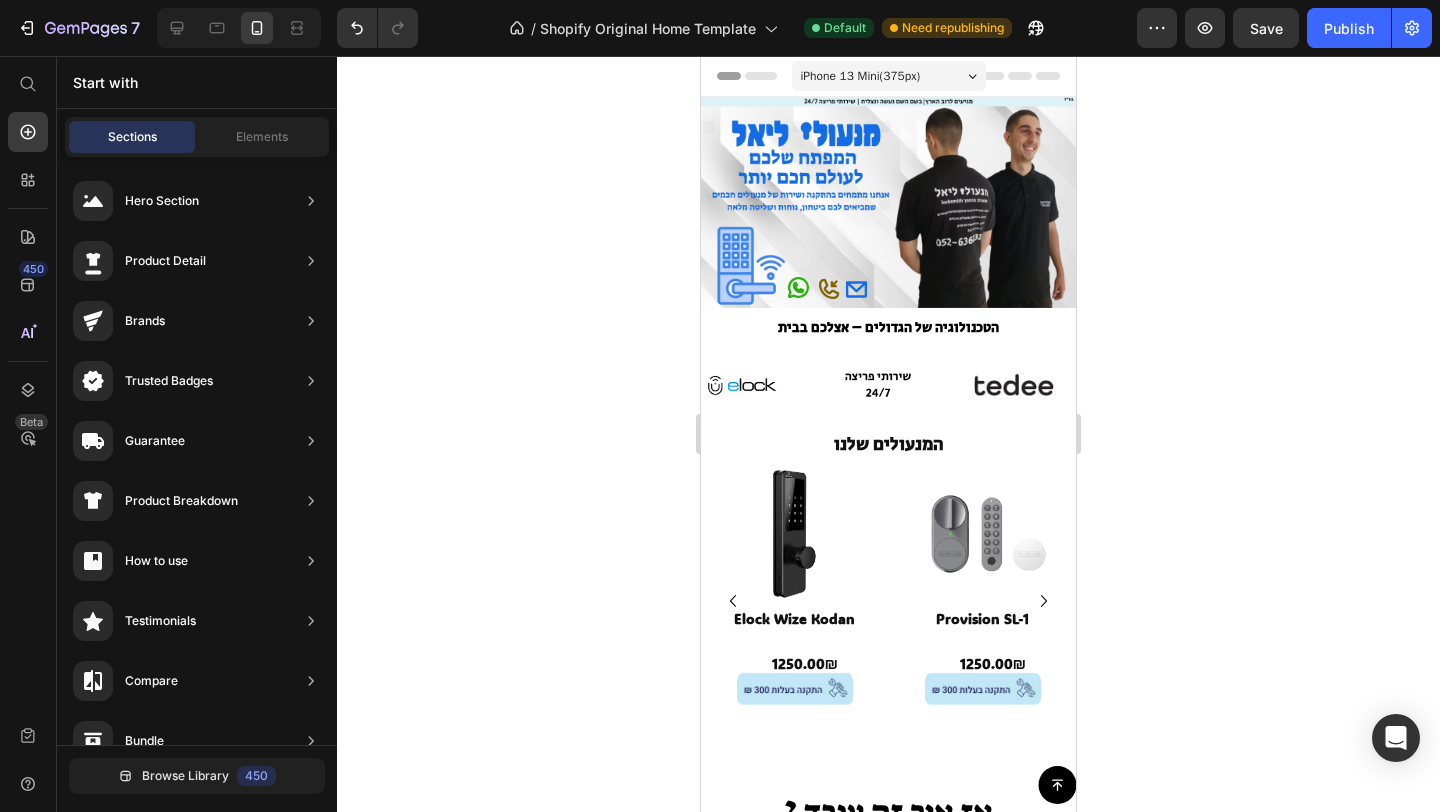 click at bounding box center (888, 202) 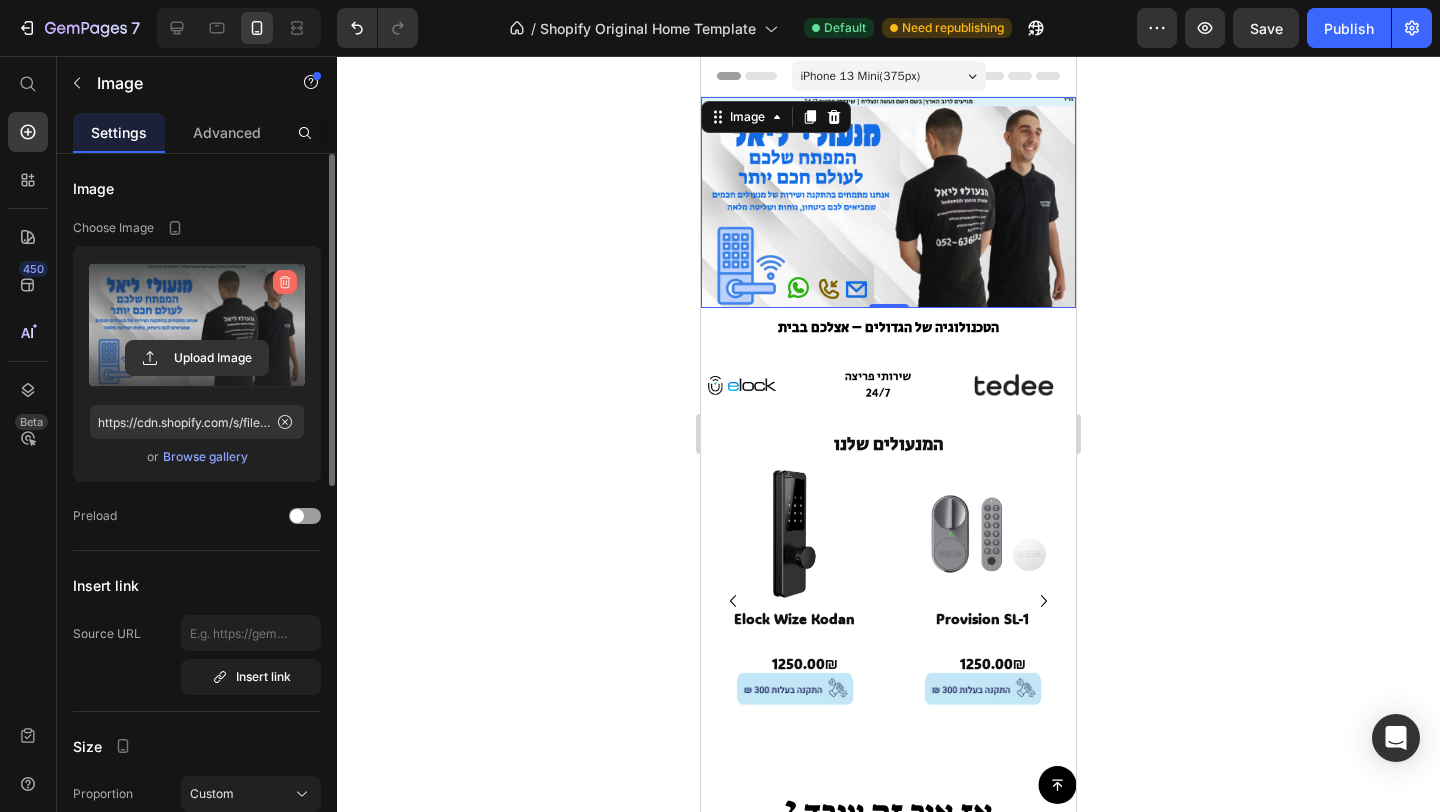 click 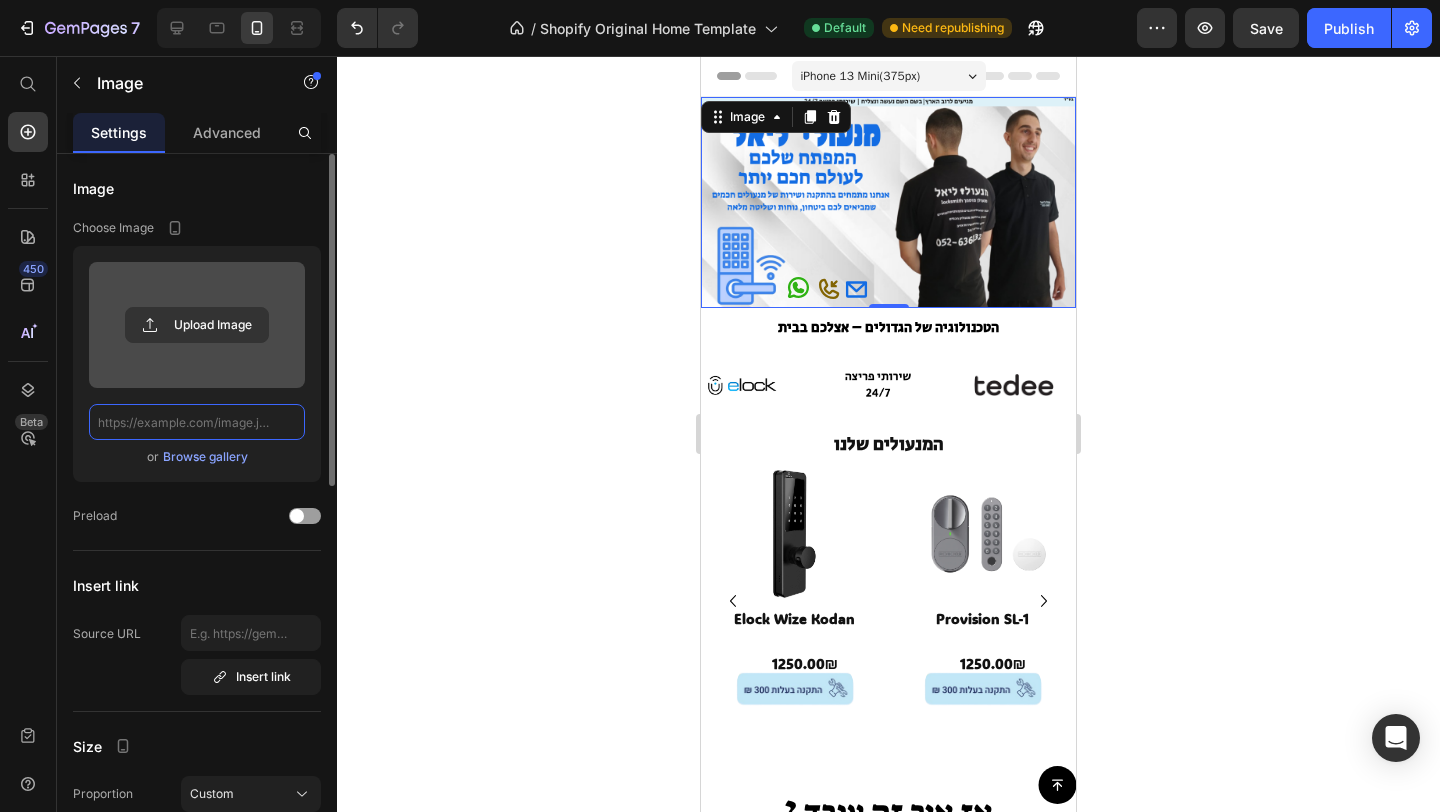 scroll, scrollTop: 0, scrollLeft: 0, axis: both 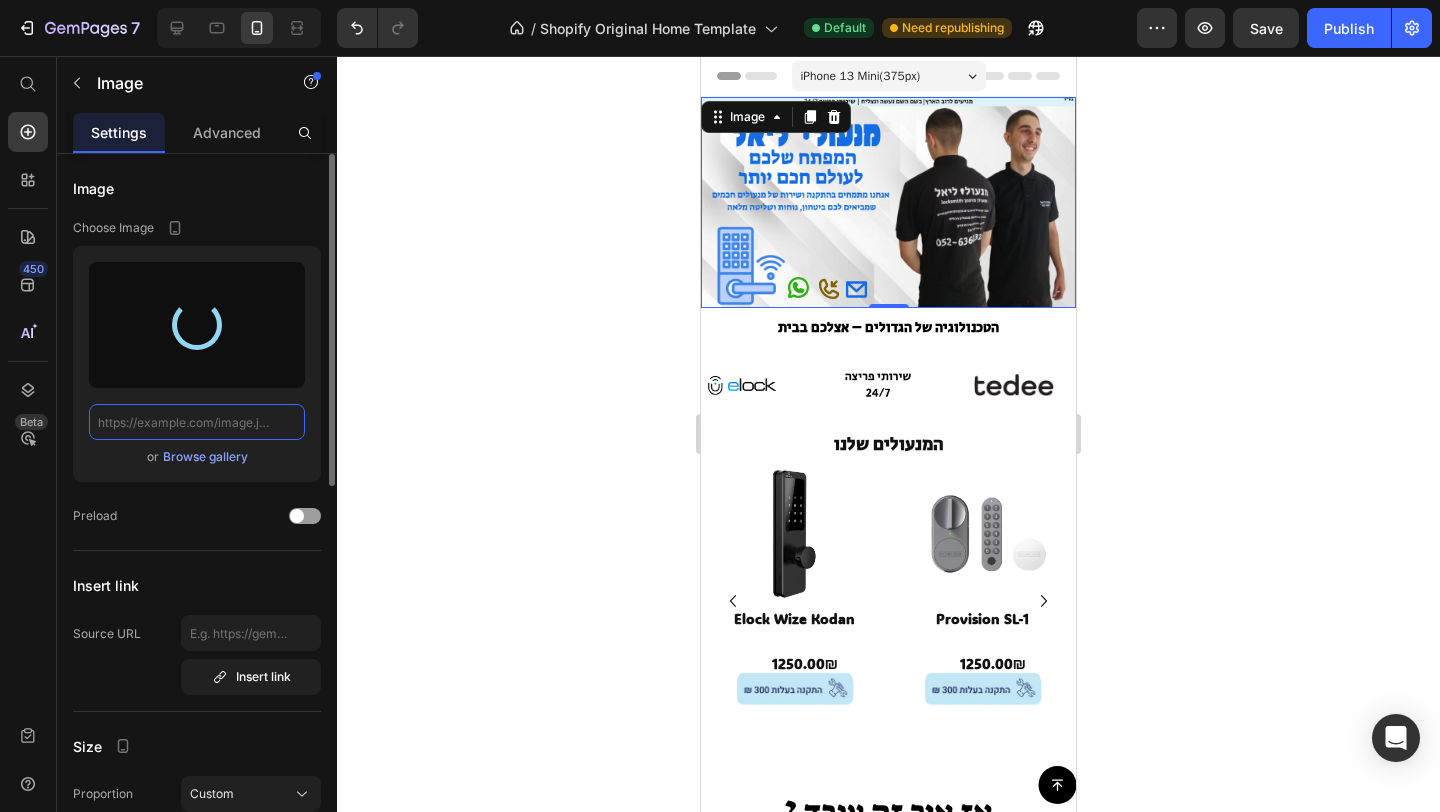 type on "https://cdn.shopify.com/s/files/1/0947/3359/9001/files/gempages_571616952041079960-a307cb6a-13b7-4c4e-b5e8-713562b8cd88.png" 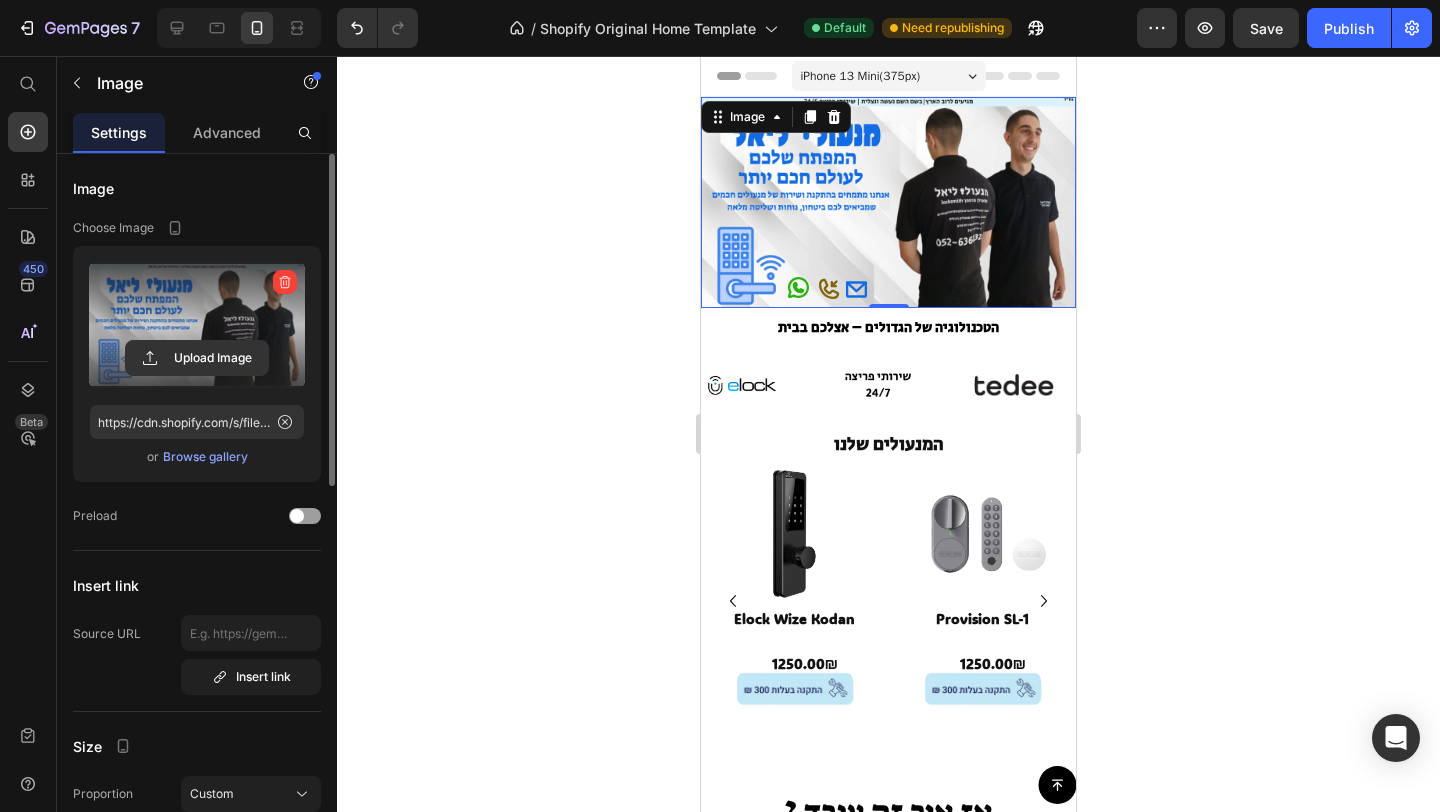 click 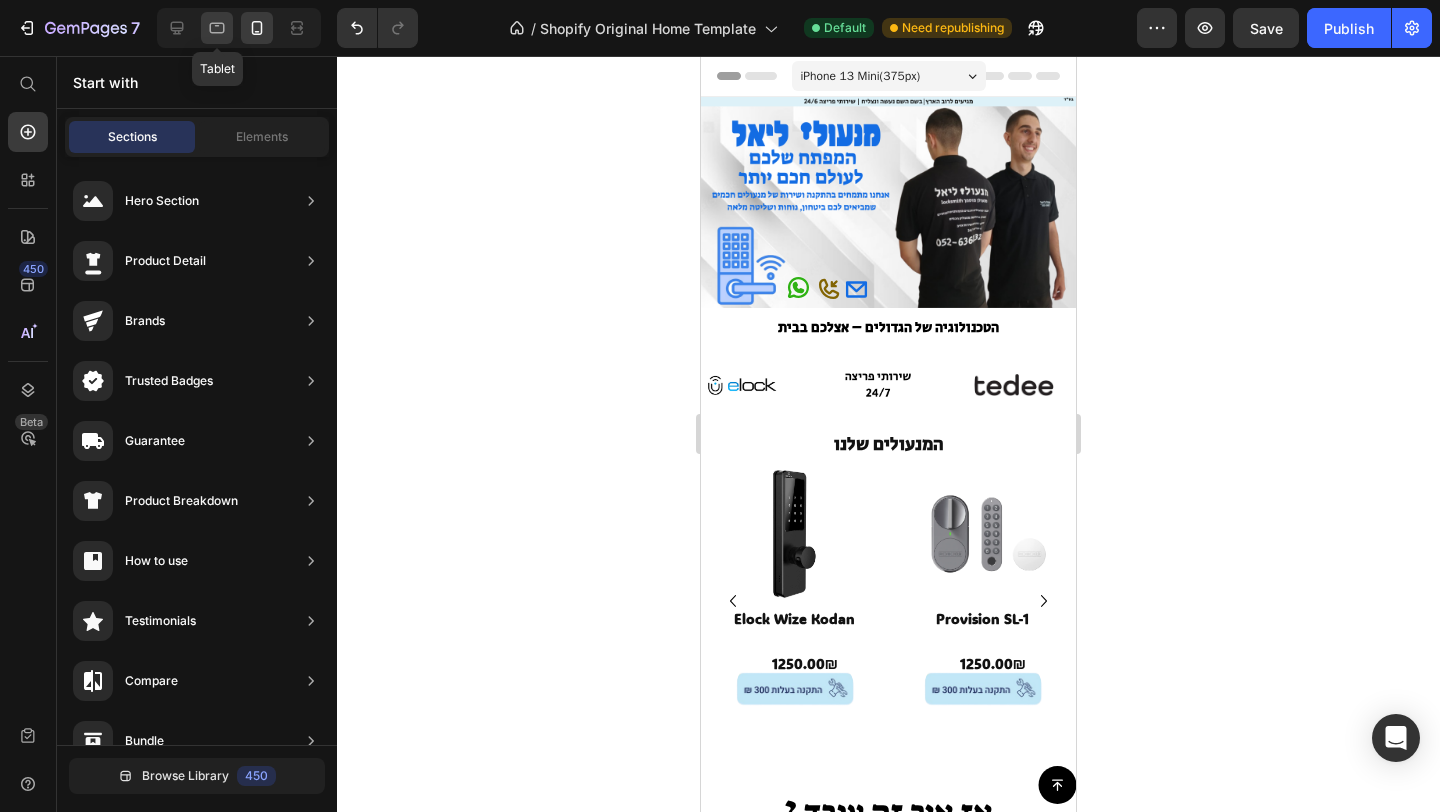 click 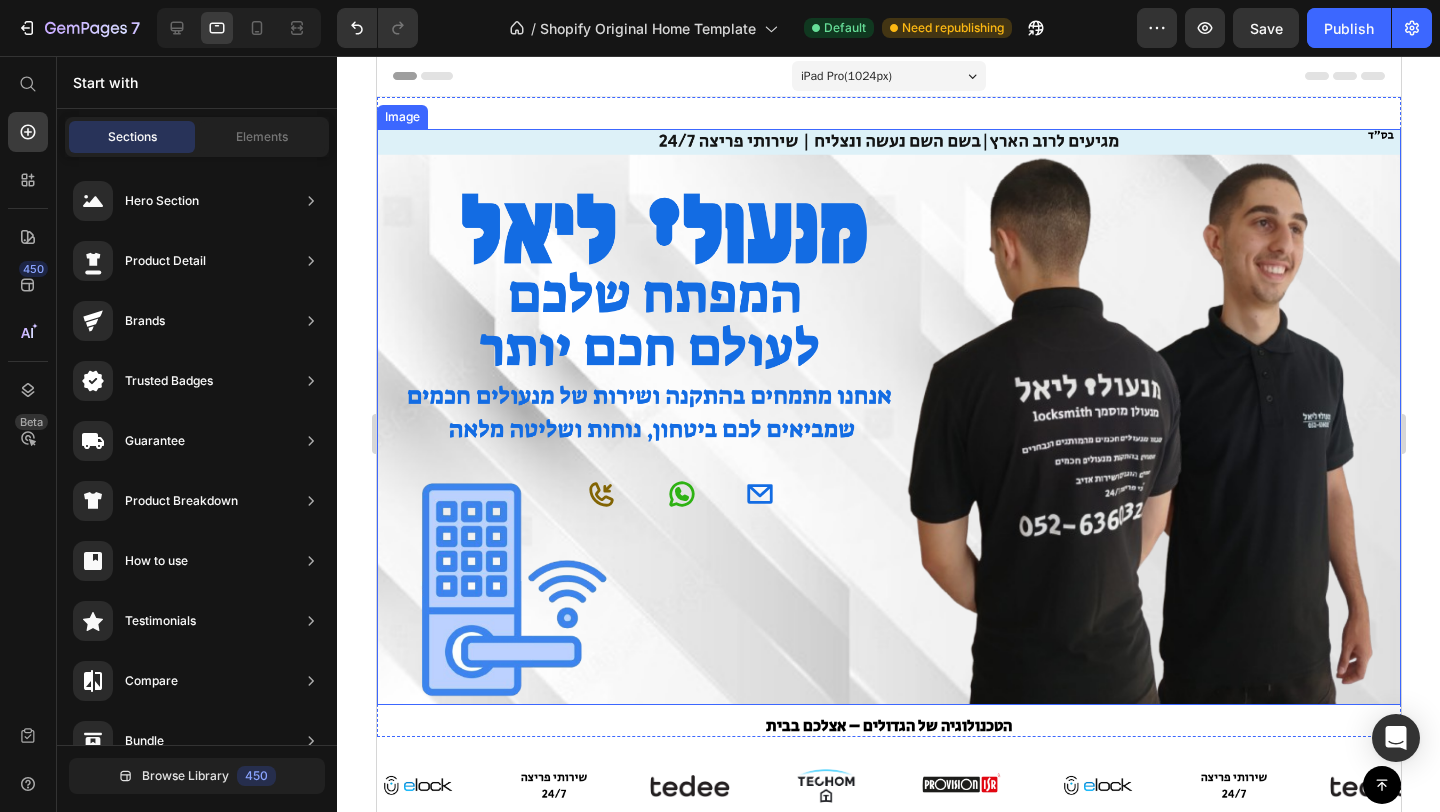 click at bounding box center [888, 417] 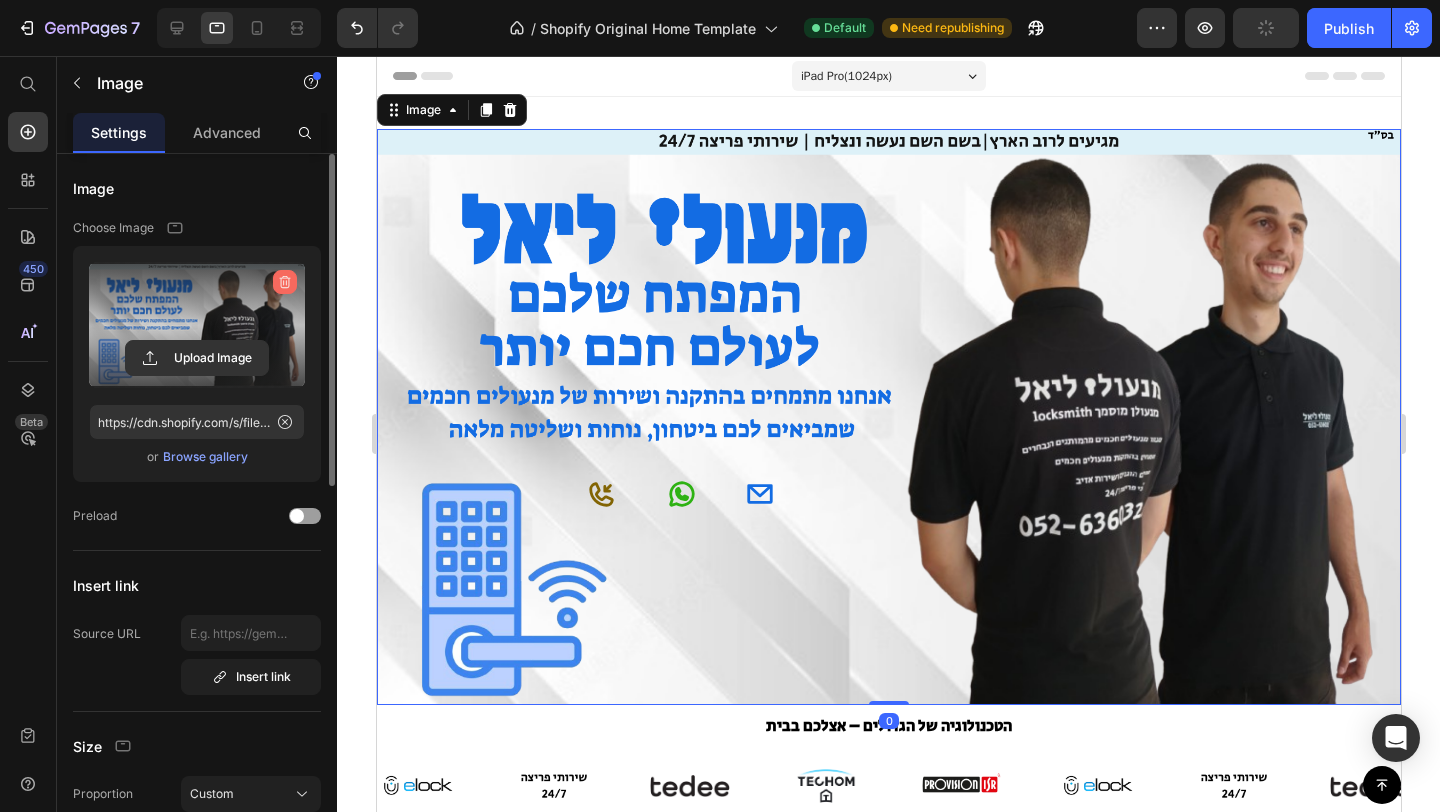 click 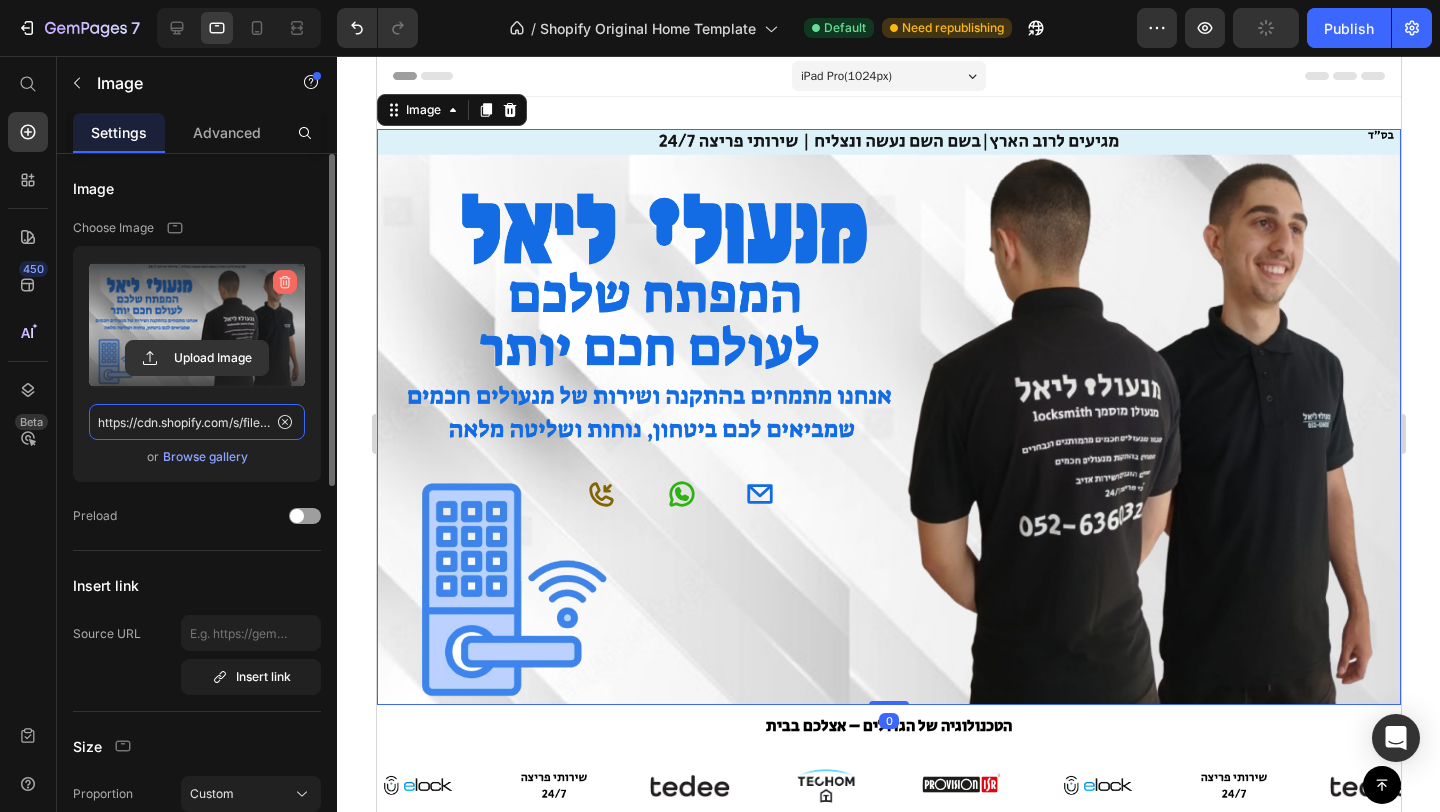 type 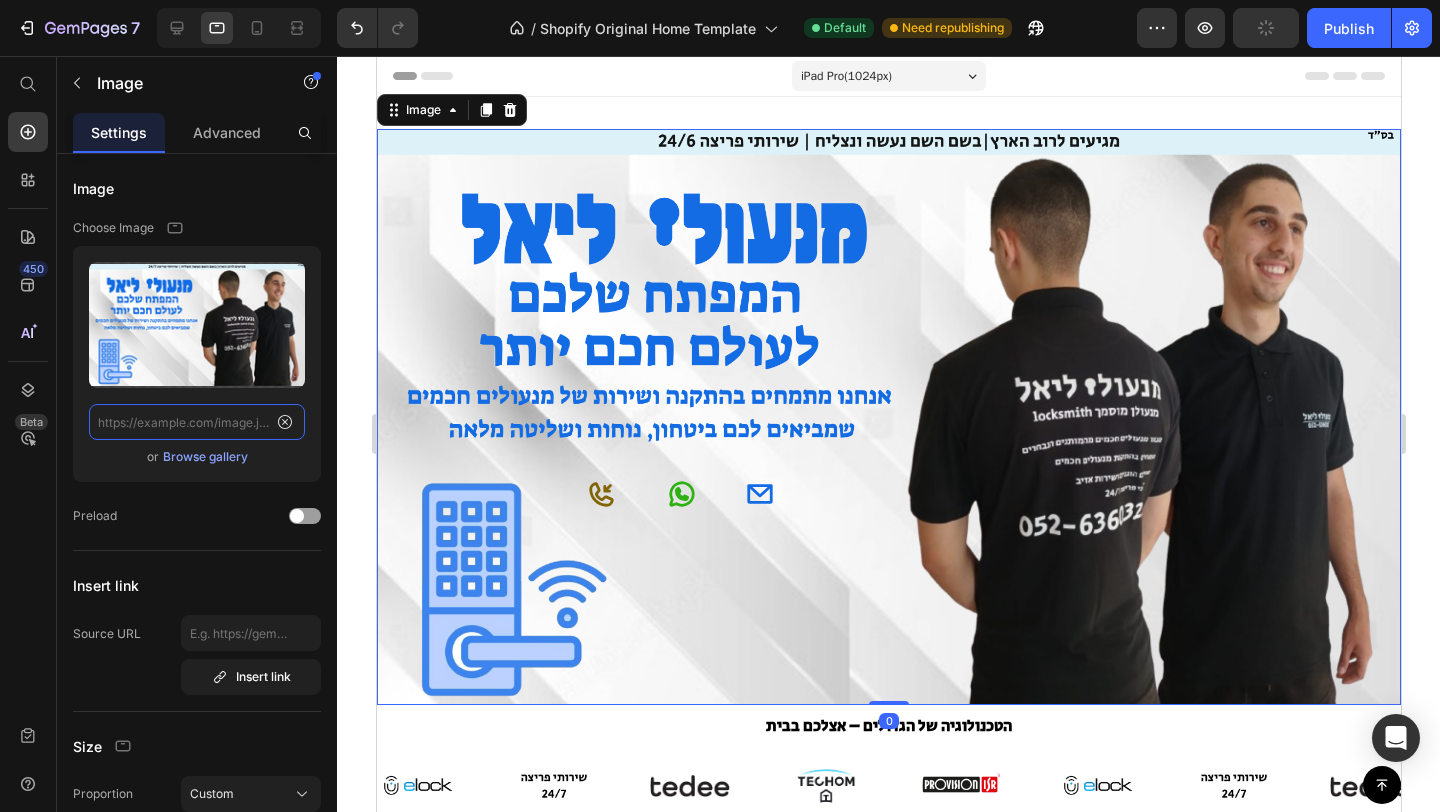 scroll, scrollTop: 0, scrollLeft: 0, axis: both 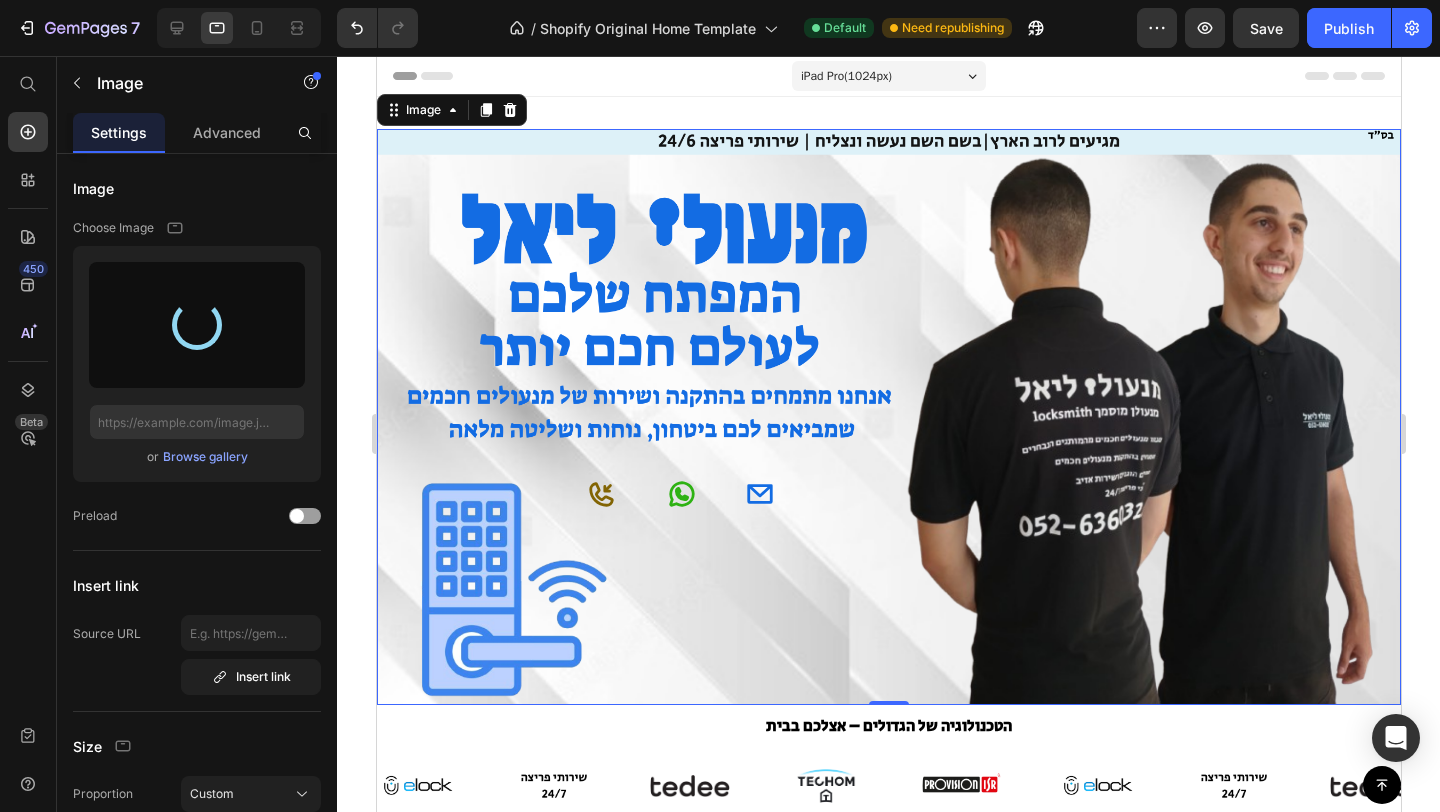 click 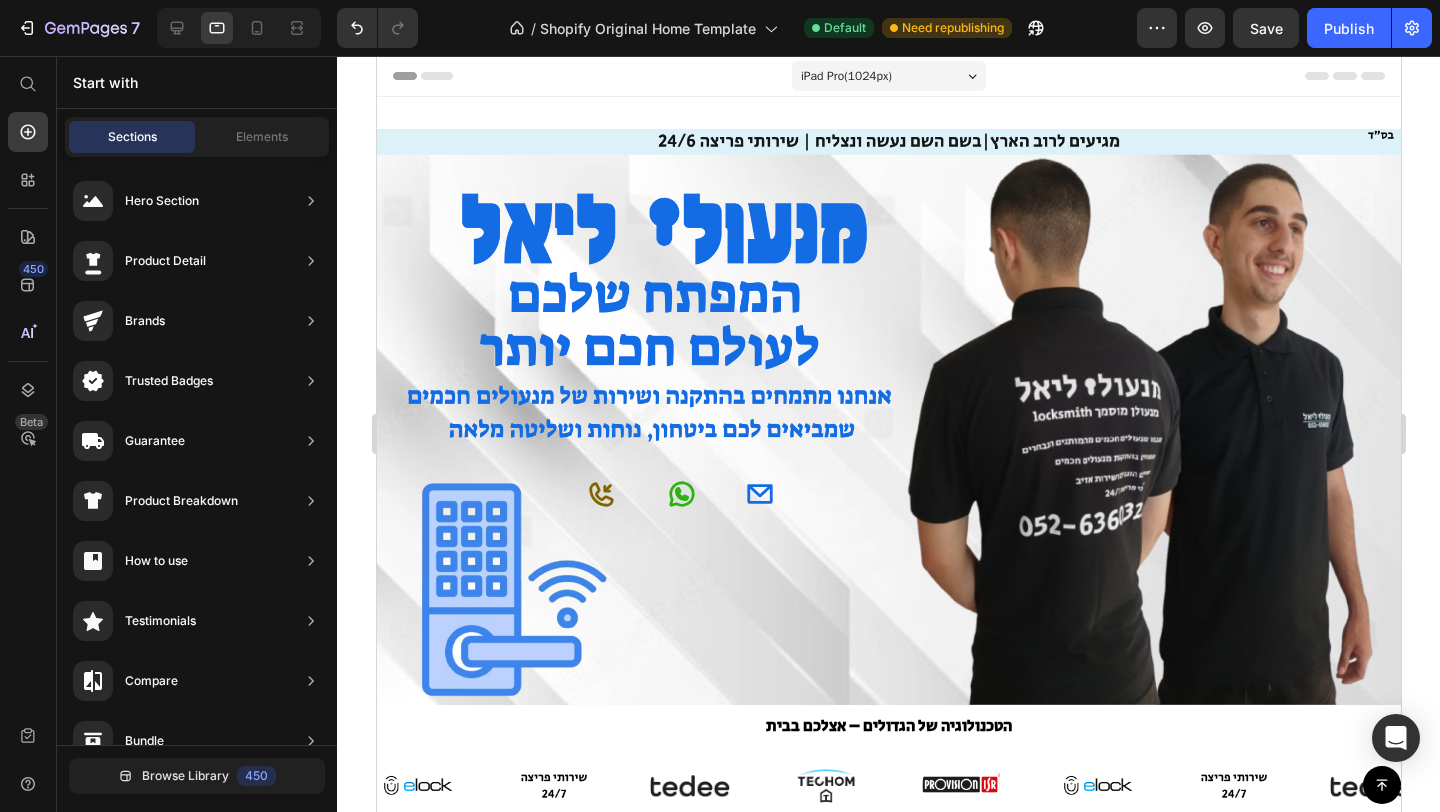 scroll, scrollTop: 282, scrollLeft: 0, axis: vertical 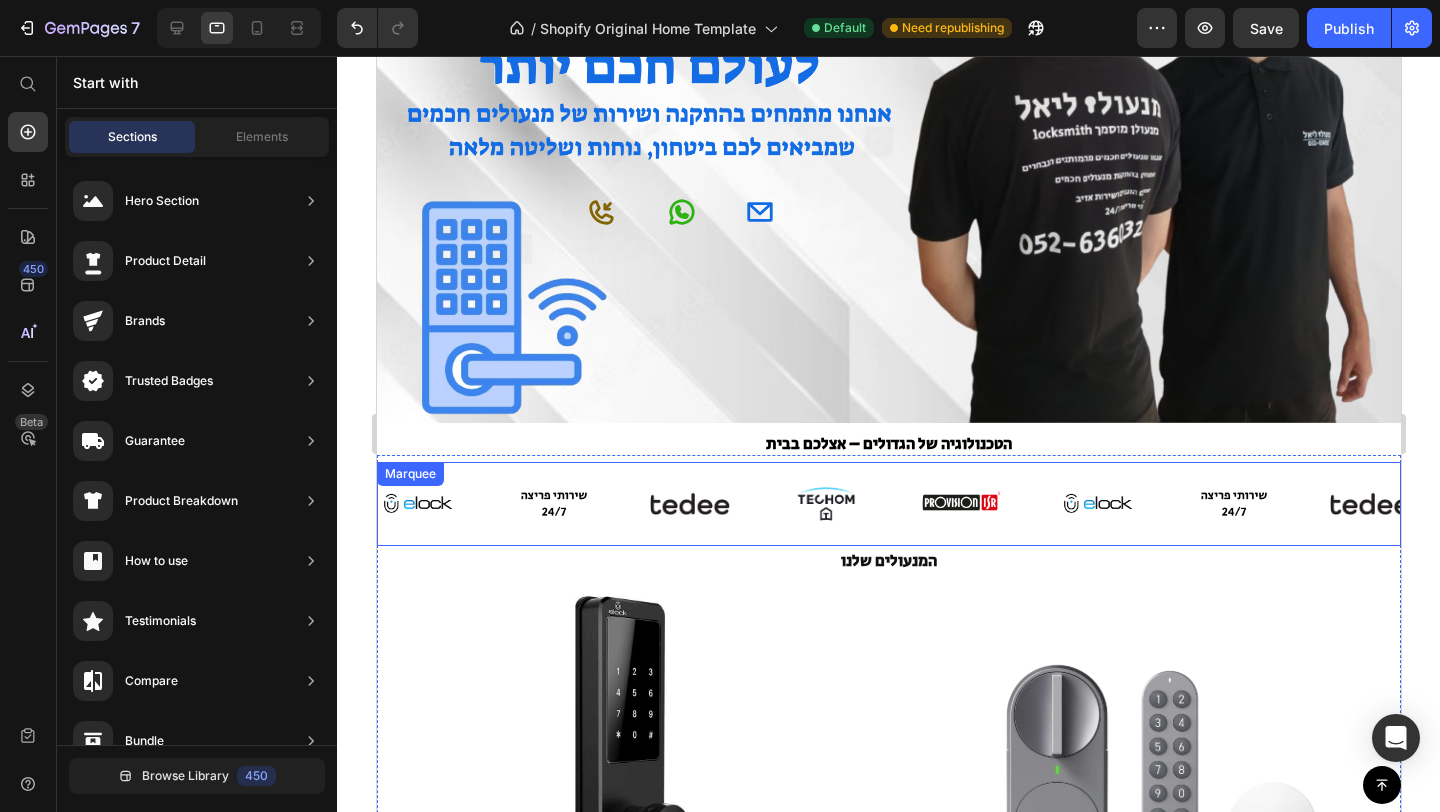 click on "Image" at bounding box center (853, 504) 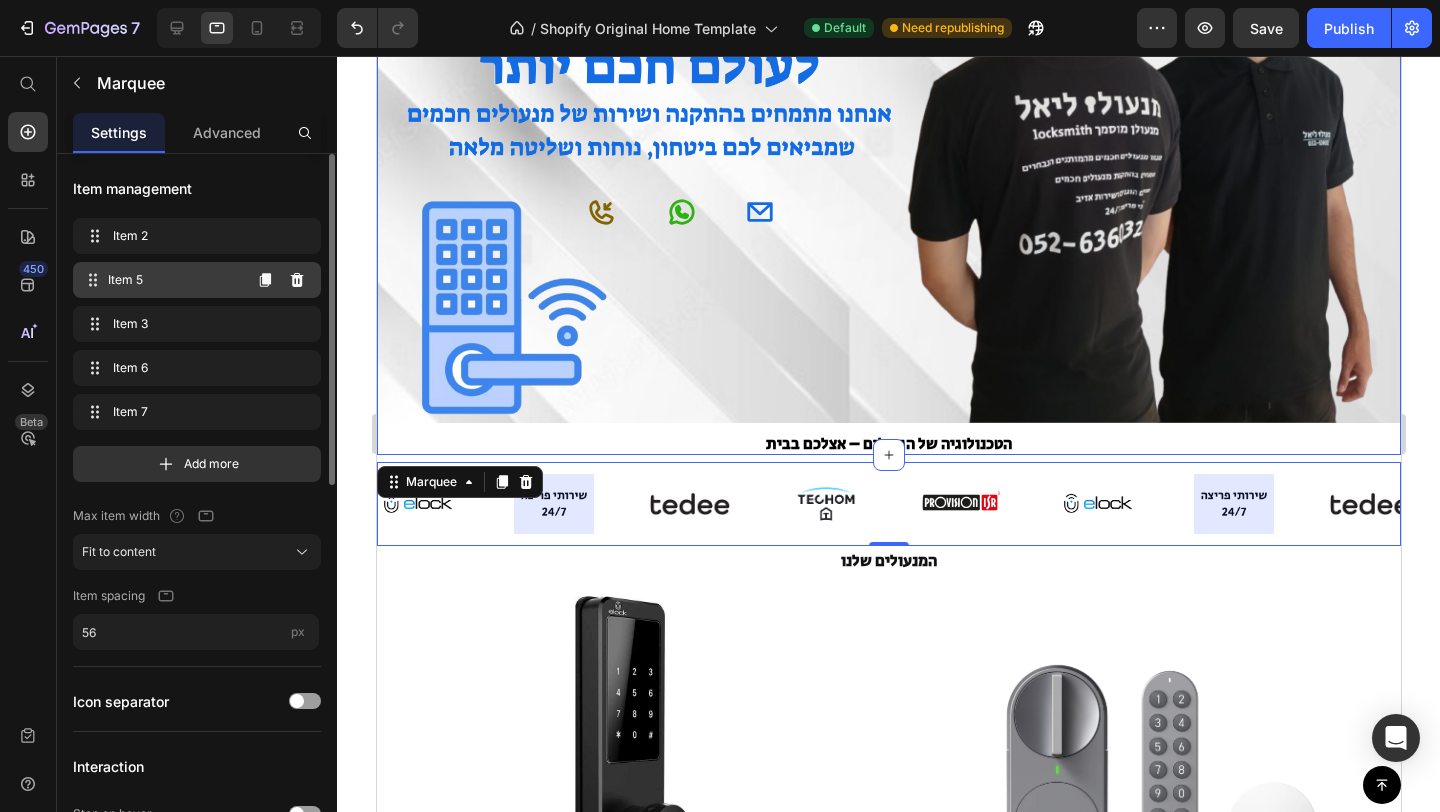 click on "Item 5" at bounding box center (174, 280) 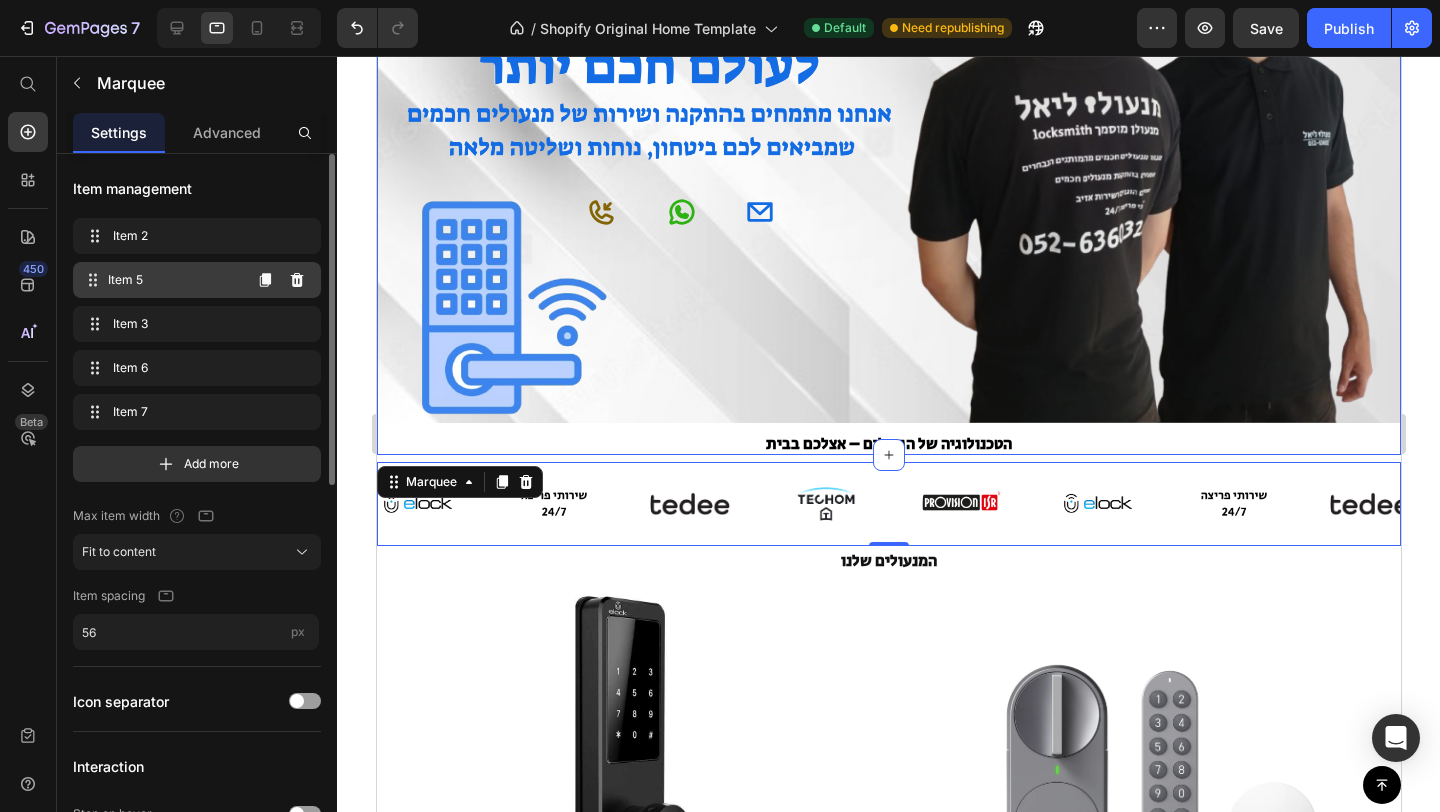 click on "Item 5" at bounding box center [174, 280] 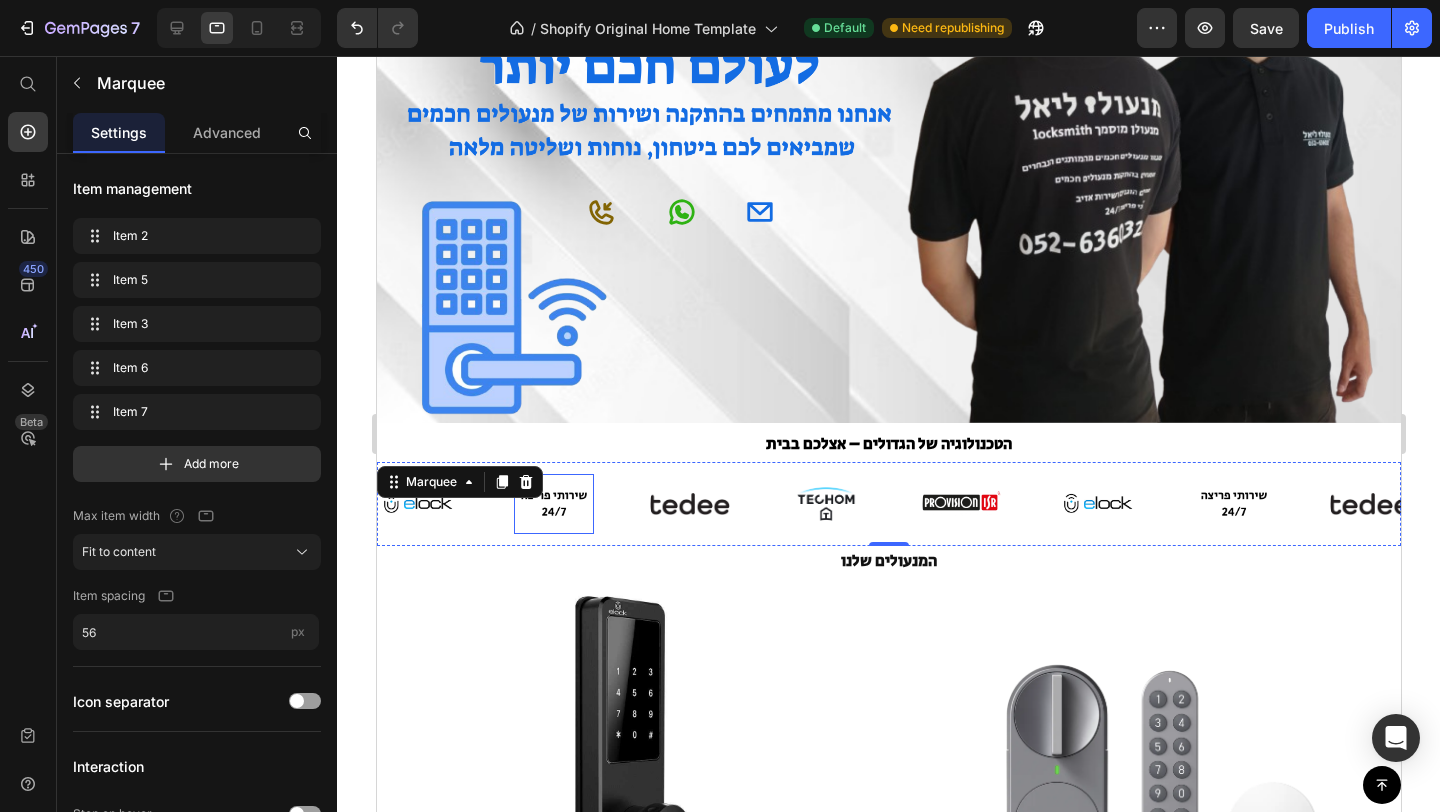 click at bounding box center (553, 504) 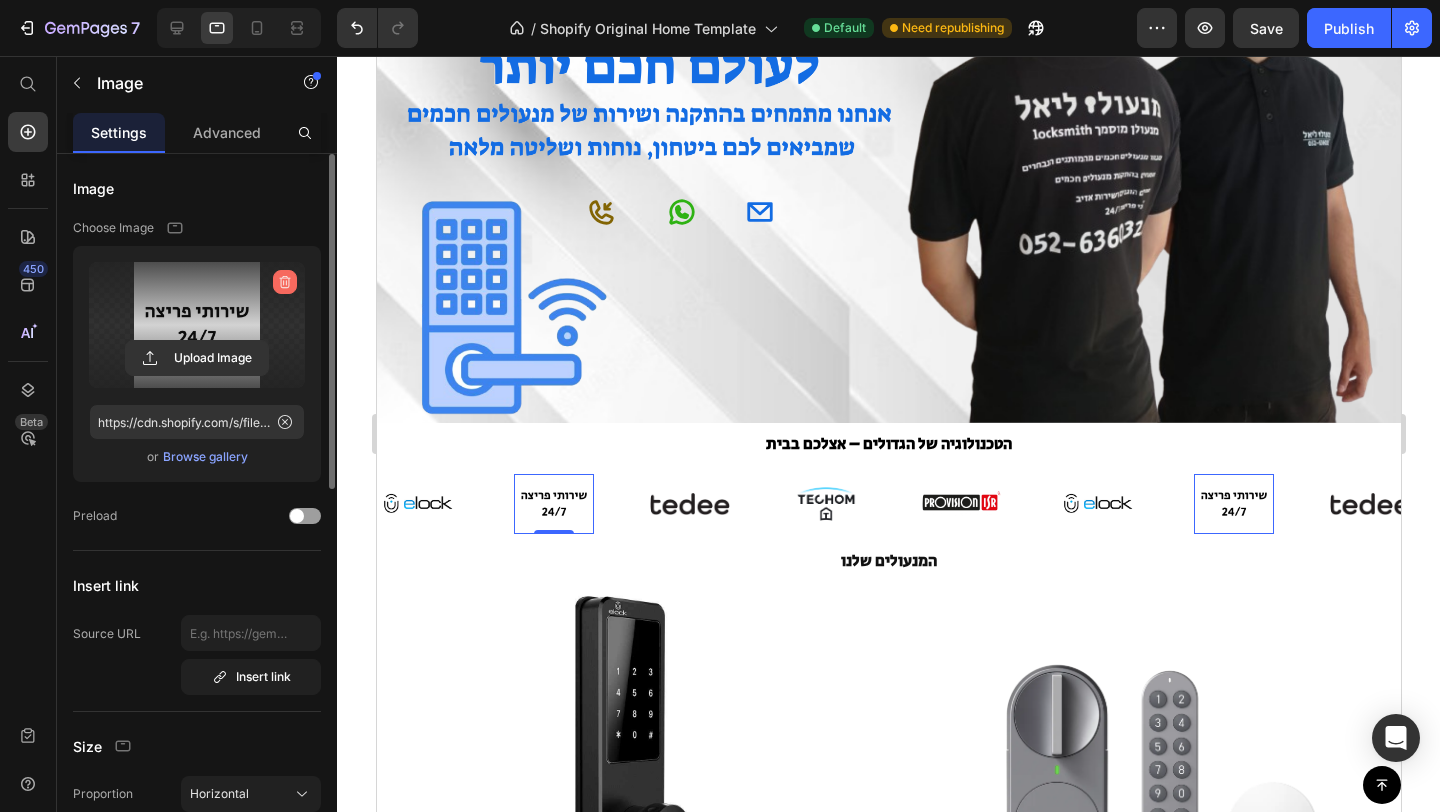 click 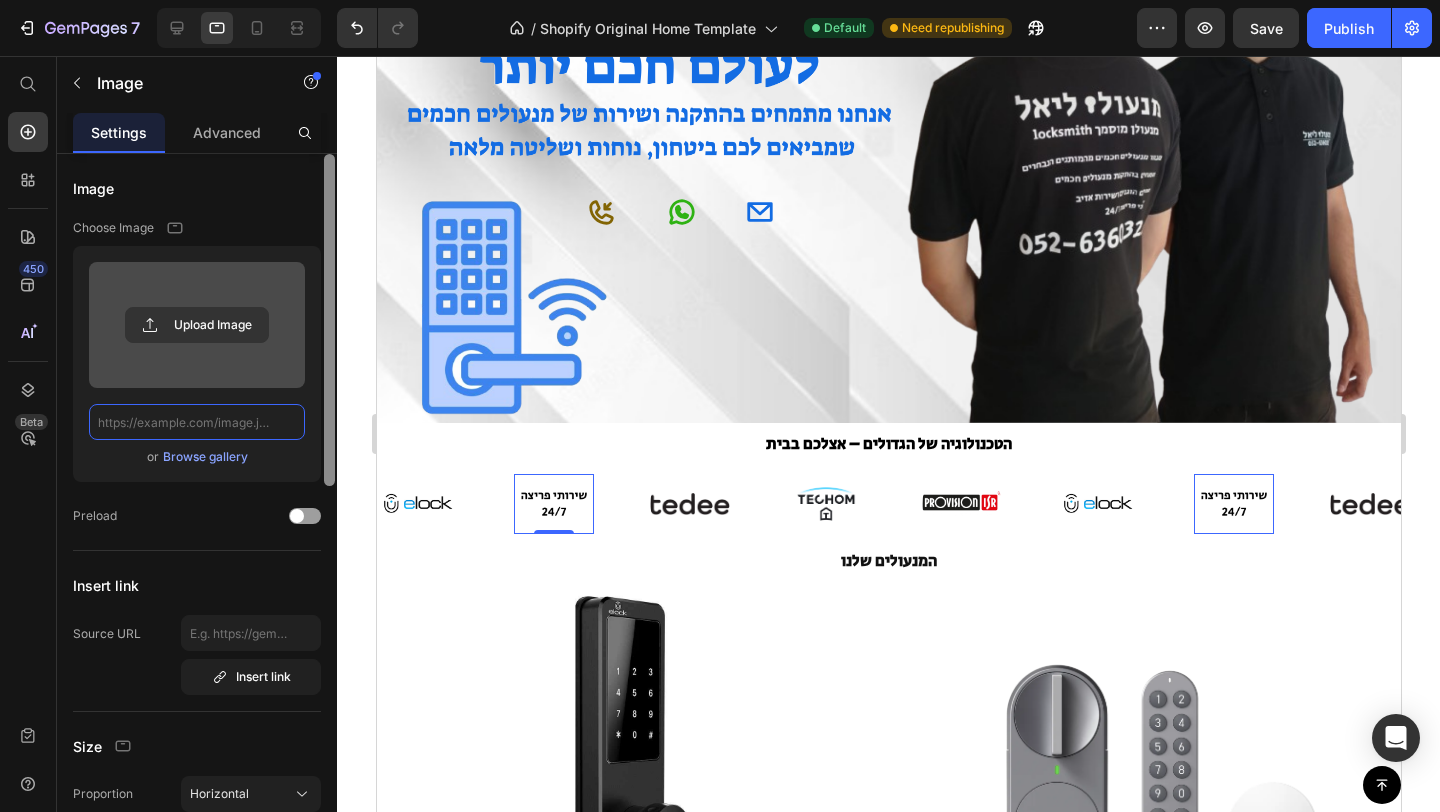 scroll, scrollTop: 0, scrollLeft: 0, axis: both 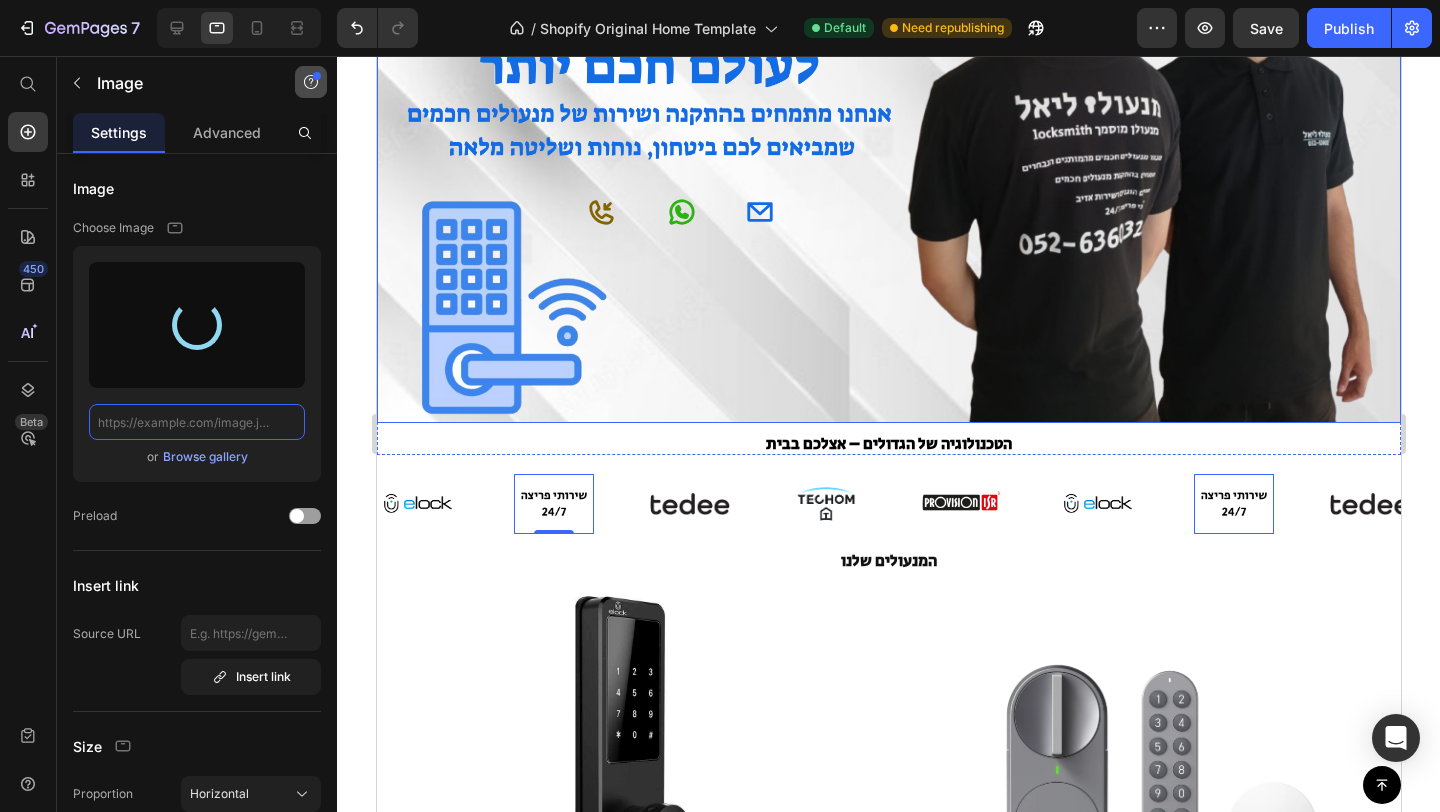 type on "https://cdn.shopify.com/s/files/1/0947/3359/9001/files/gempages_571616952041079960-5b2dba6e-3e7f-40a0-b3fa-2b250fcf87c2.png" 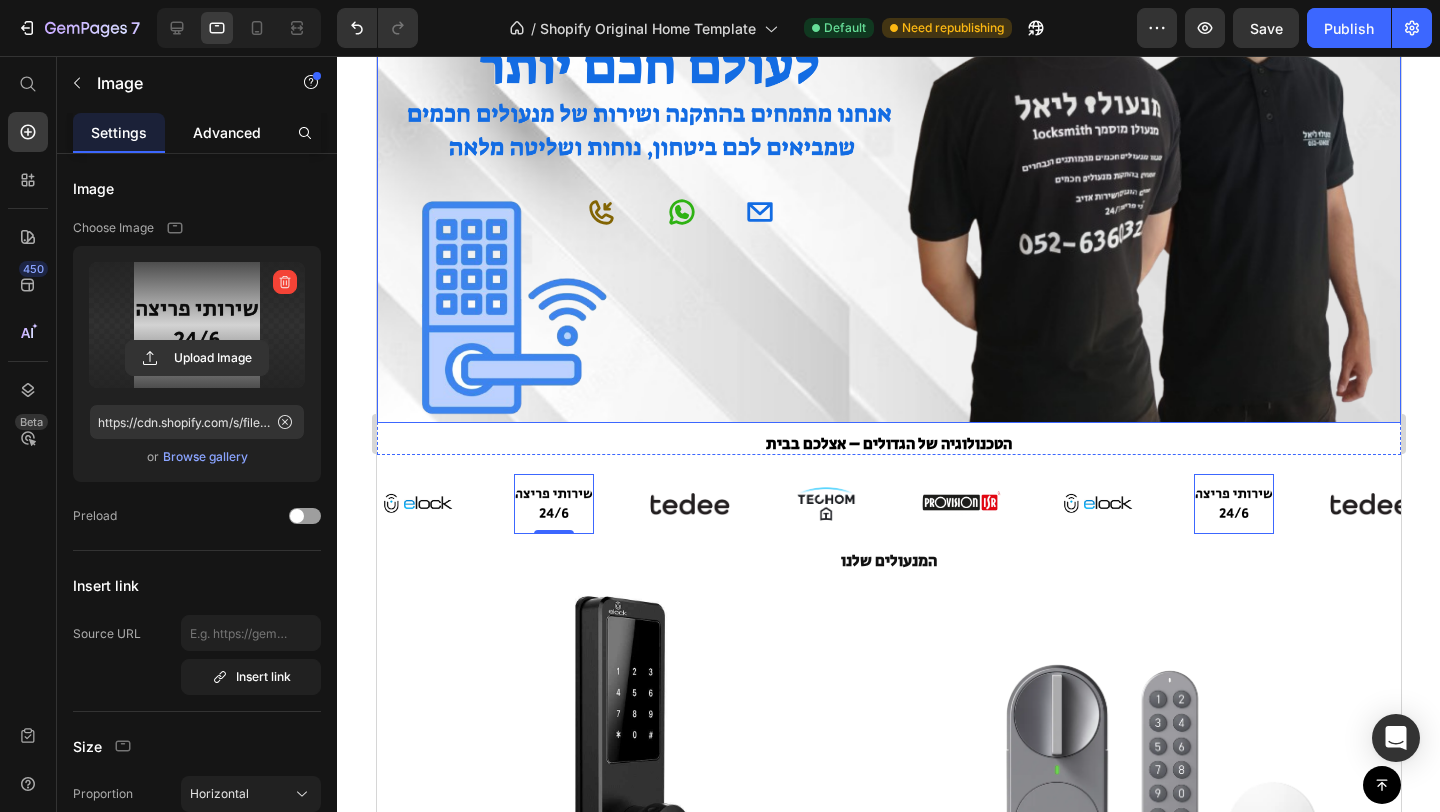 click on "Advanced" at bounding box center (227, 132) 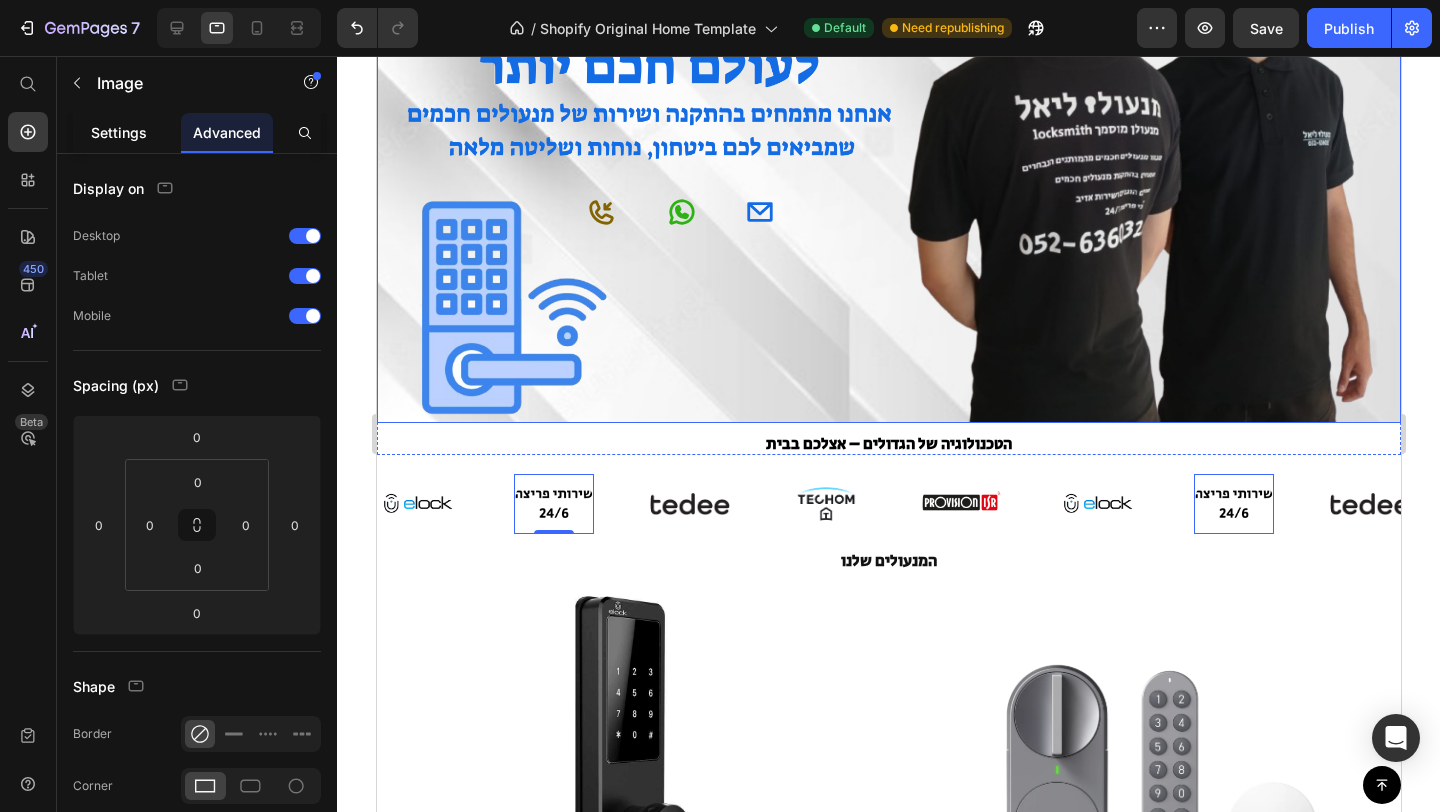 click on "Settings" at bounding box center (119, 132) 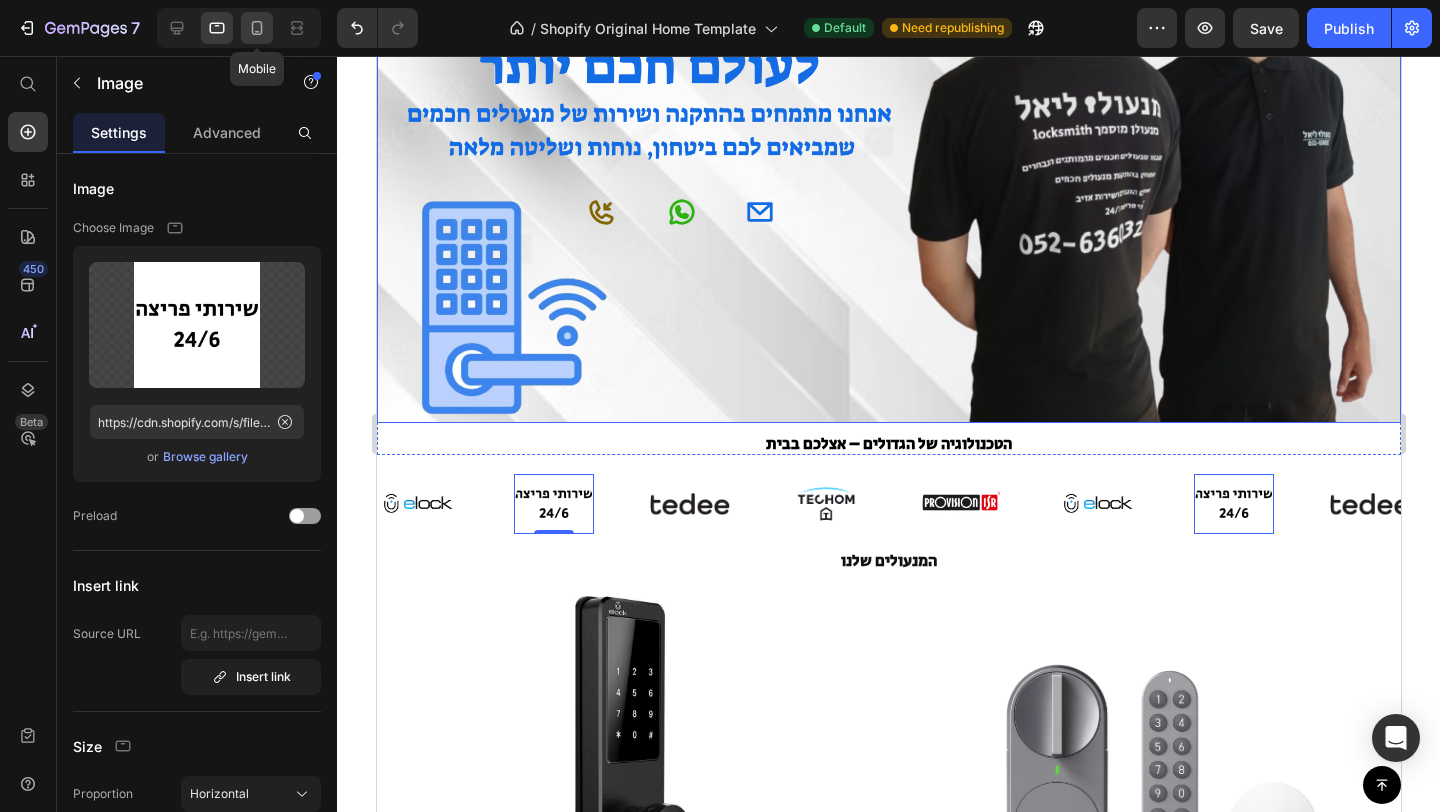 click 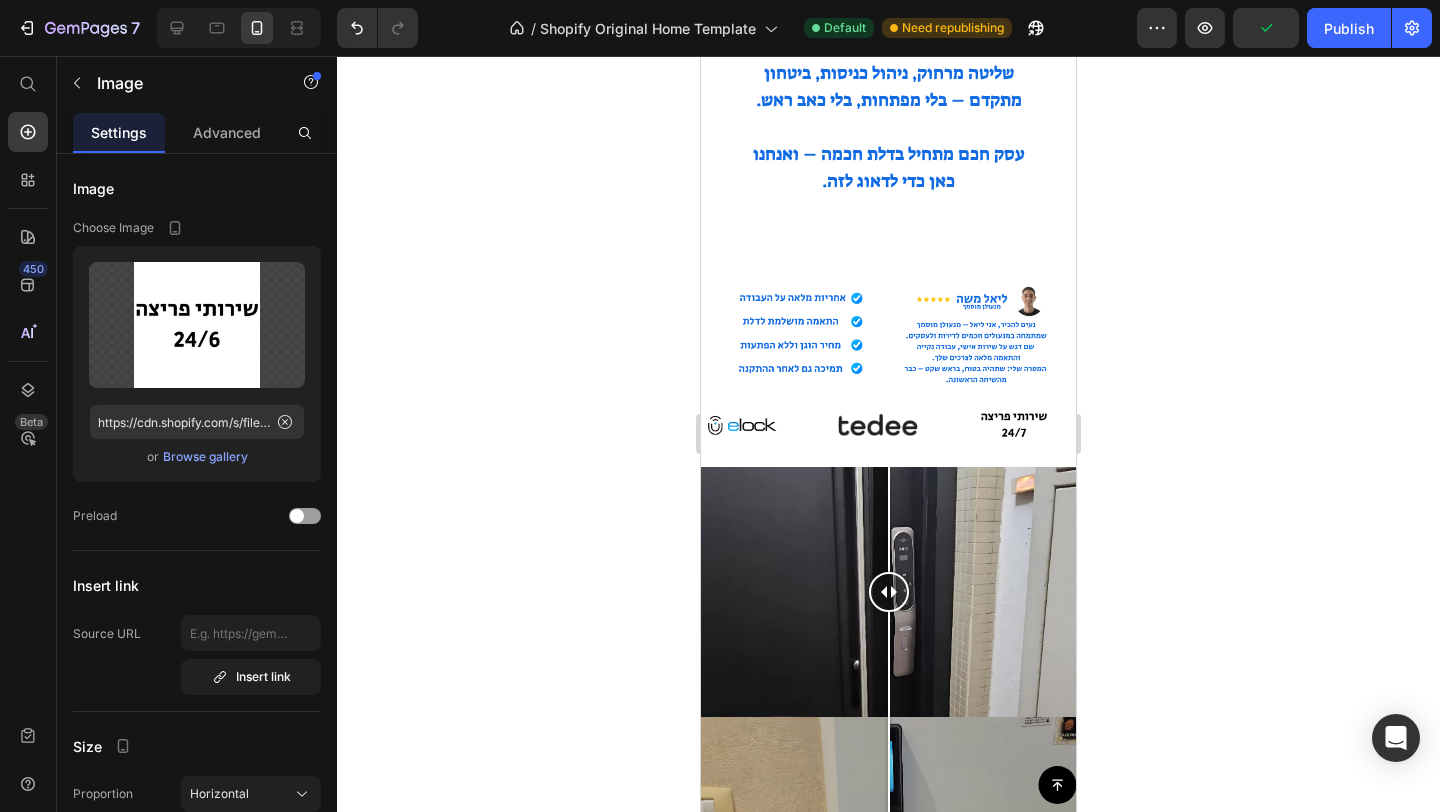 scroll, scrollTop: 2235, scrollLeft: 0, axis: vertical 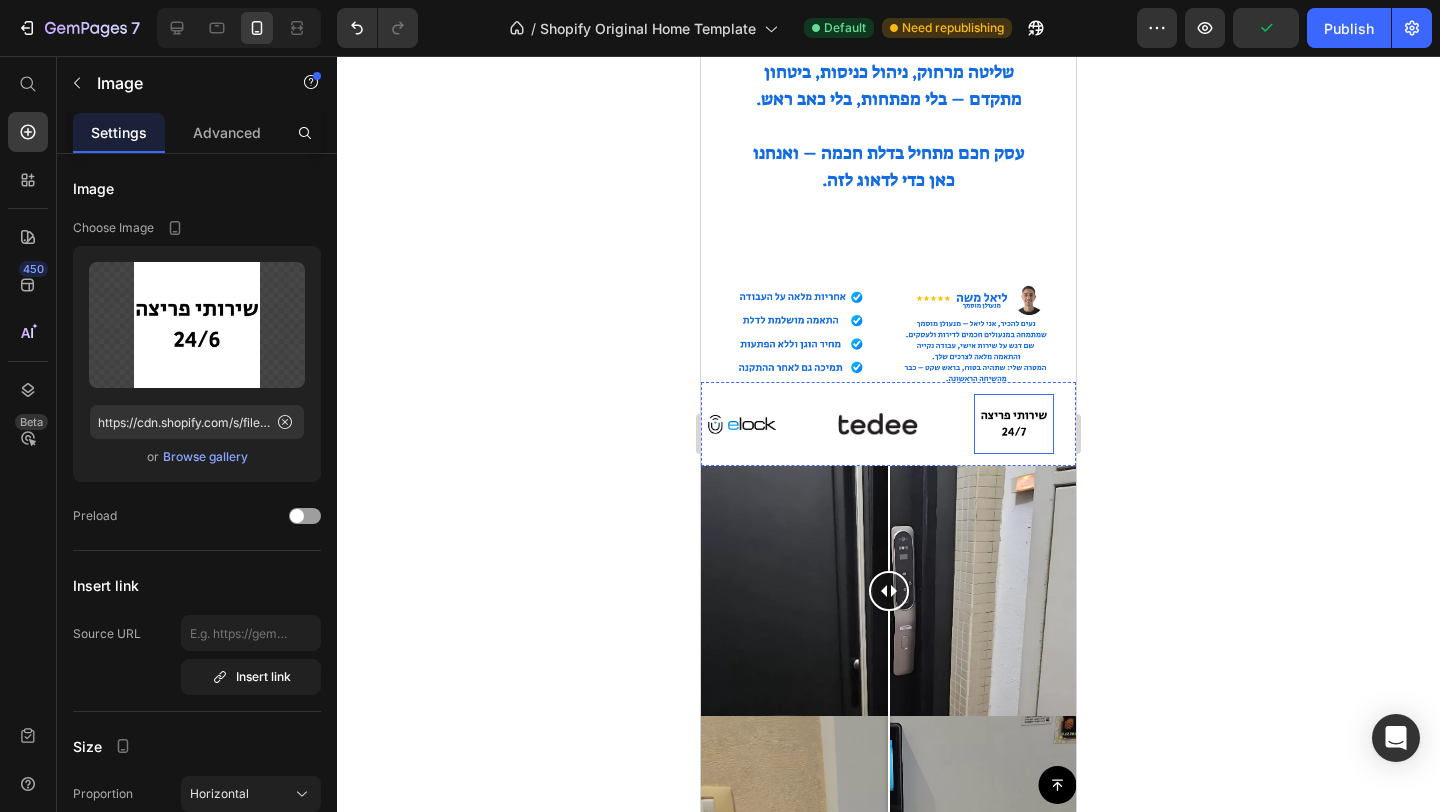 click at bounding box center (1014, 424) 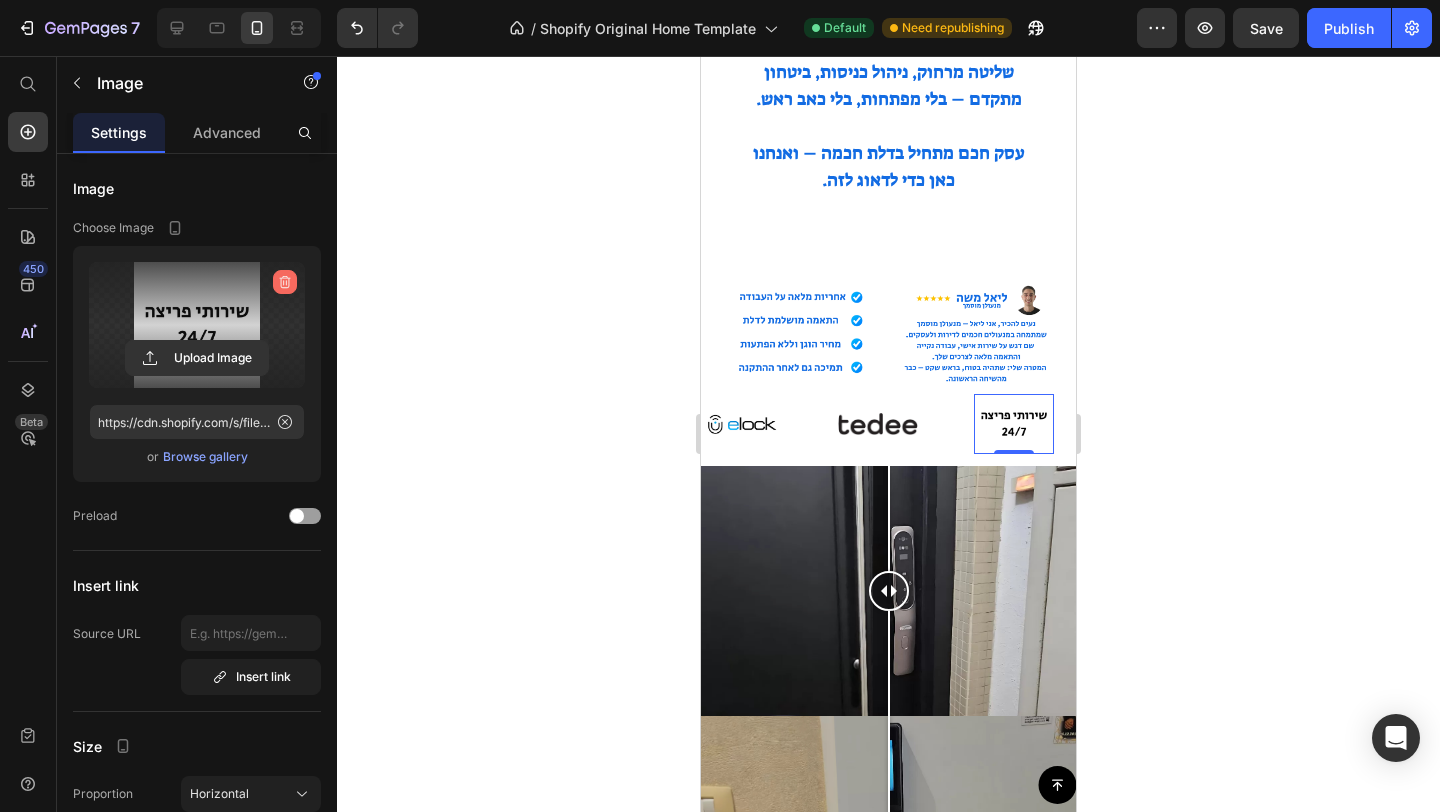 click 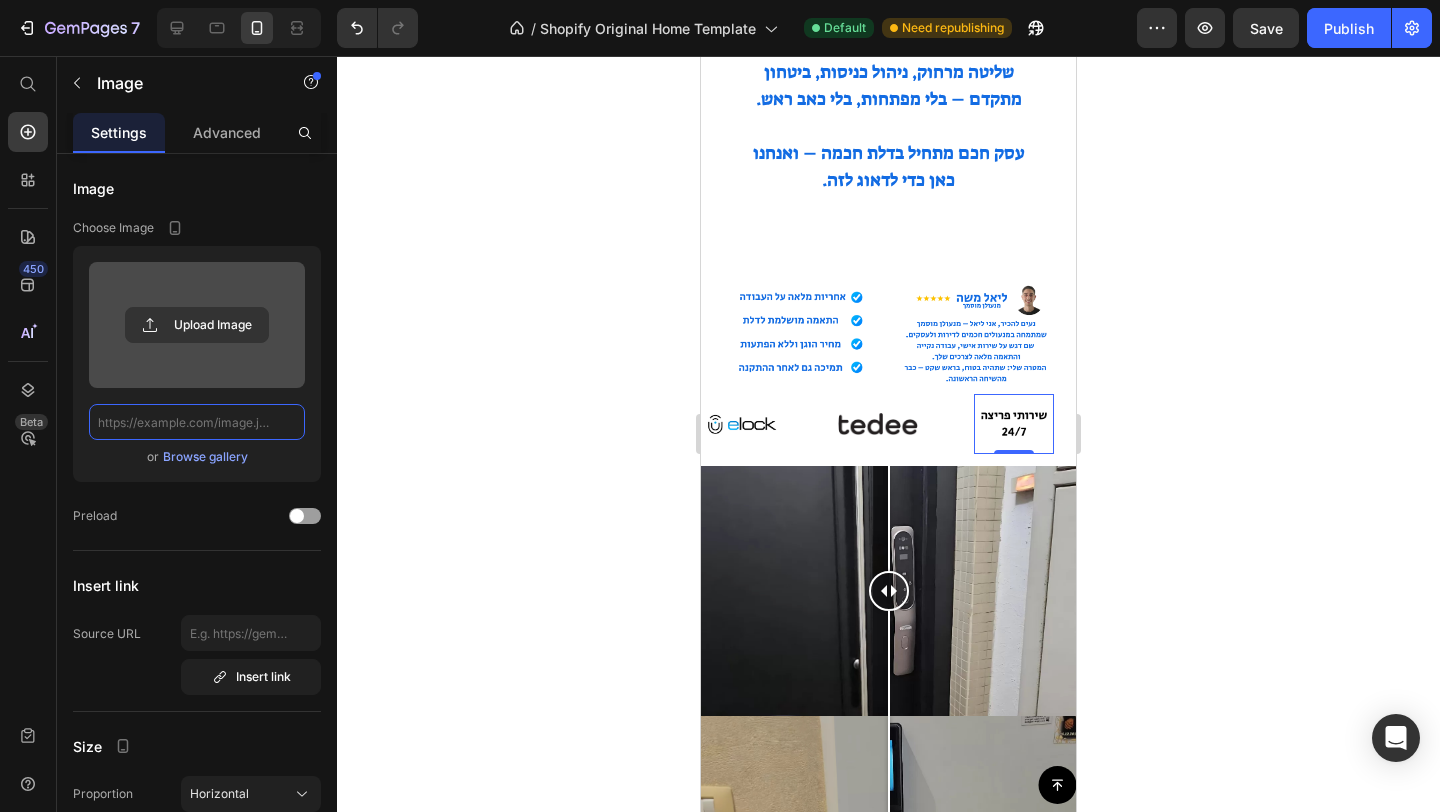 scroll, scrollTop: 0, scrollLeft: 0, axis: both 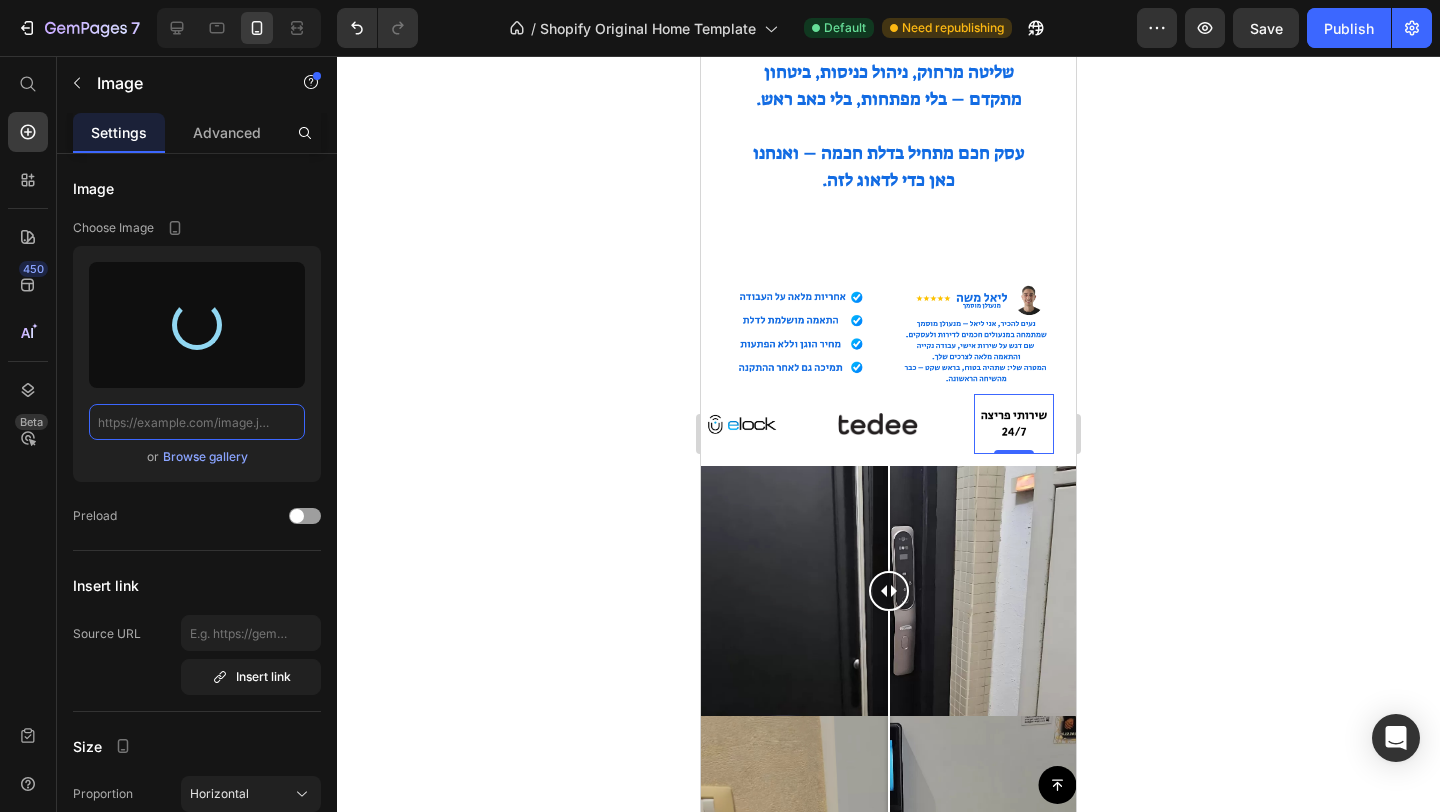 type on "https://cdn.shopify.com/s/files/1/0947/3359/9001/files/gempages_571616952041079960-5b2dba6e-3e7f-40a0-b3fa-2b250fcf87c2.png" 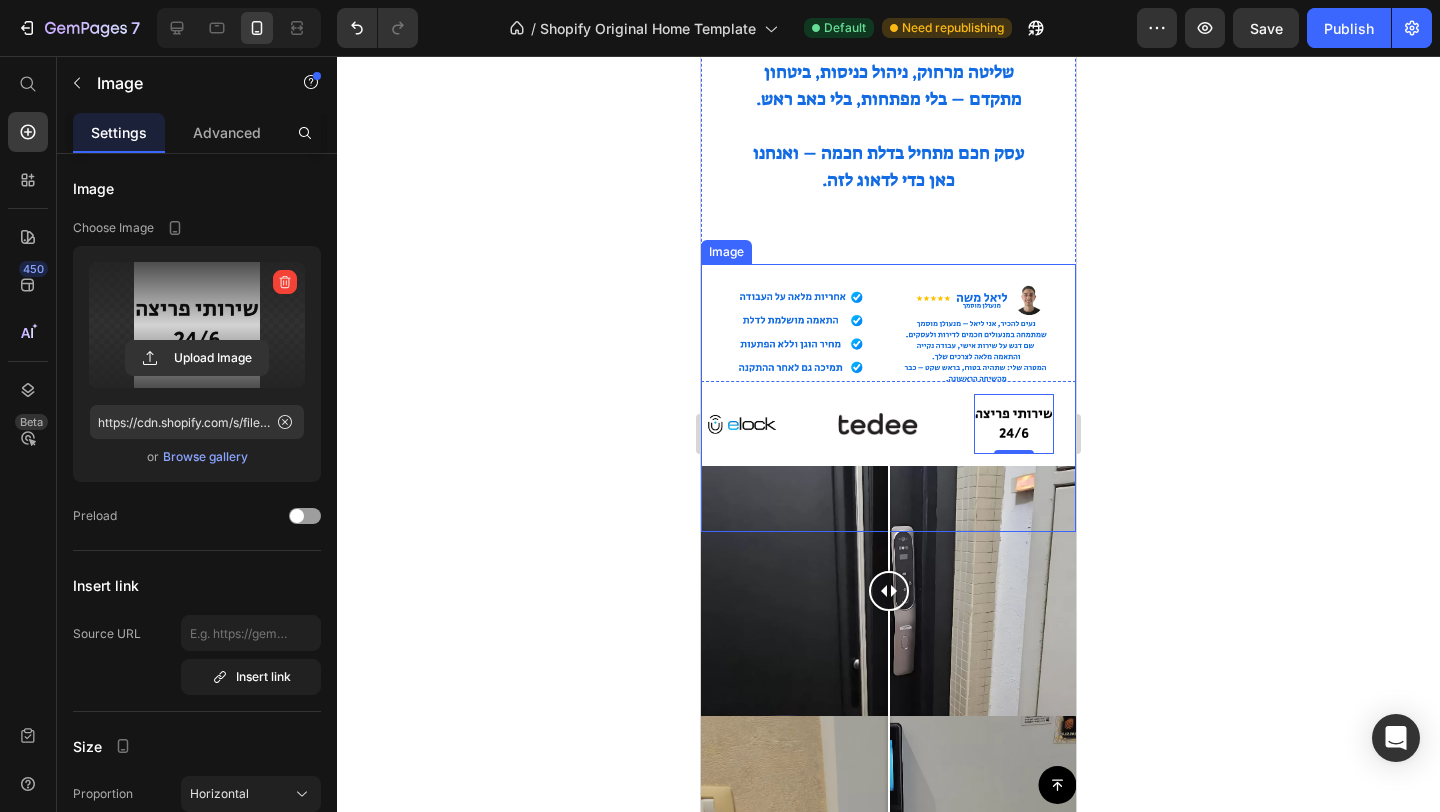 click at bounding box center (888, 398) 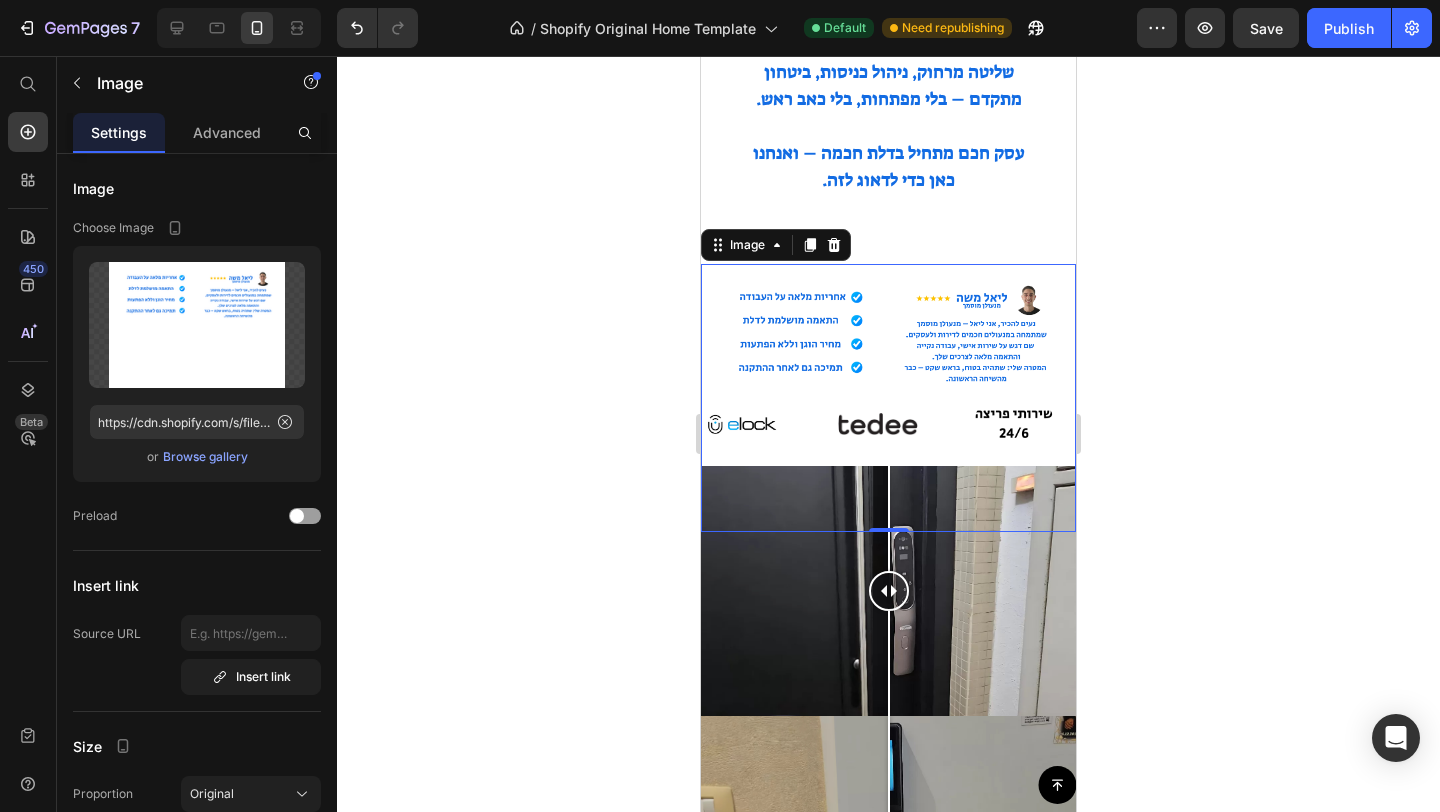 click at bounding box center [888, 398] 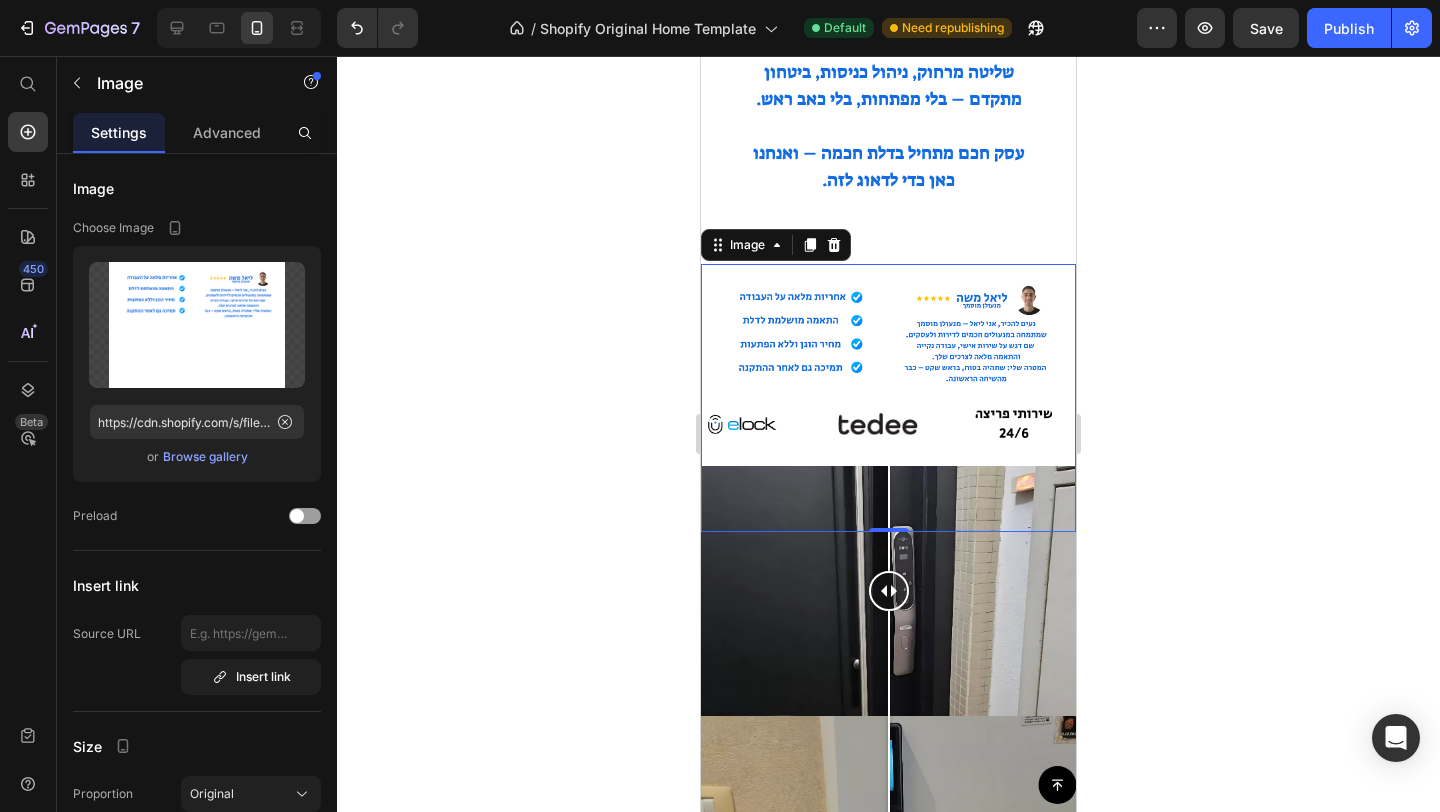 click 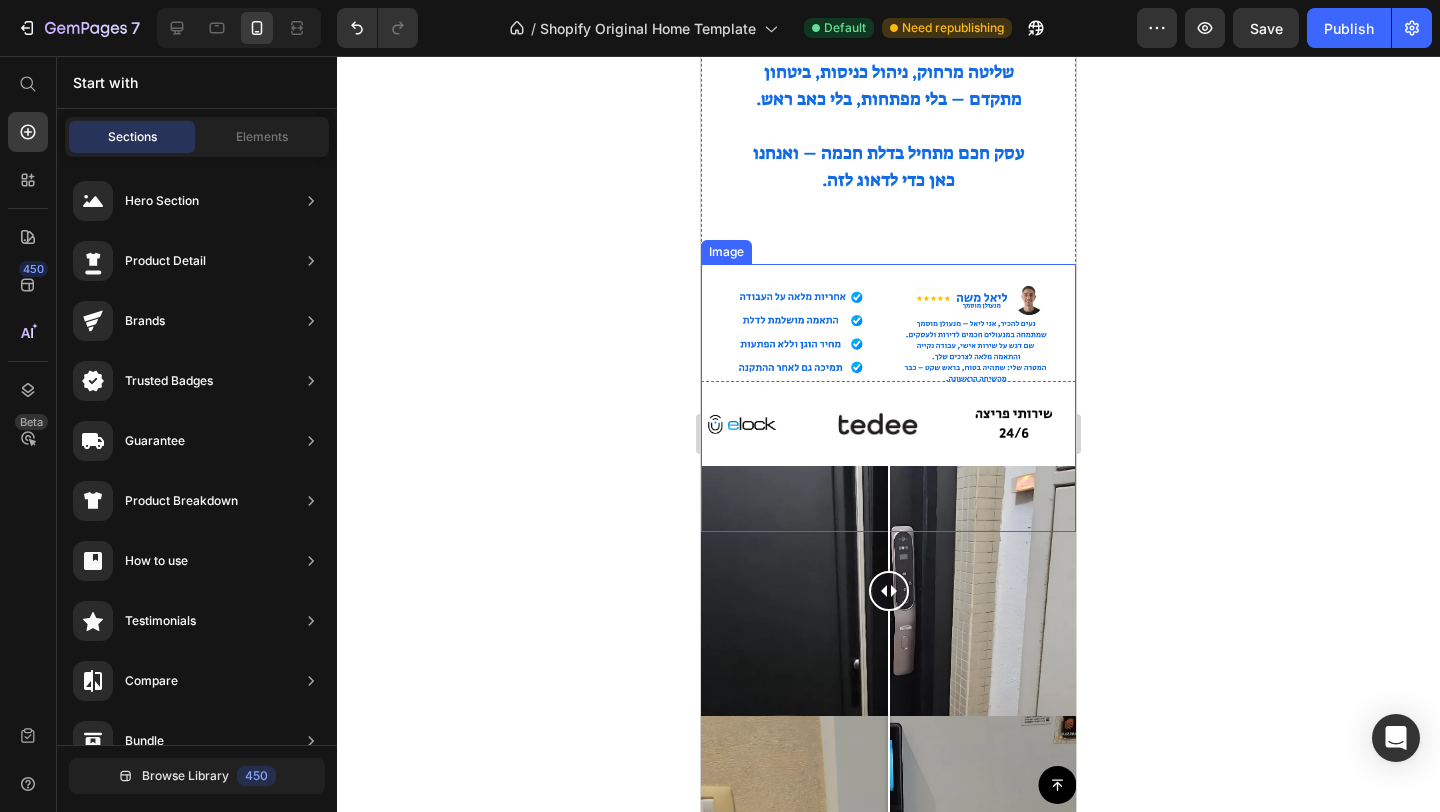 click at bounding box center [888, 398] 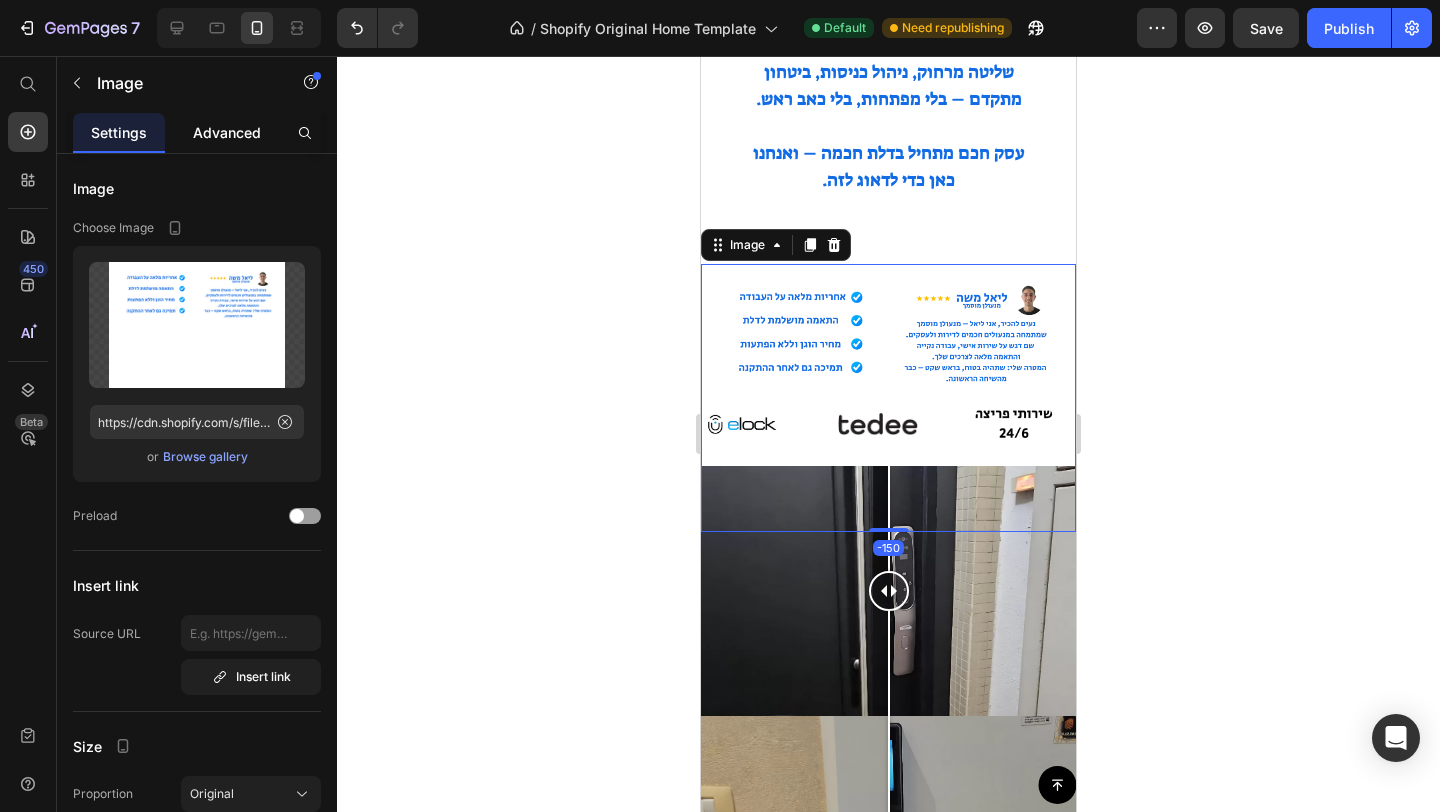 click on "Advanced" 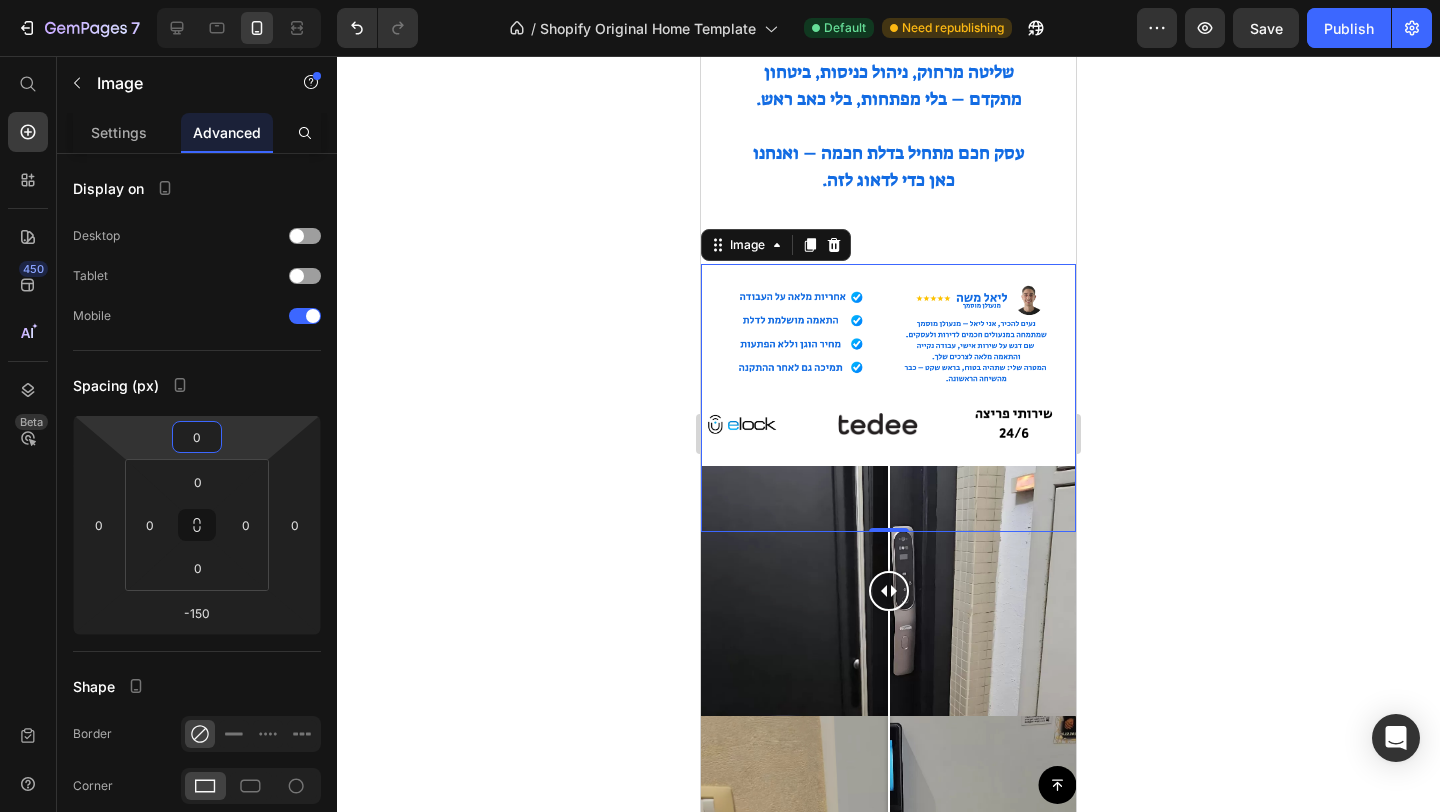 click on "0" at bounding box center [197, 437] 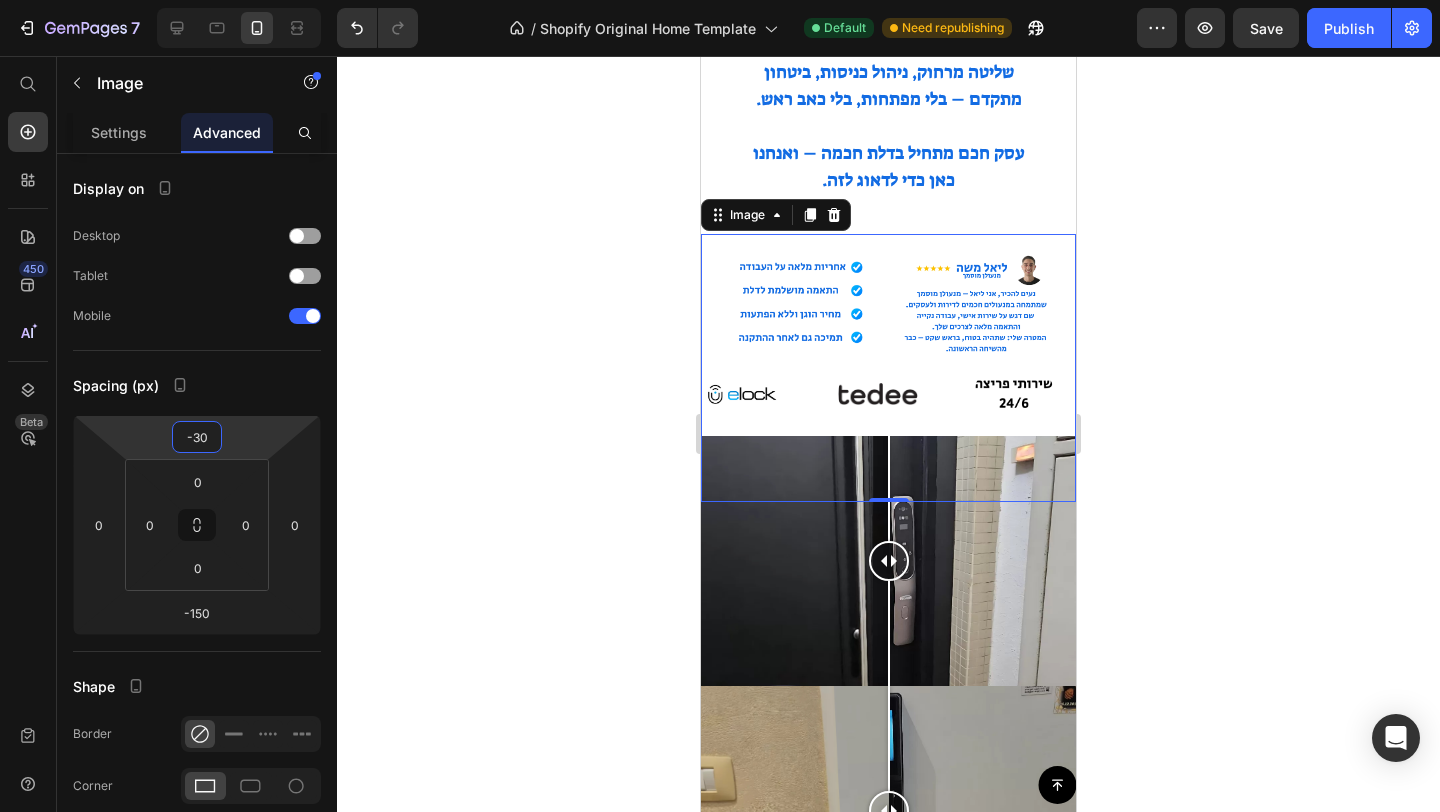 type on "-3" 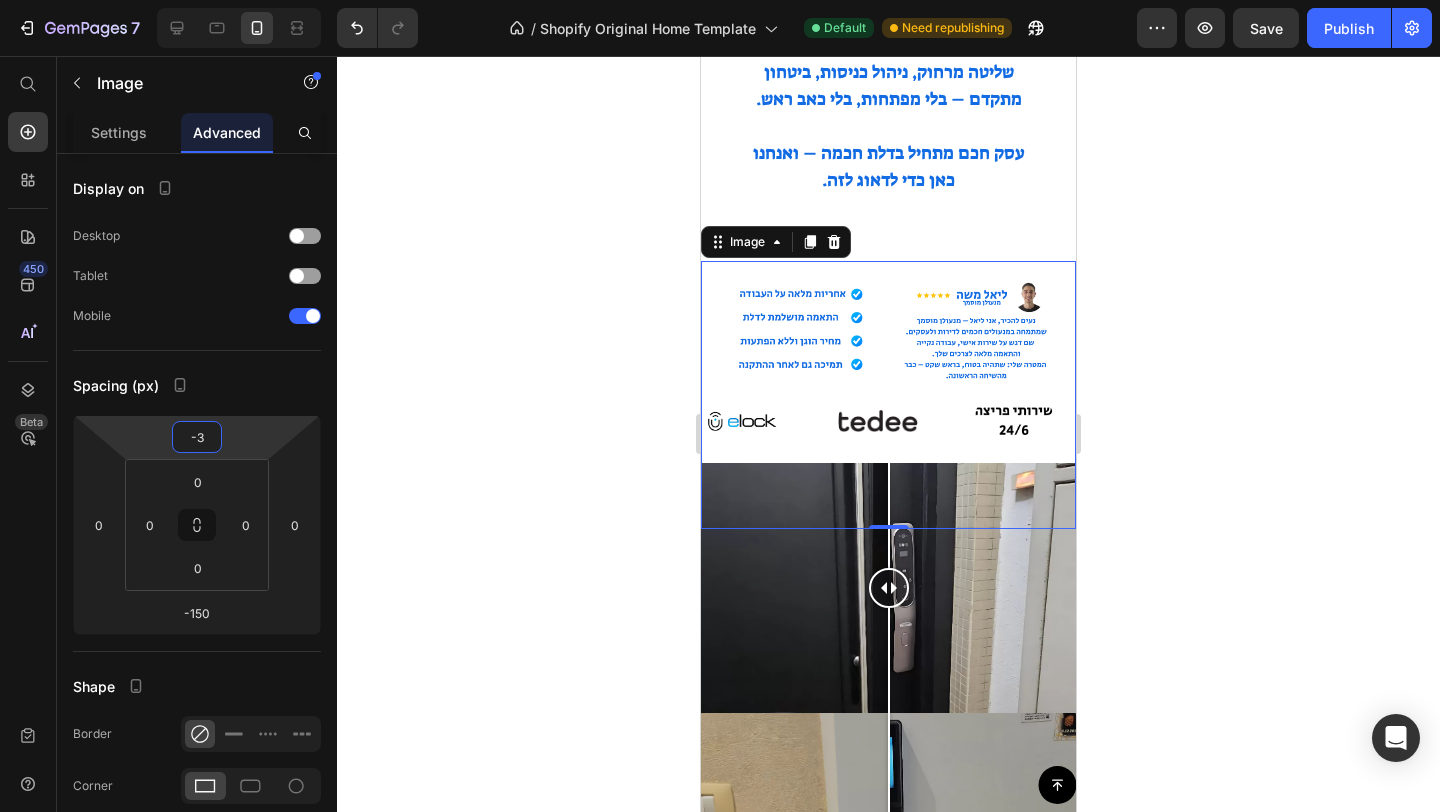 type 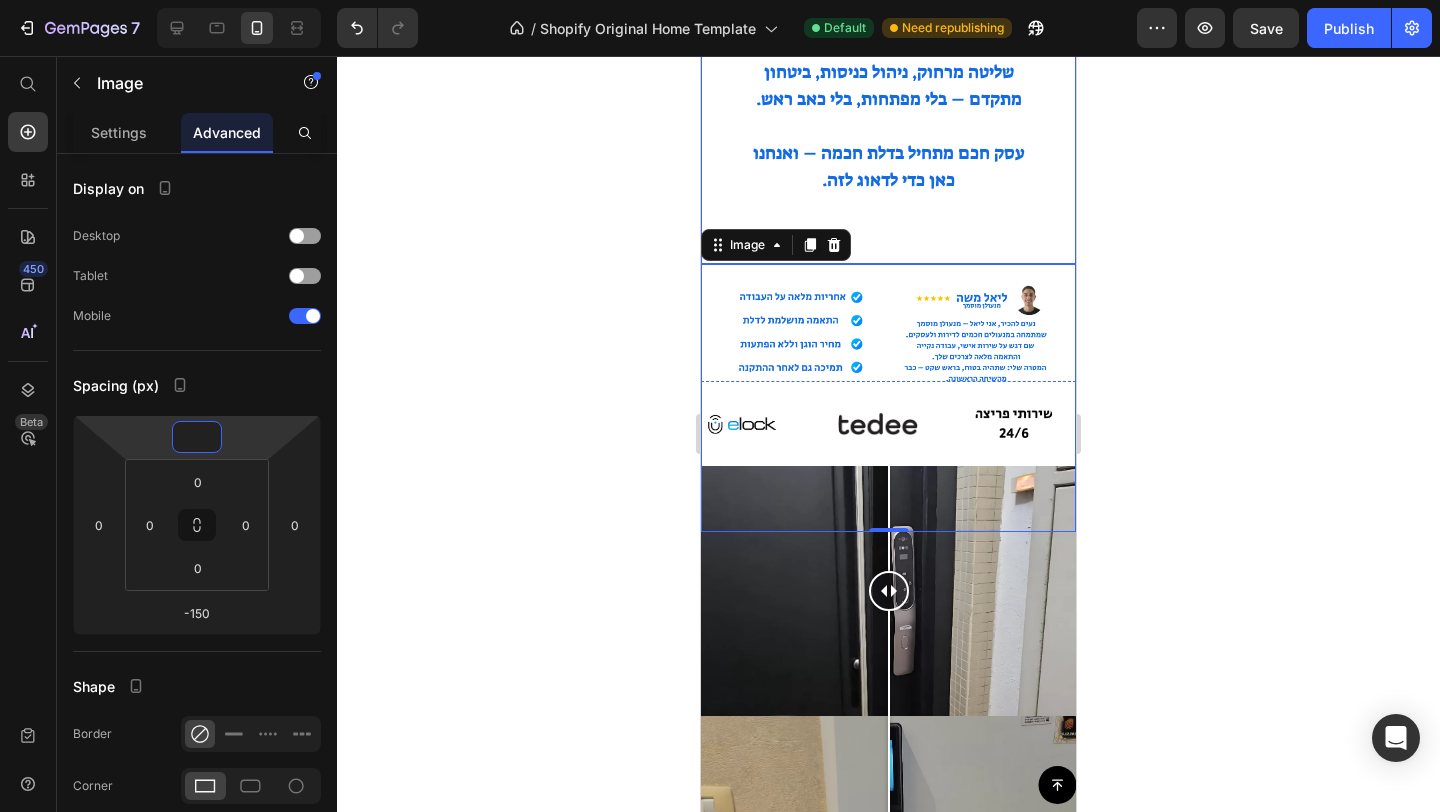 click on "כאן בדיוק אני נכנס לתמונה.
אני דואג לבדוק מראש את כל הפרטים החשובים, להתאים את הדגם המדויק לצרכים שלכם ולבצע התקנה מקצועית ונקייה – בלי טעויות, בלי כאב ראש.
חכם זה לא רק המנעול – זה גם הדרך שבה מתקינים אותו.
מנעולים חכמים לא רק לבית – גם לעסק" at bounding box center [888, -292] 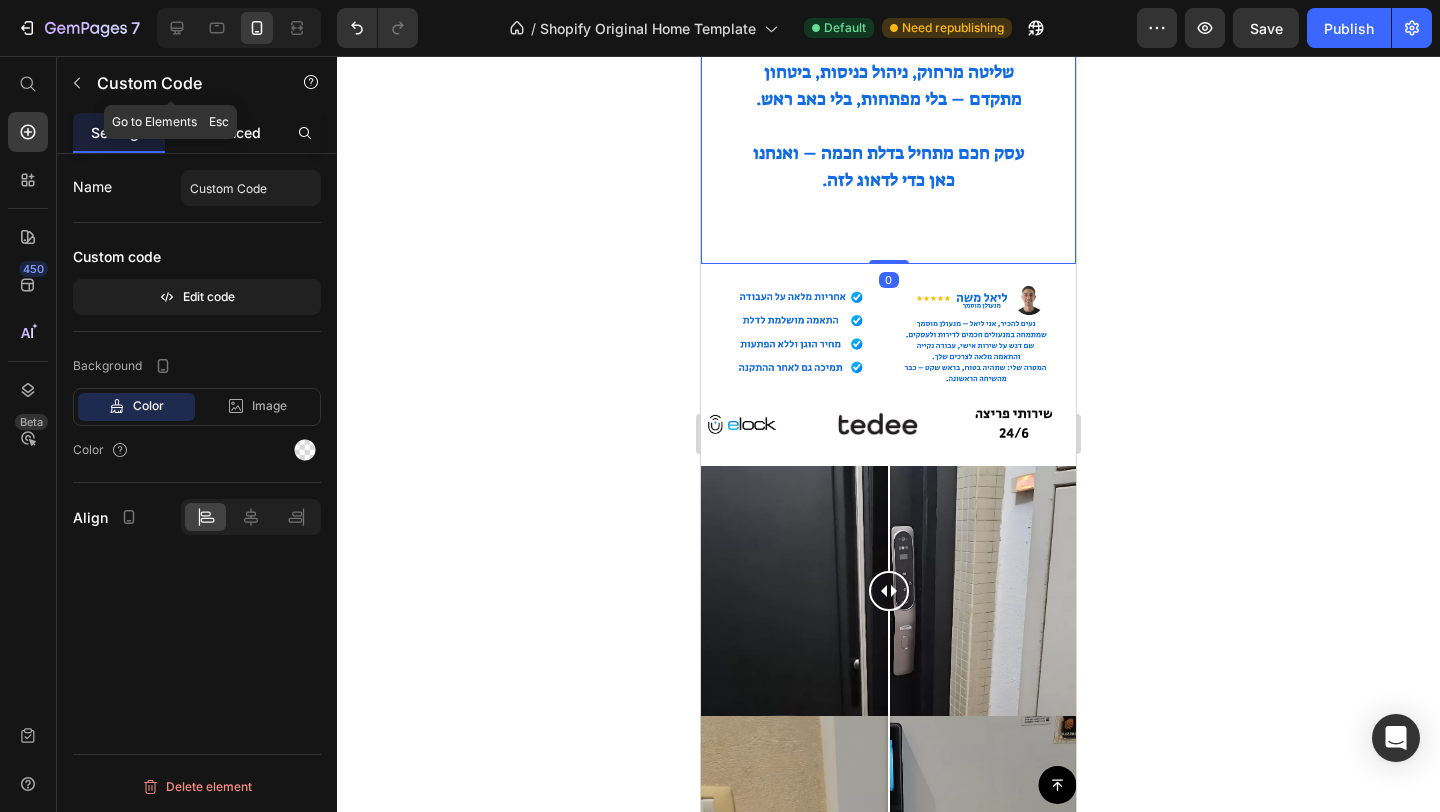 click on "Advanced" at bounding box center [227, 132] 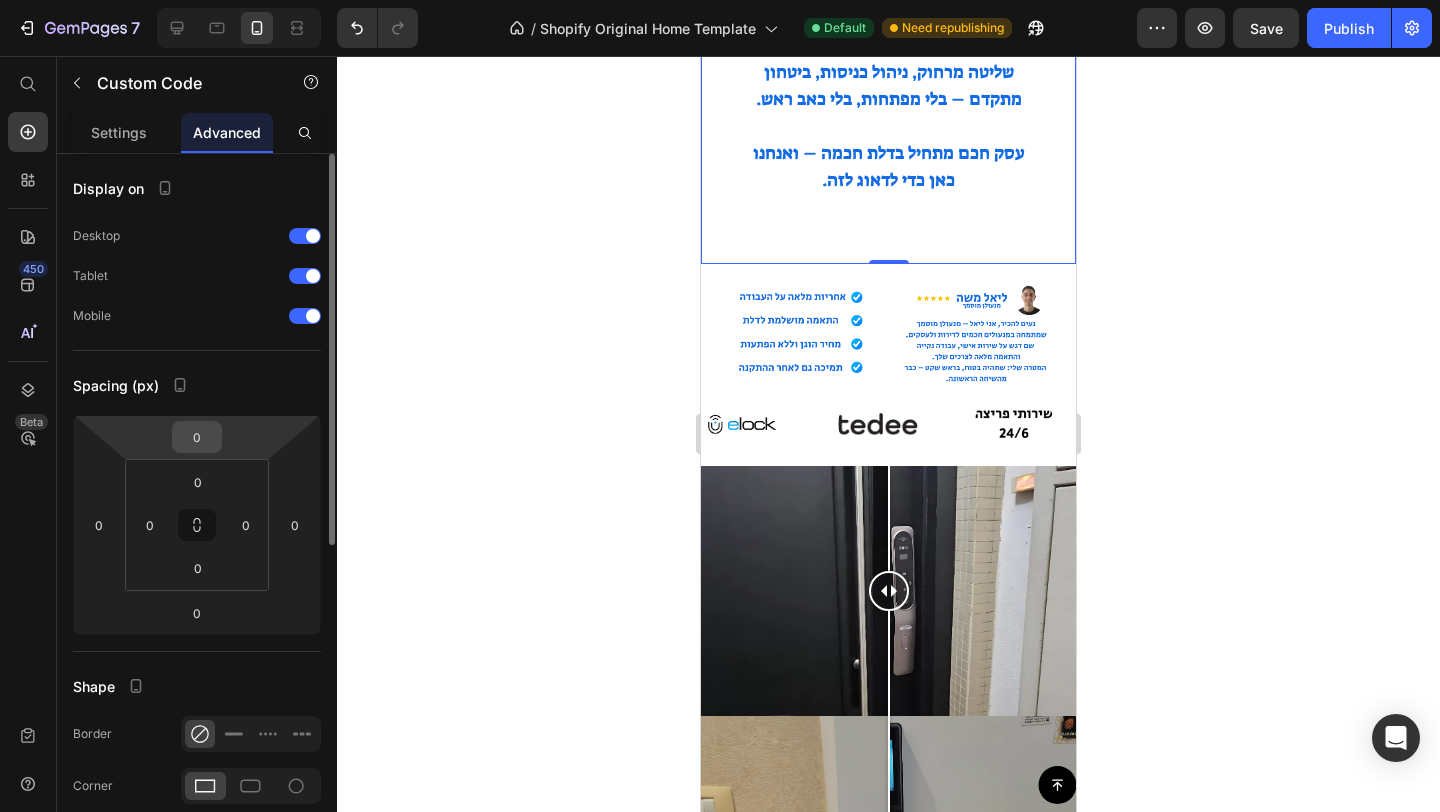 click on "0" at bounding box center (197, 437) 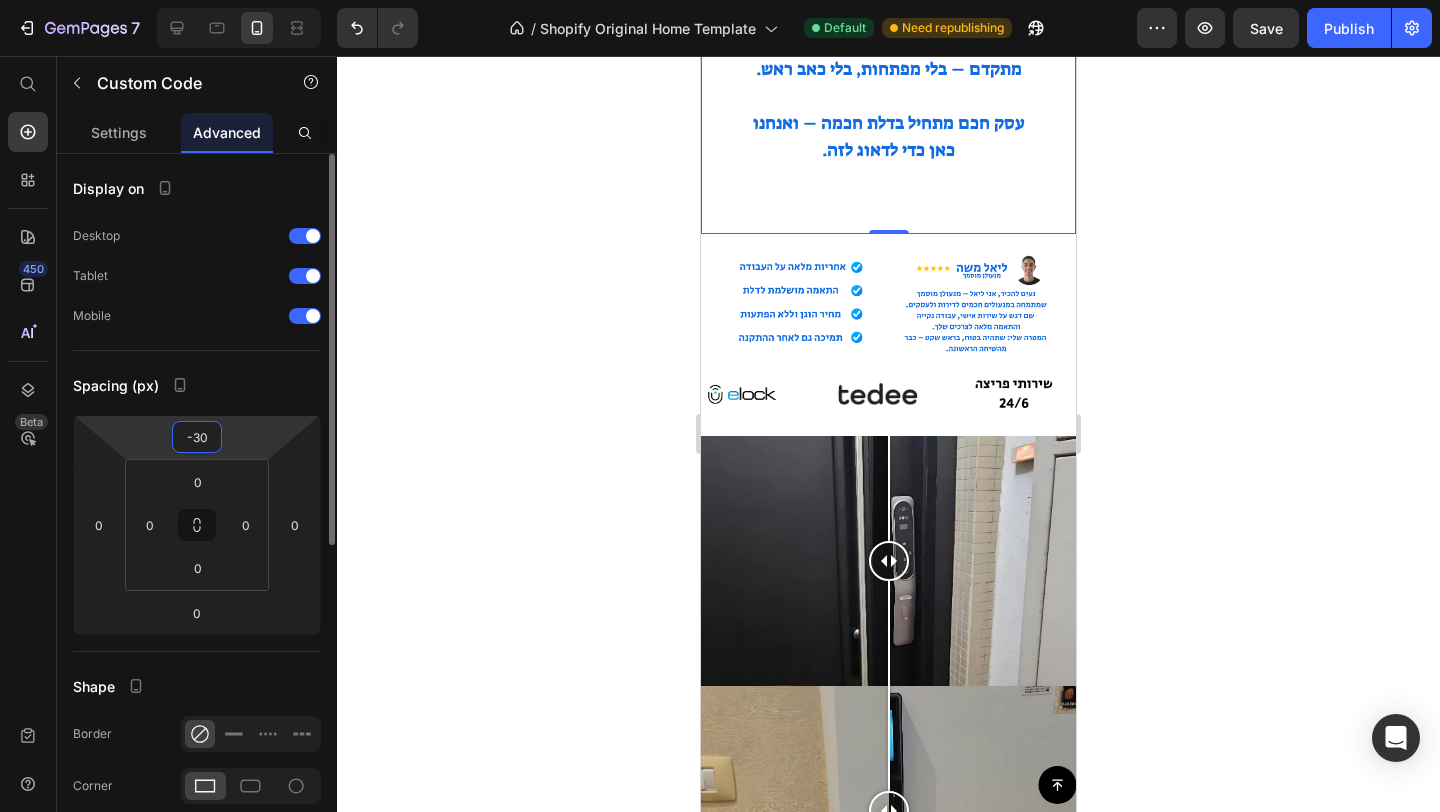 type on "-3" 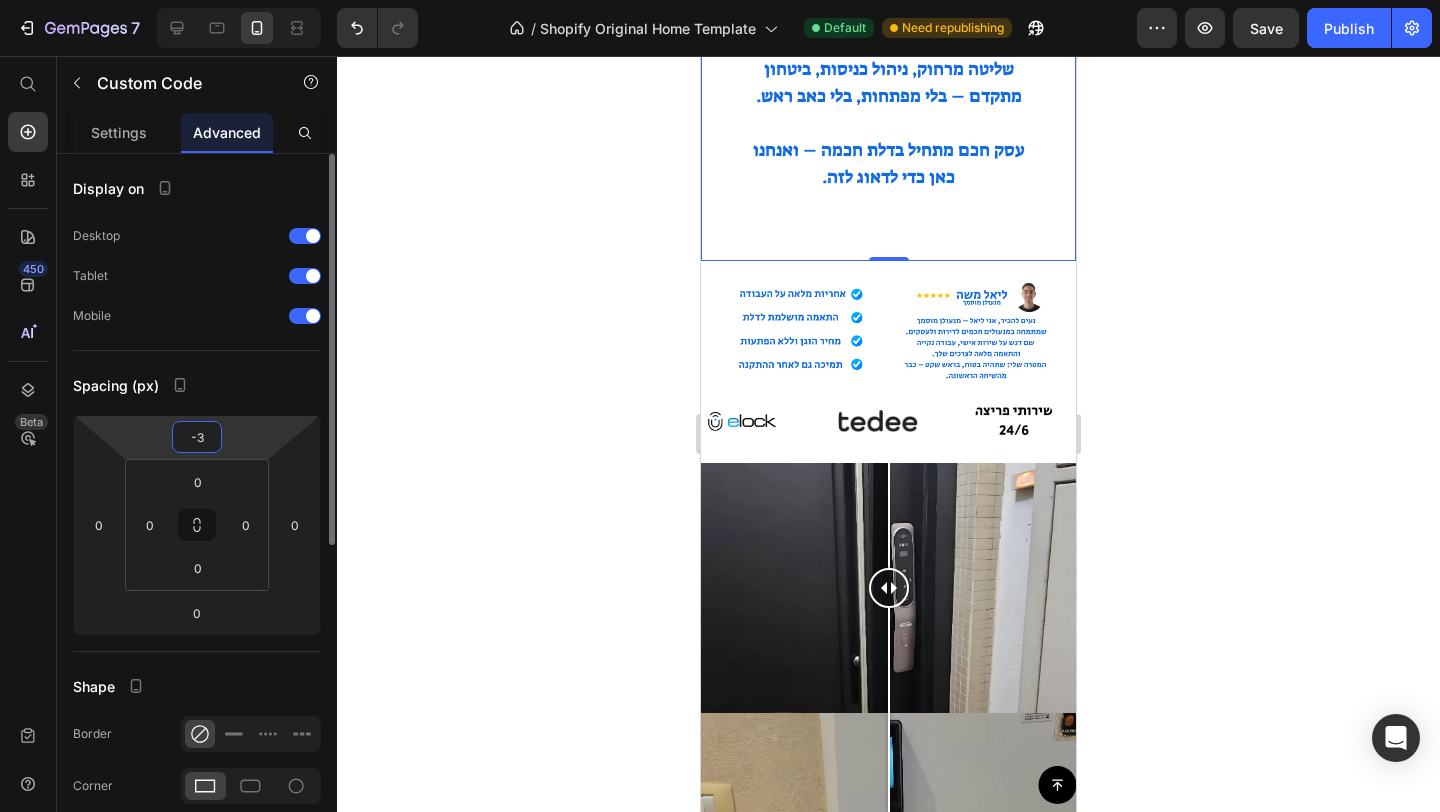 type 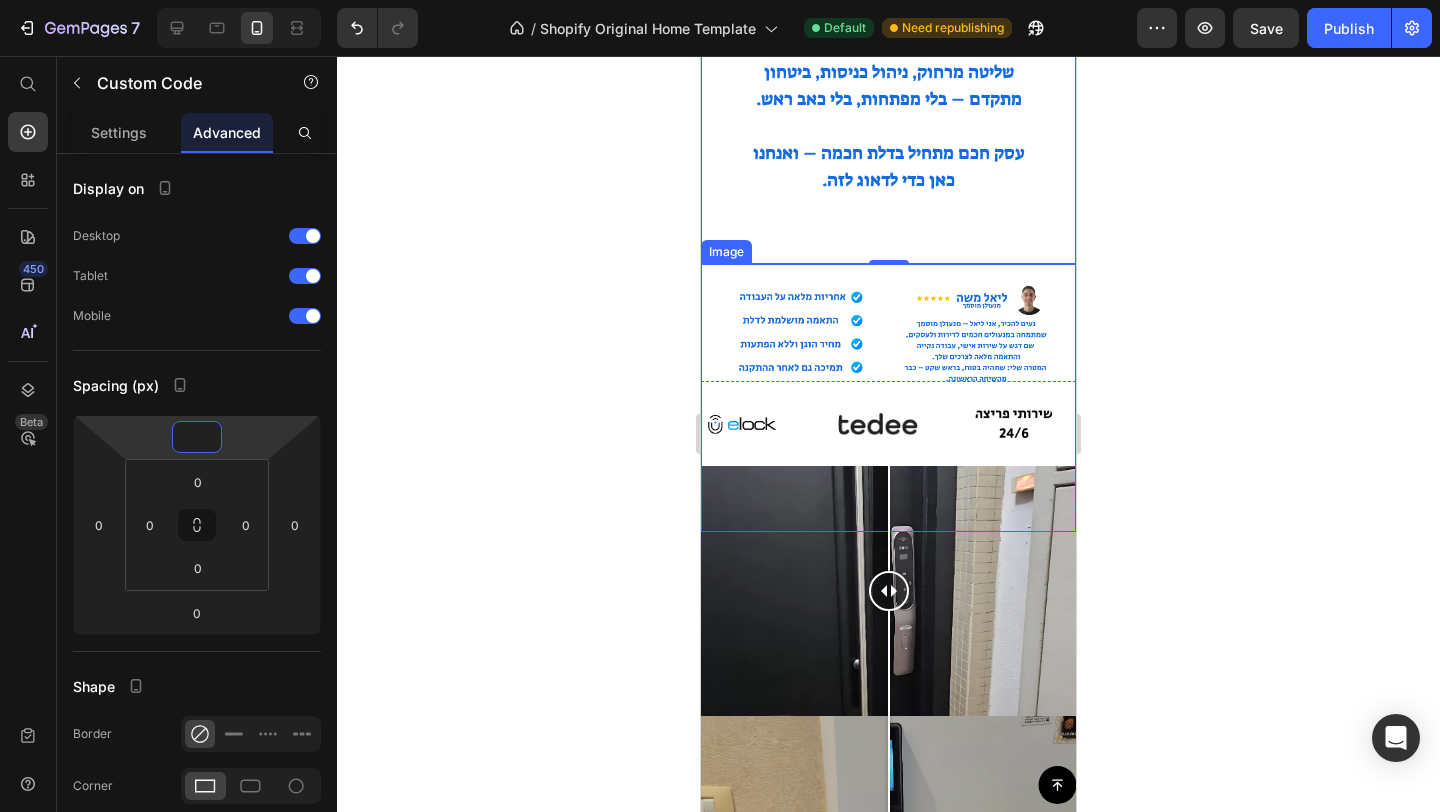 click at bounding box center (888, 398) 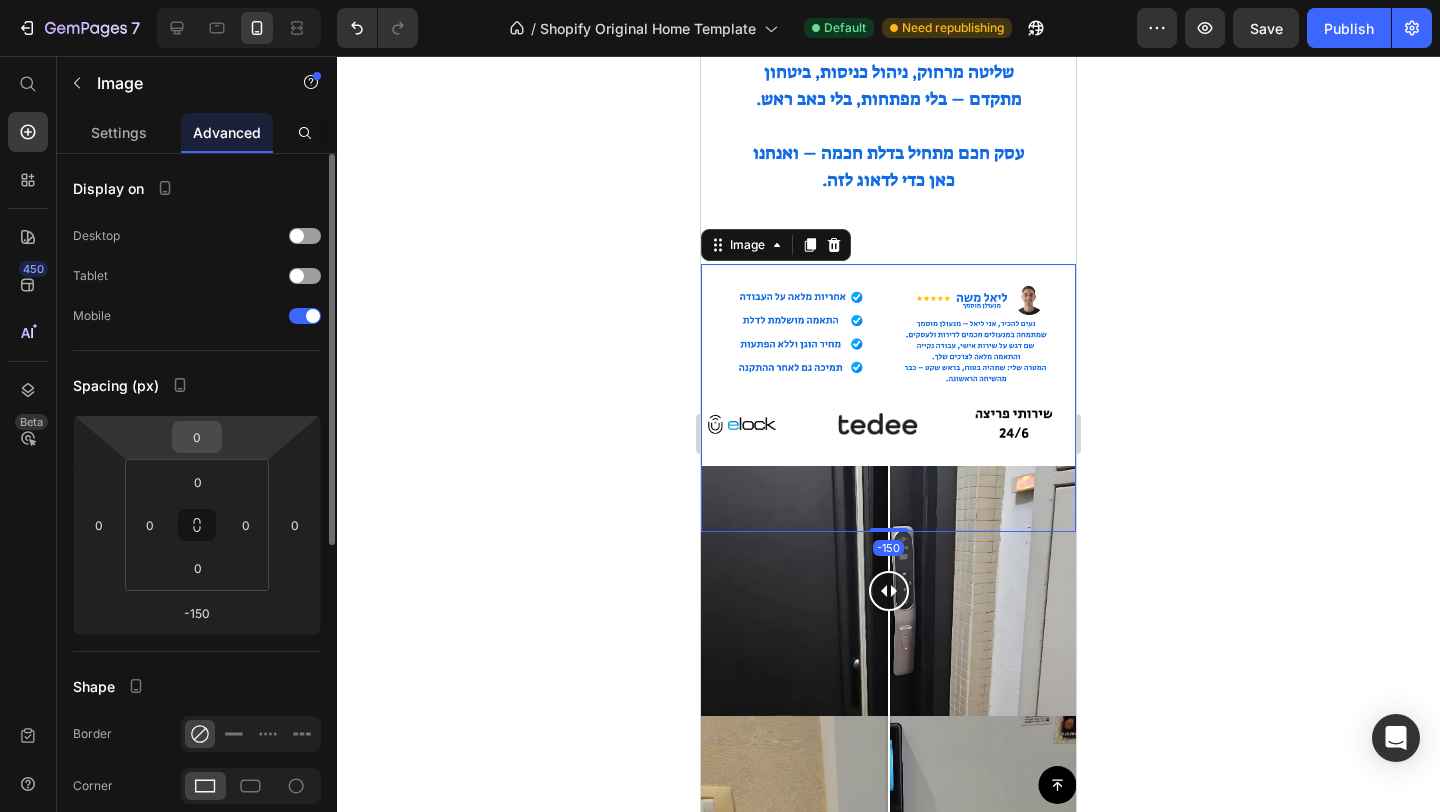 click on "0" at bounding box center [197, 437] 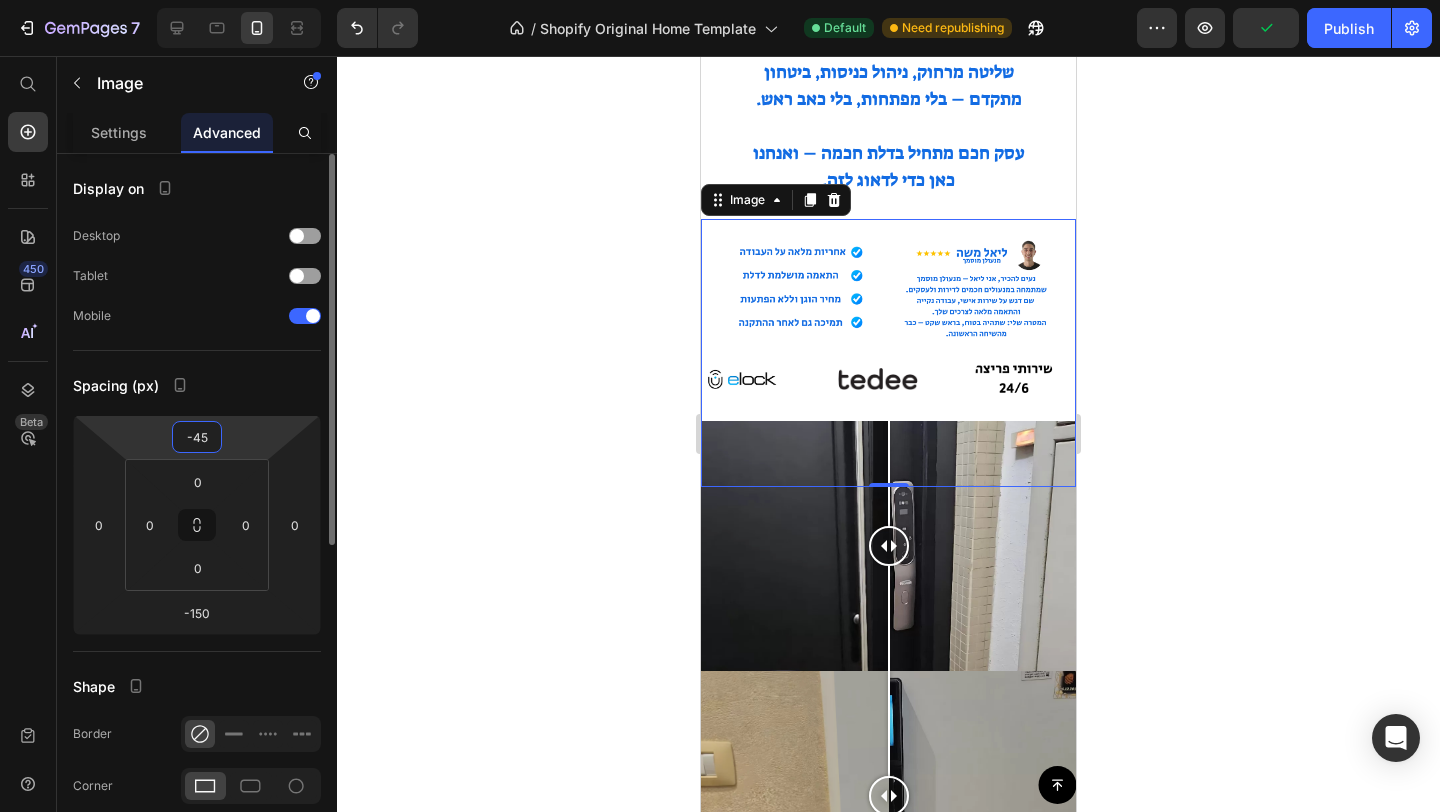 type on "-4" 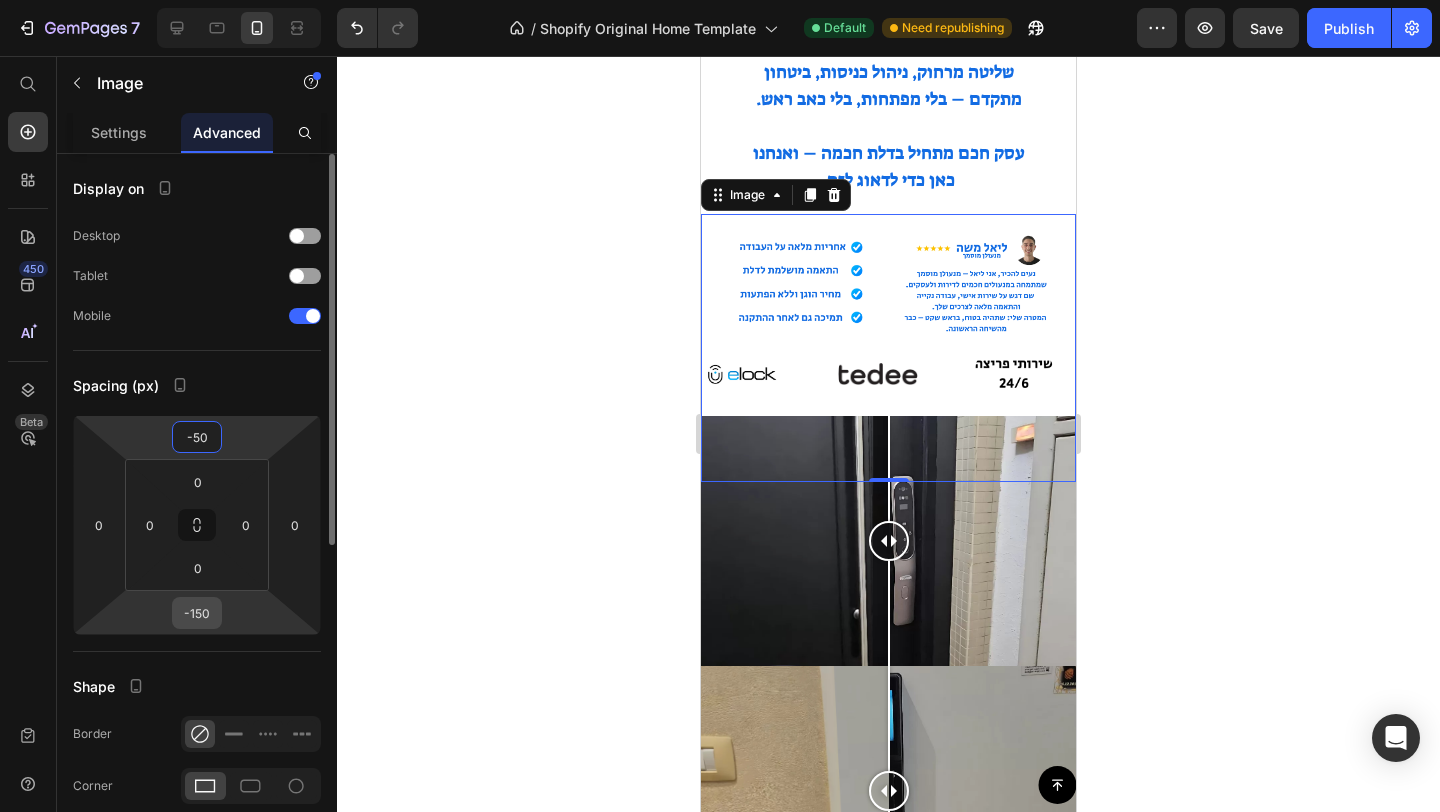 type on "-50" 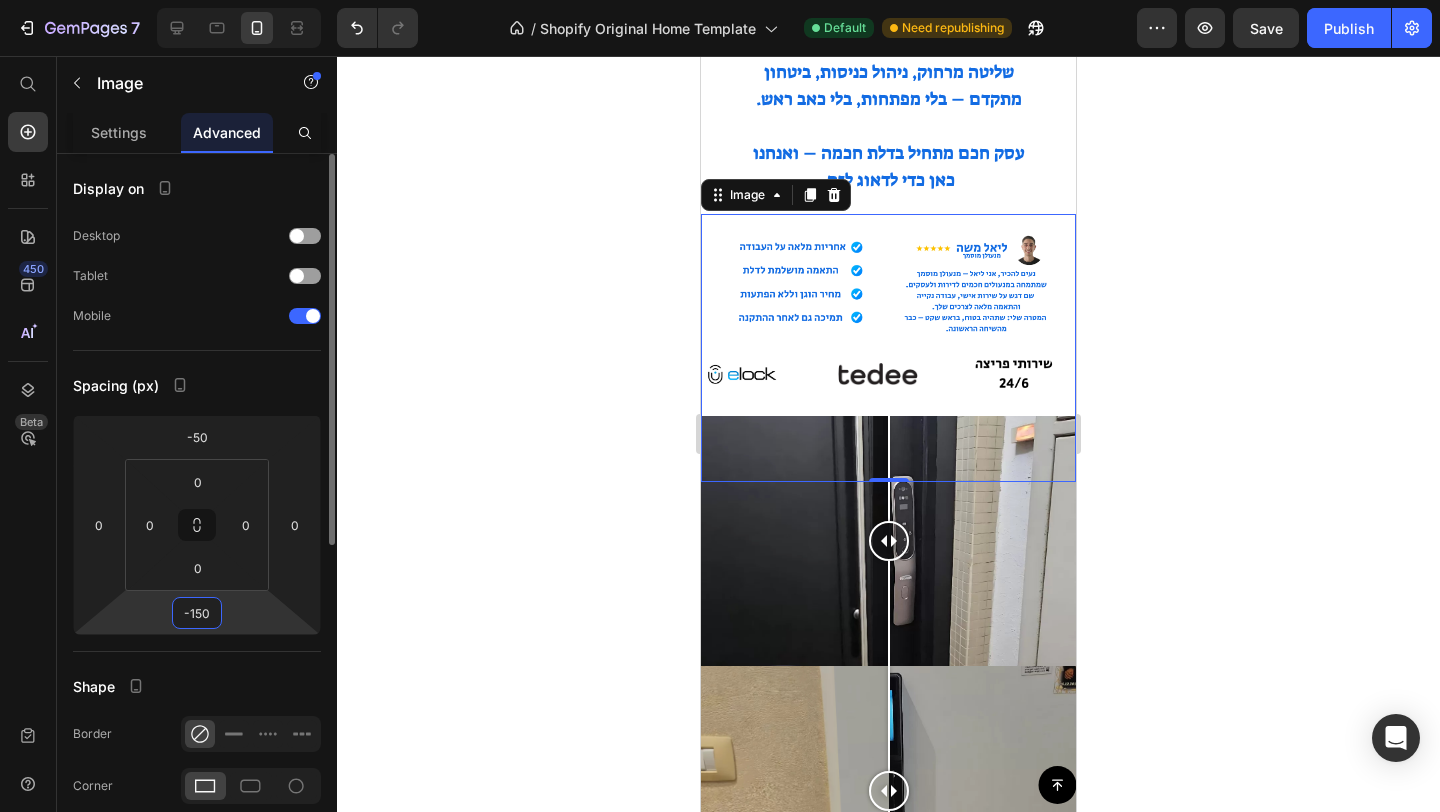 click on "-150" at bounding box center [197, 613] 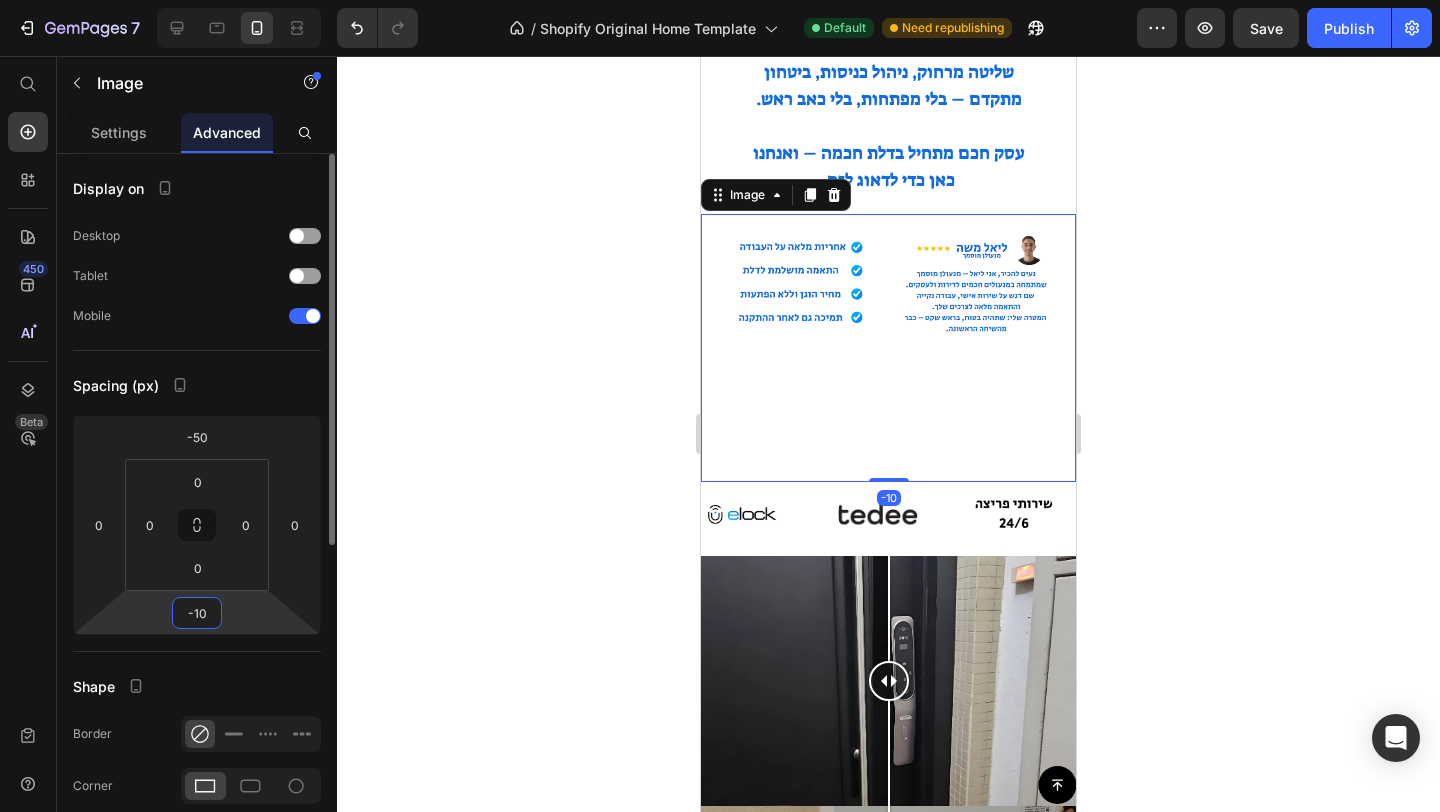 type on "-100" 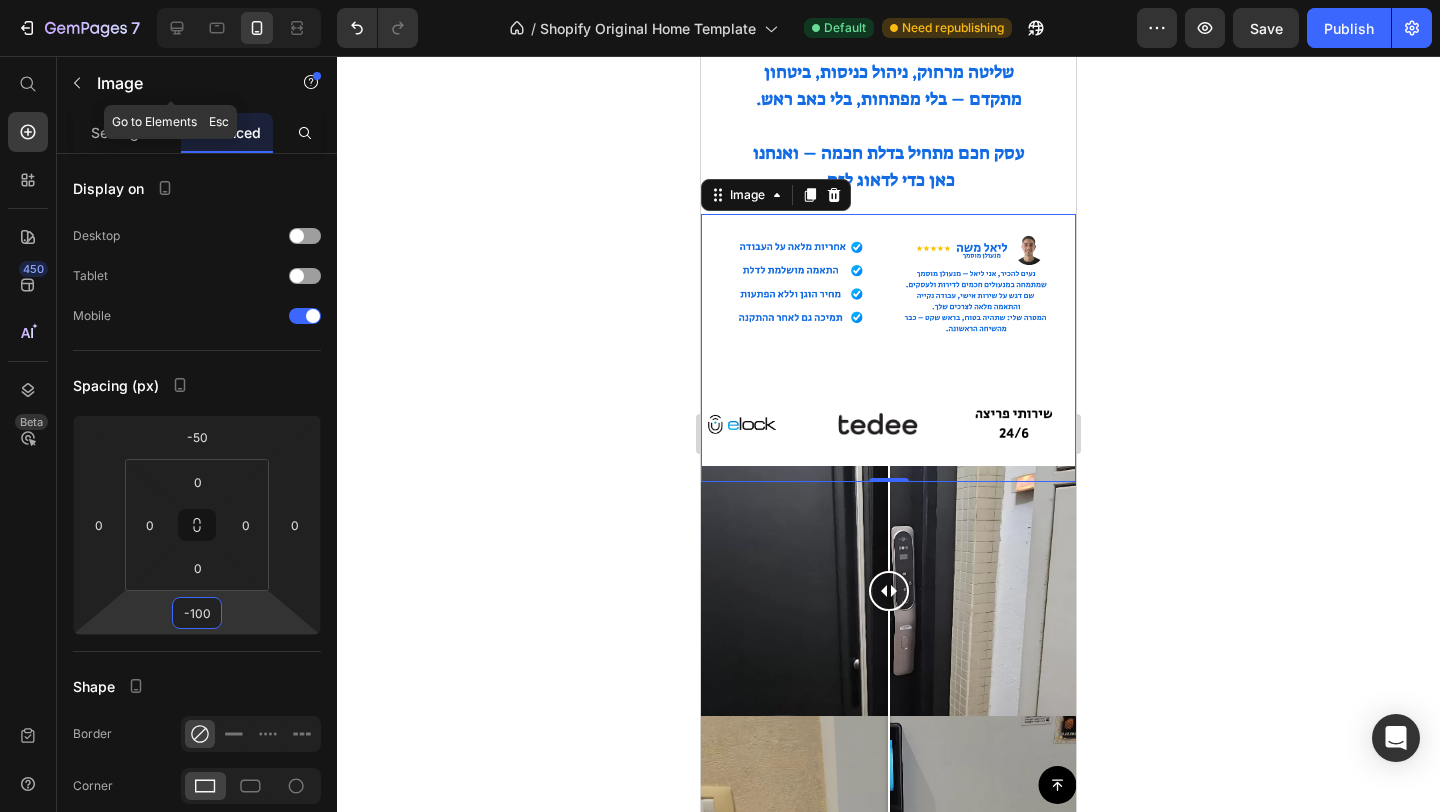 click at bounding box center [77, 83] 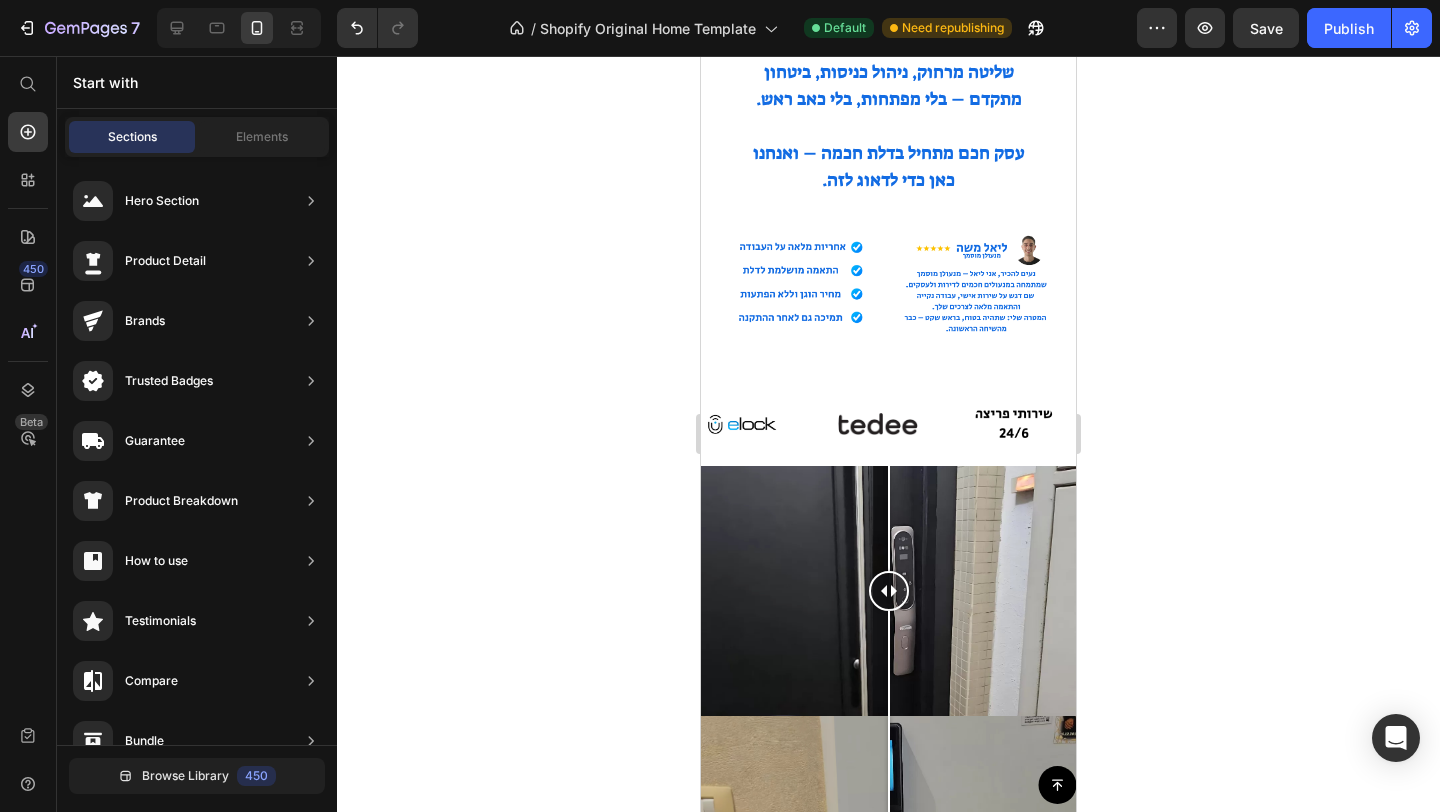 click 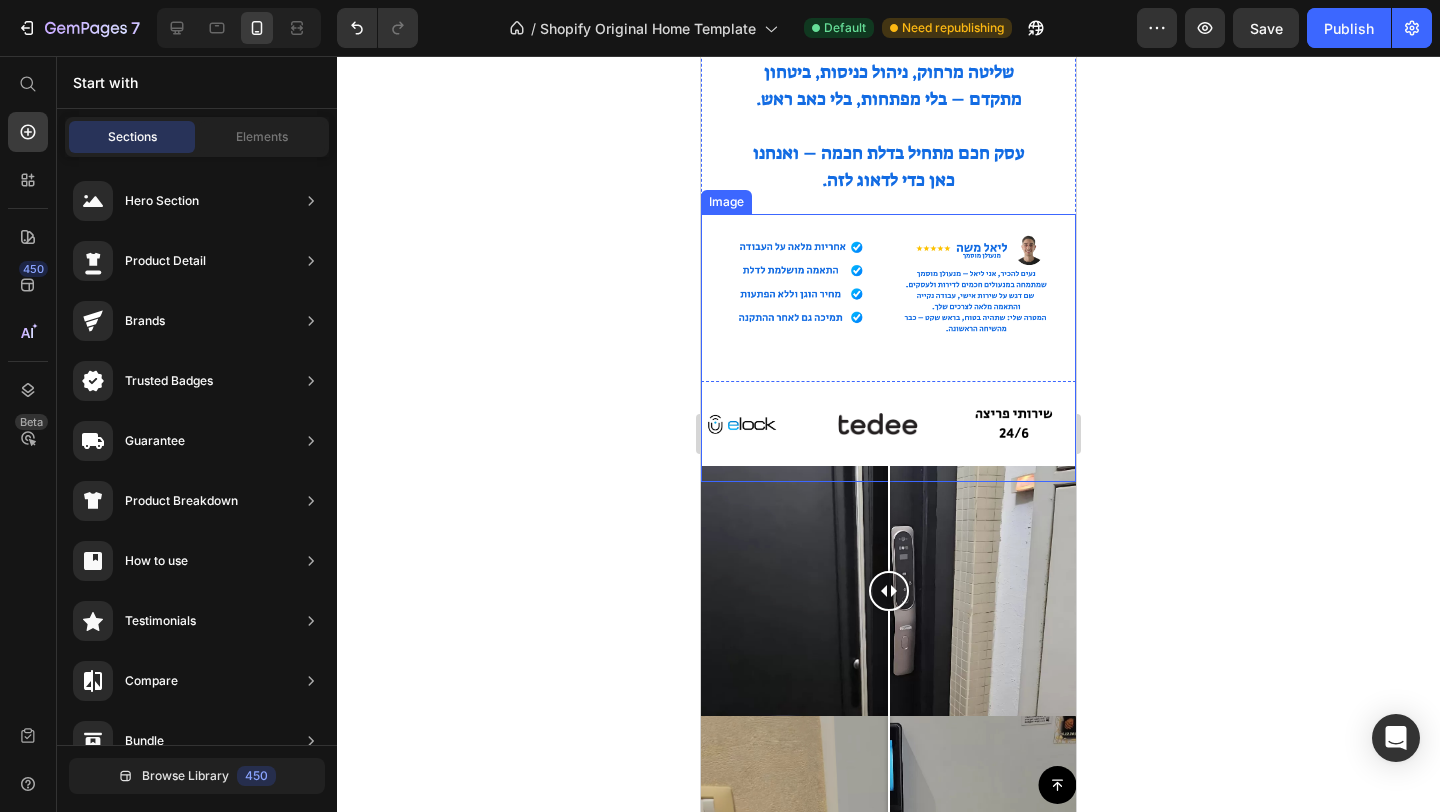 click at bounding box center (888, 348) 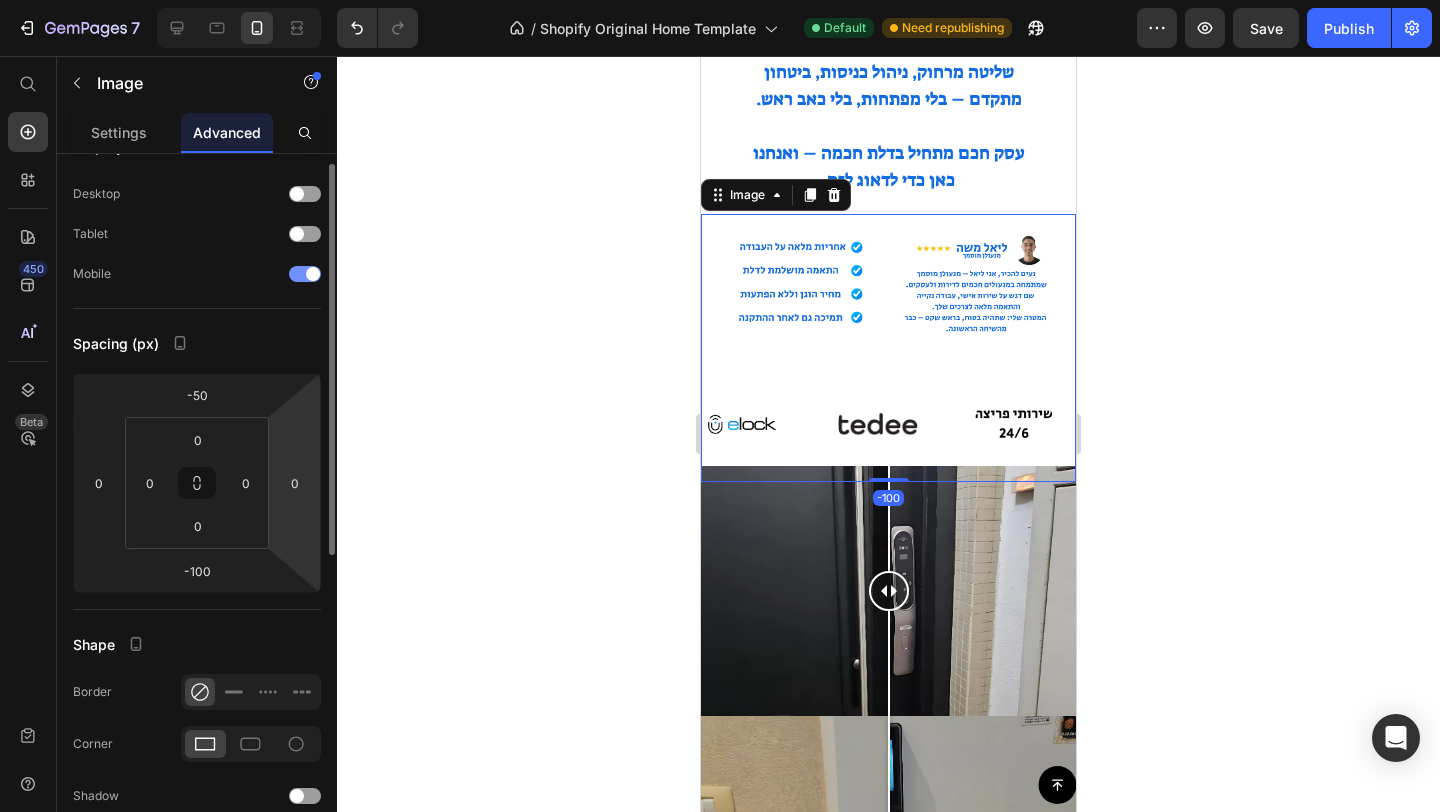scroll, scrollTop: 54, scrollLeft: 0, axis: vertical 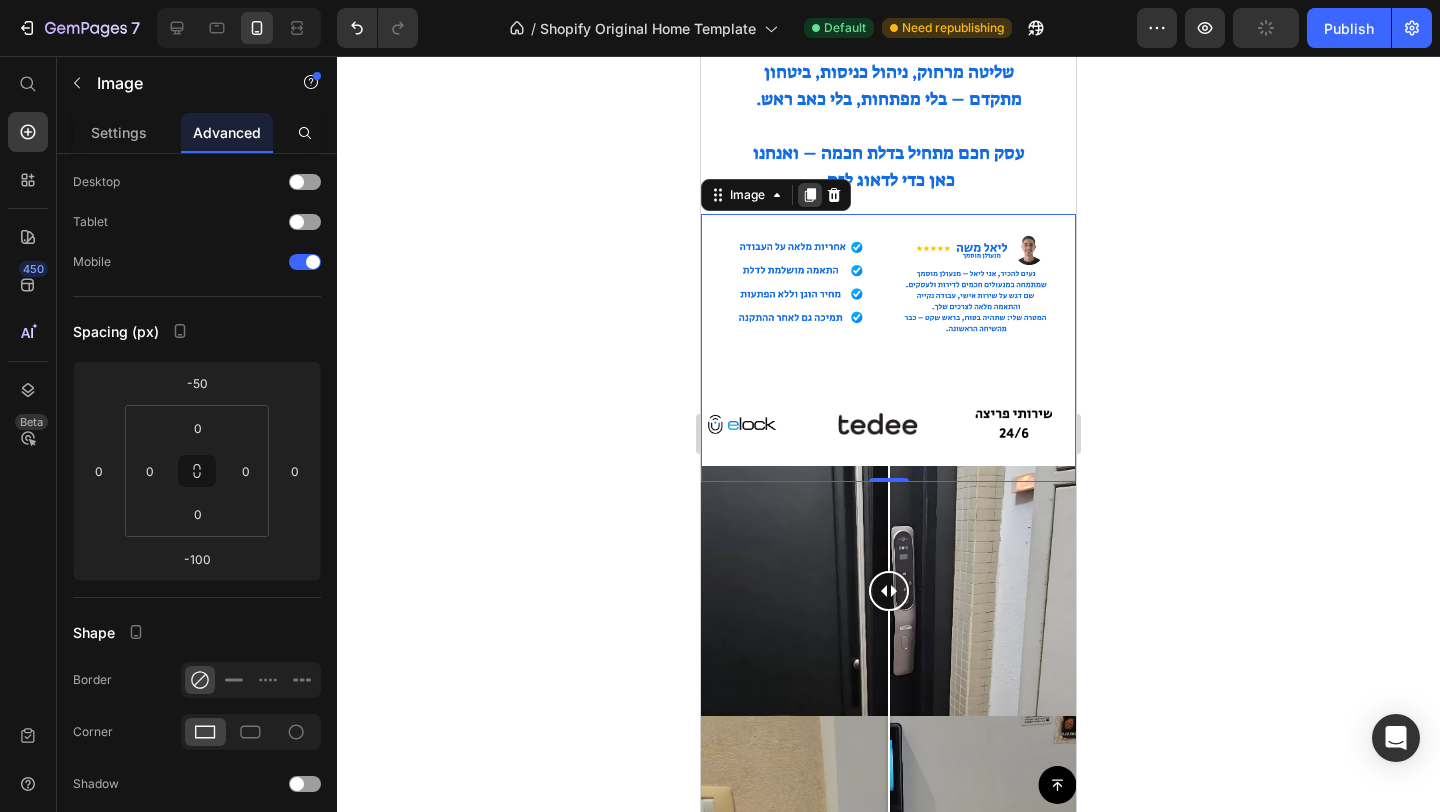 click 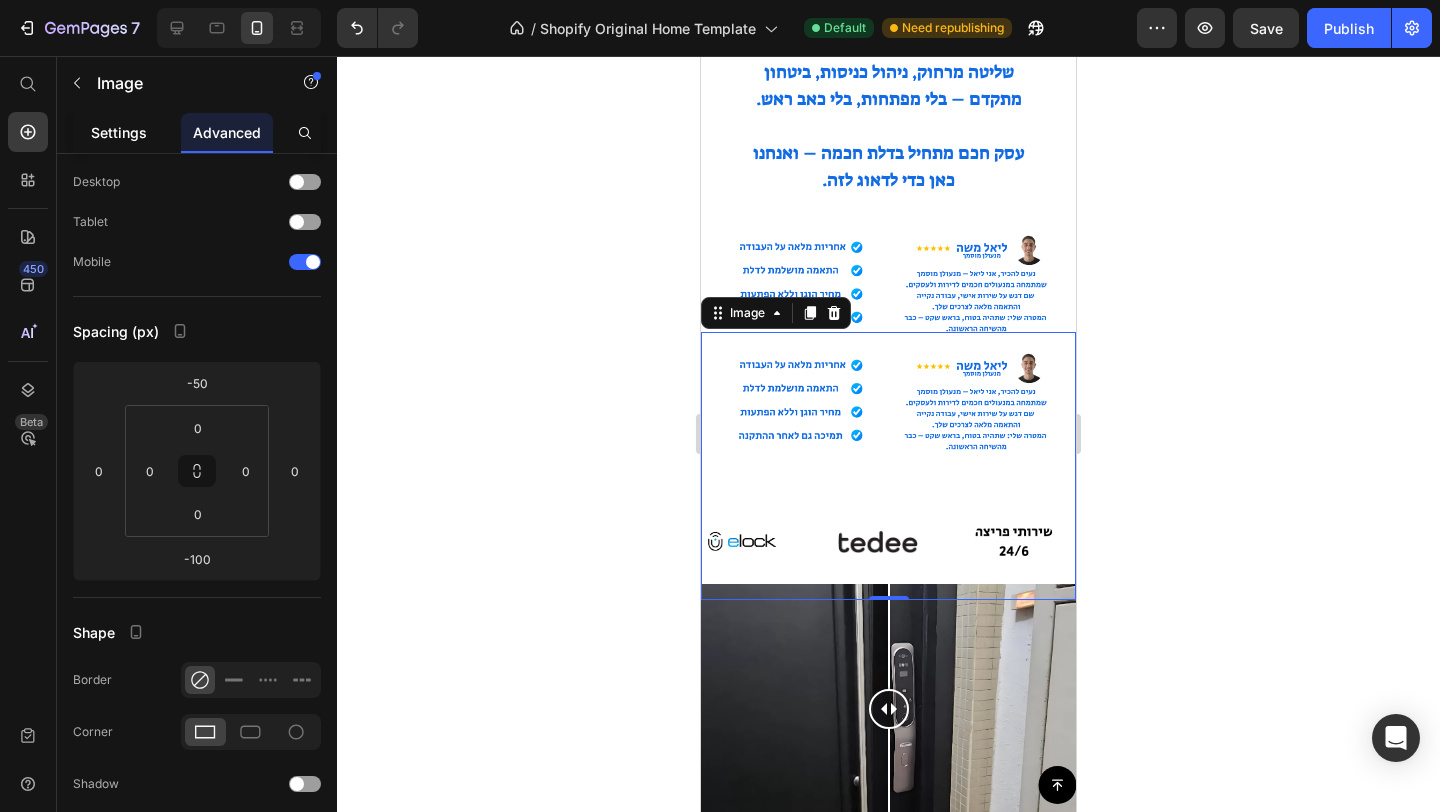 click on "Settings" 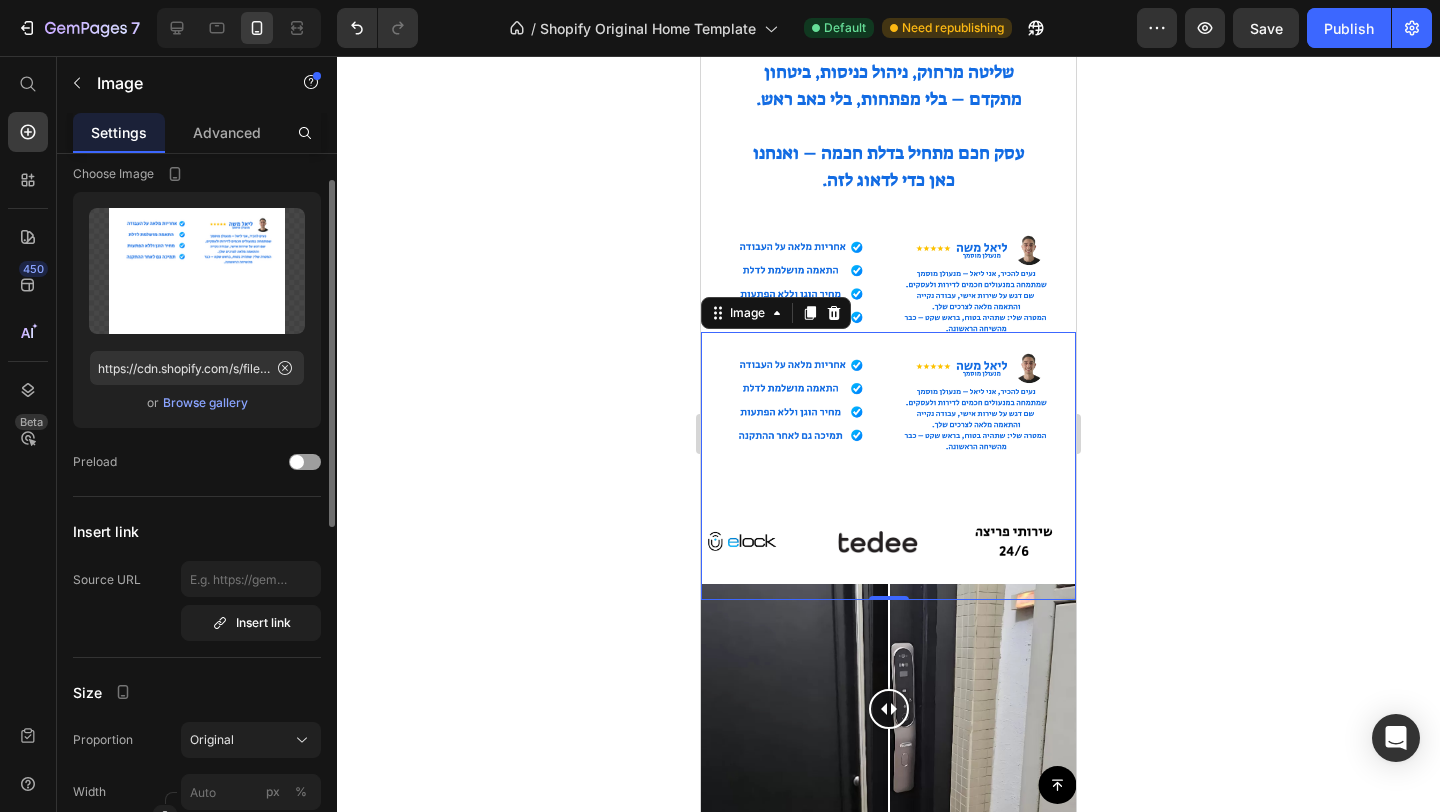 scroll, scrollTop: 0, scrollLeft: 0, axis: both 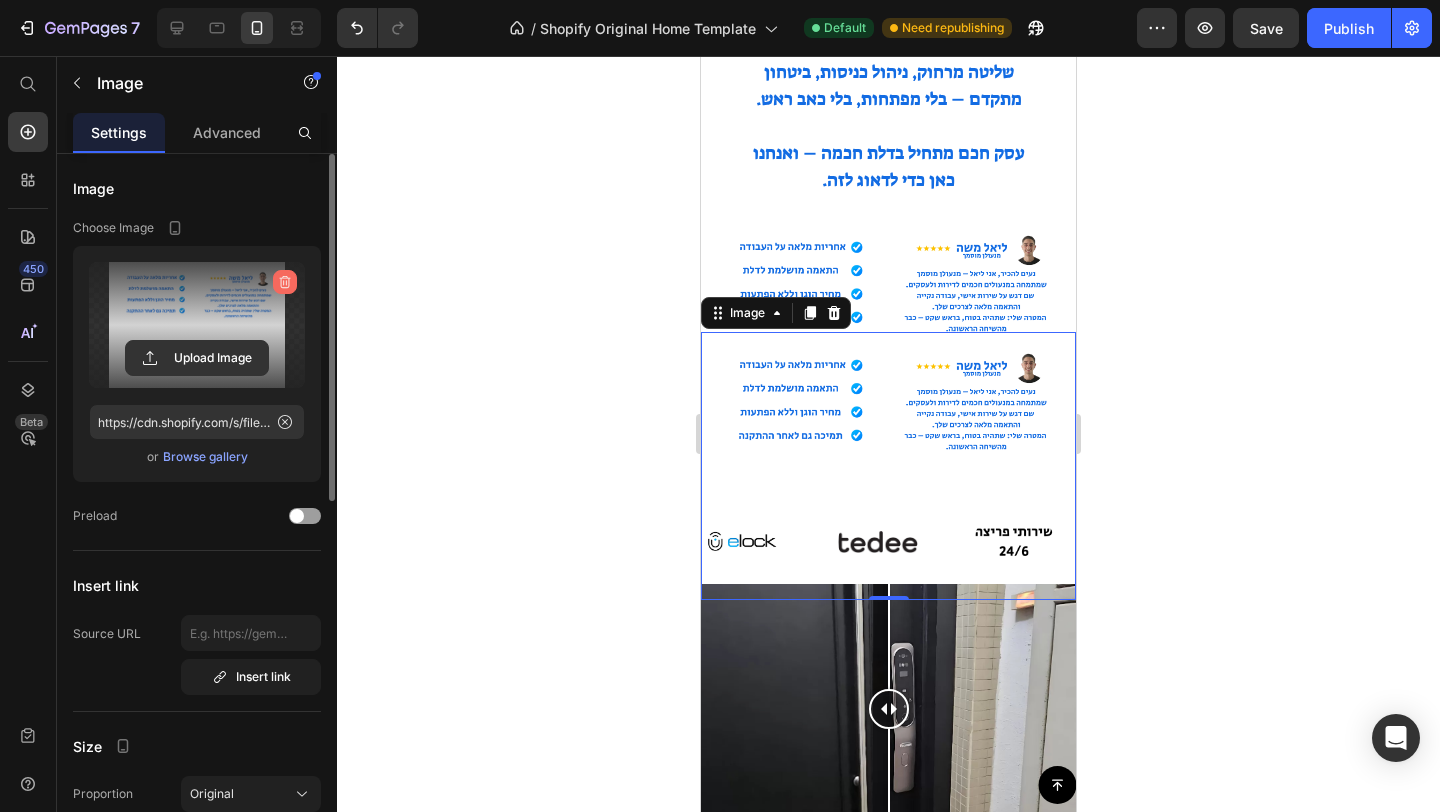 click 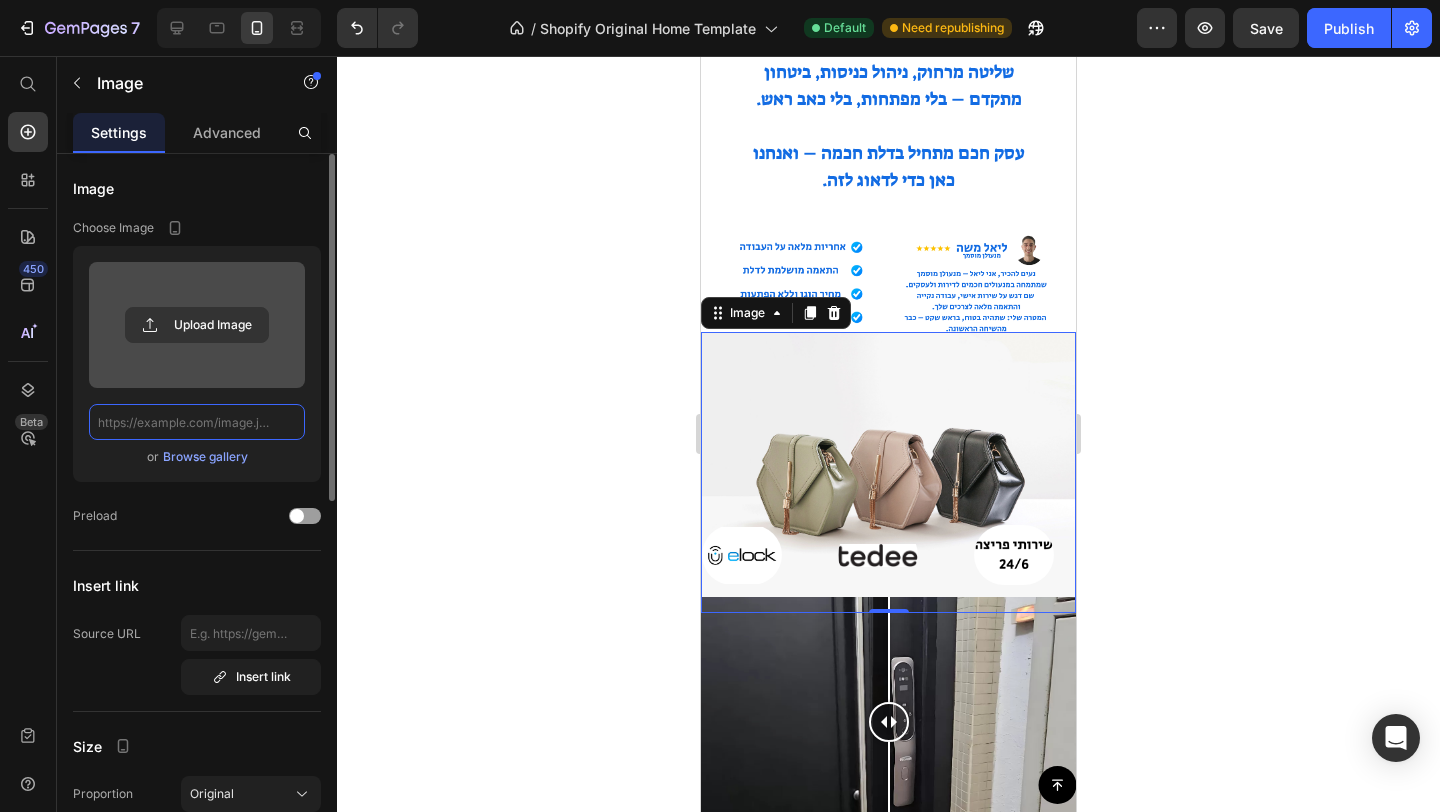 scroll, scrollTop: 0, scrollLeft: 0, axis: both 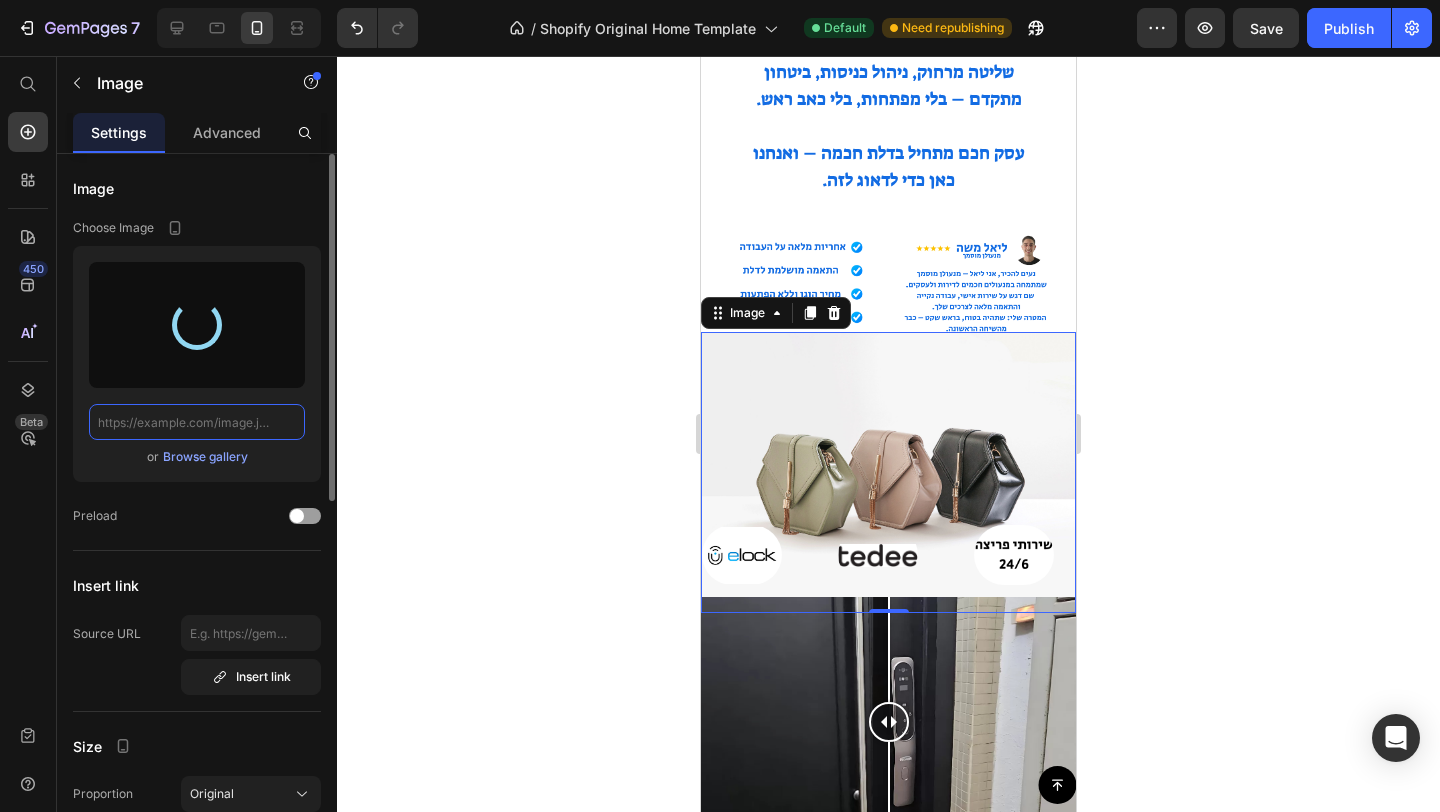 type on "https://cdn.shopify.com/s/files/1/0947/3359/9001/files/gempages_571616952041079960-7357c3eb-aef6-479b-b3b2-c9787b7840ef.jpg" 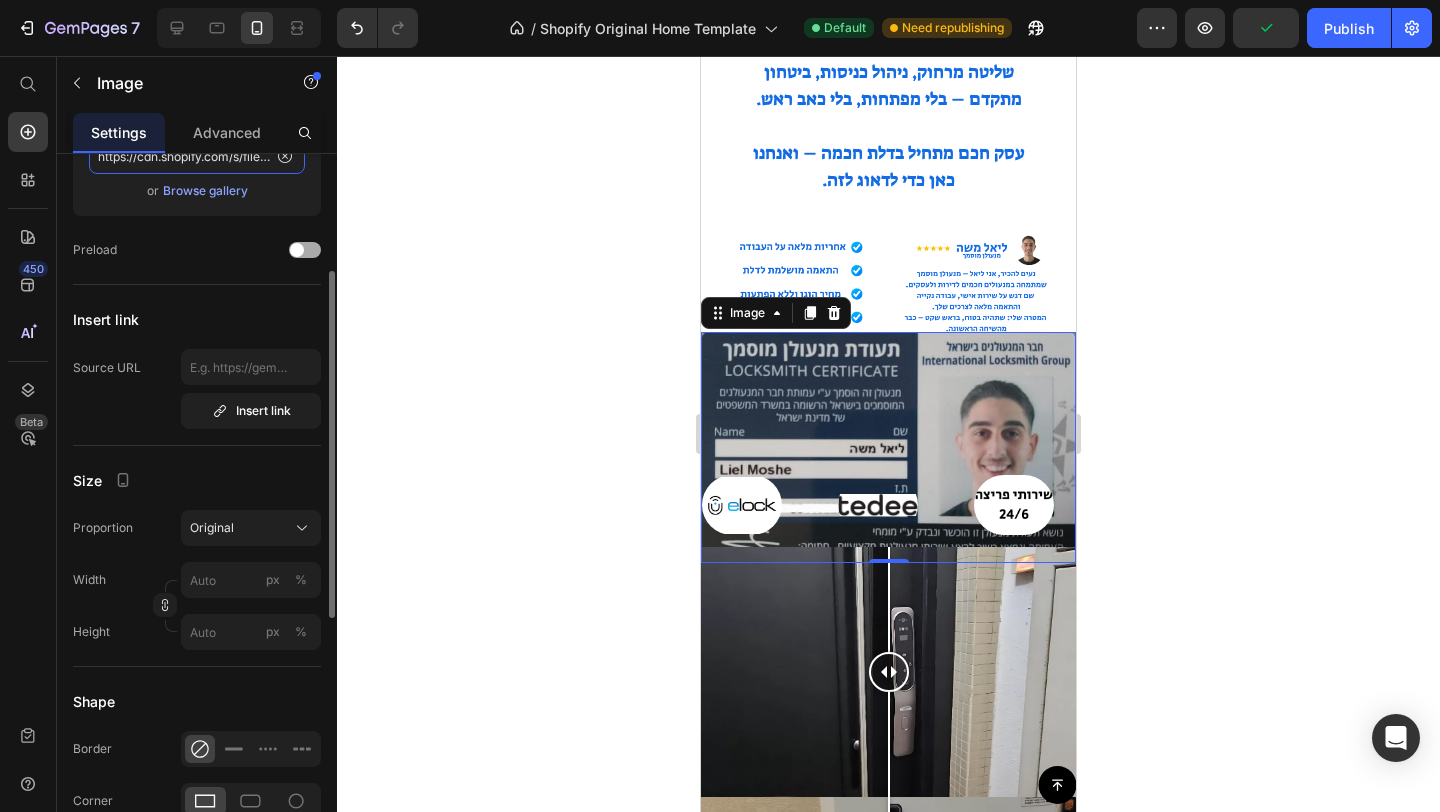 scroll, scrollTop: 267, scrollLeft: 0, axis: vertical 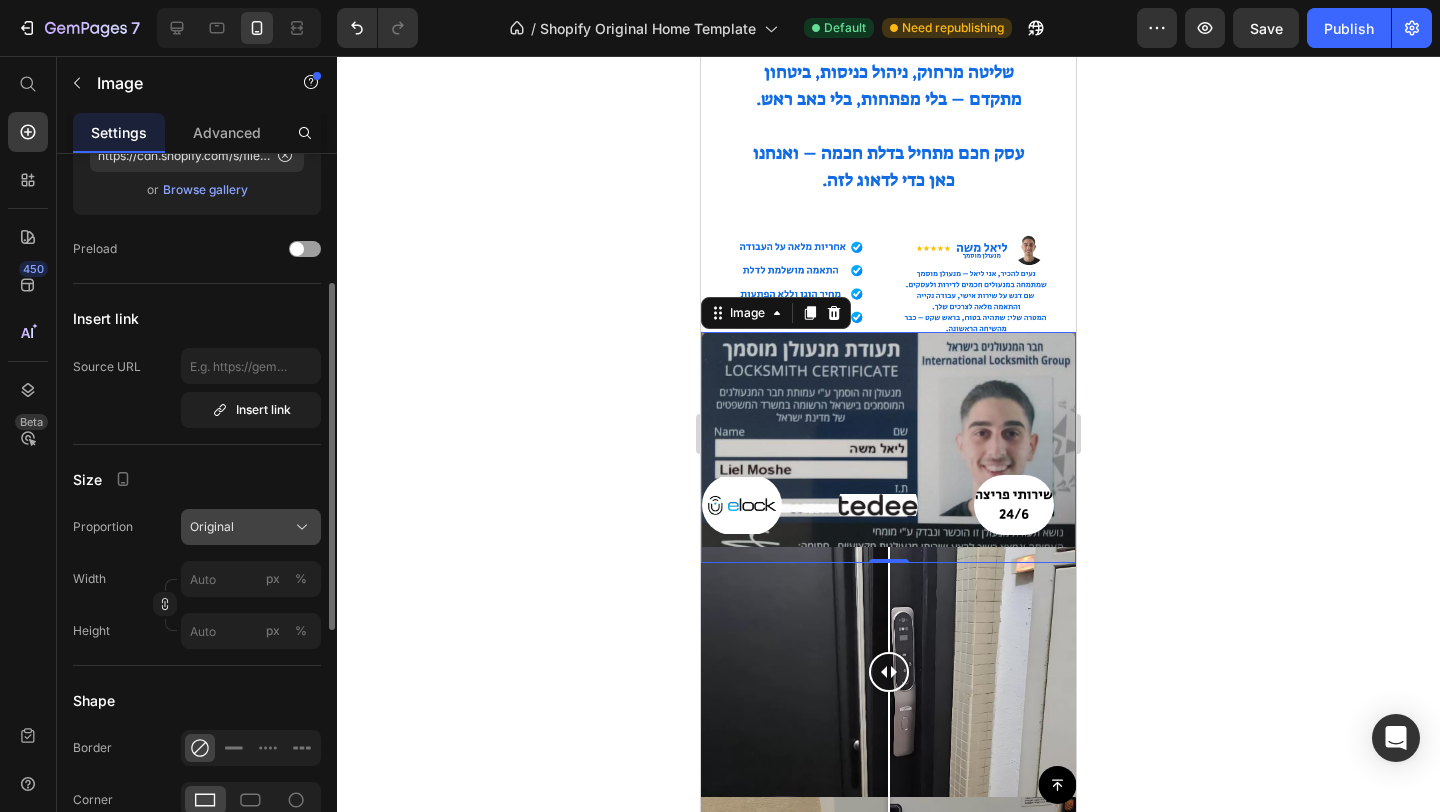 click on "Original" 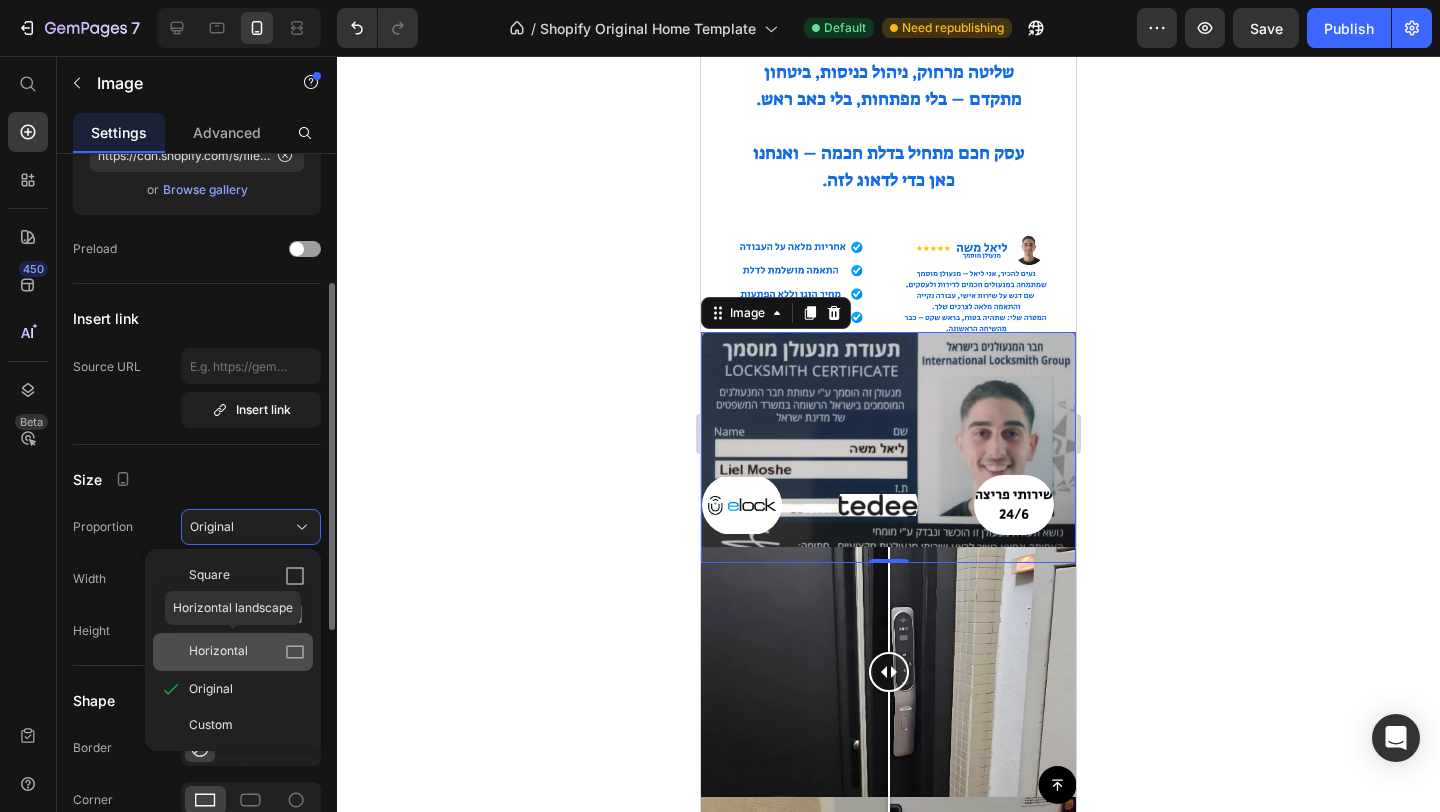 click on "Horizontal" at bounding box center [247, 652] 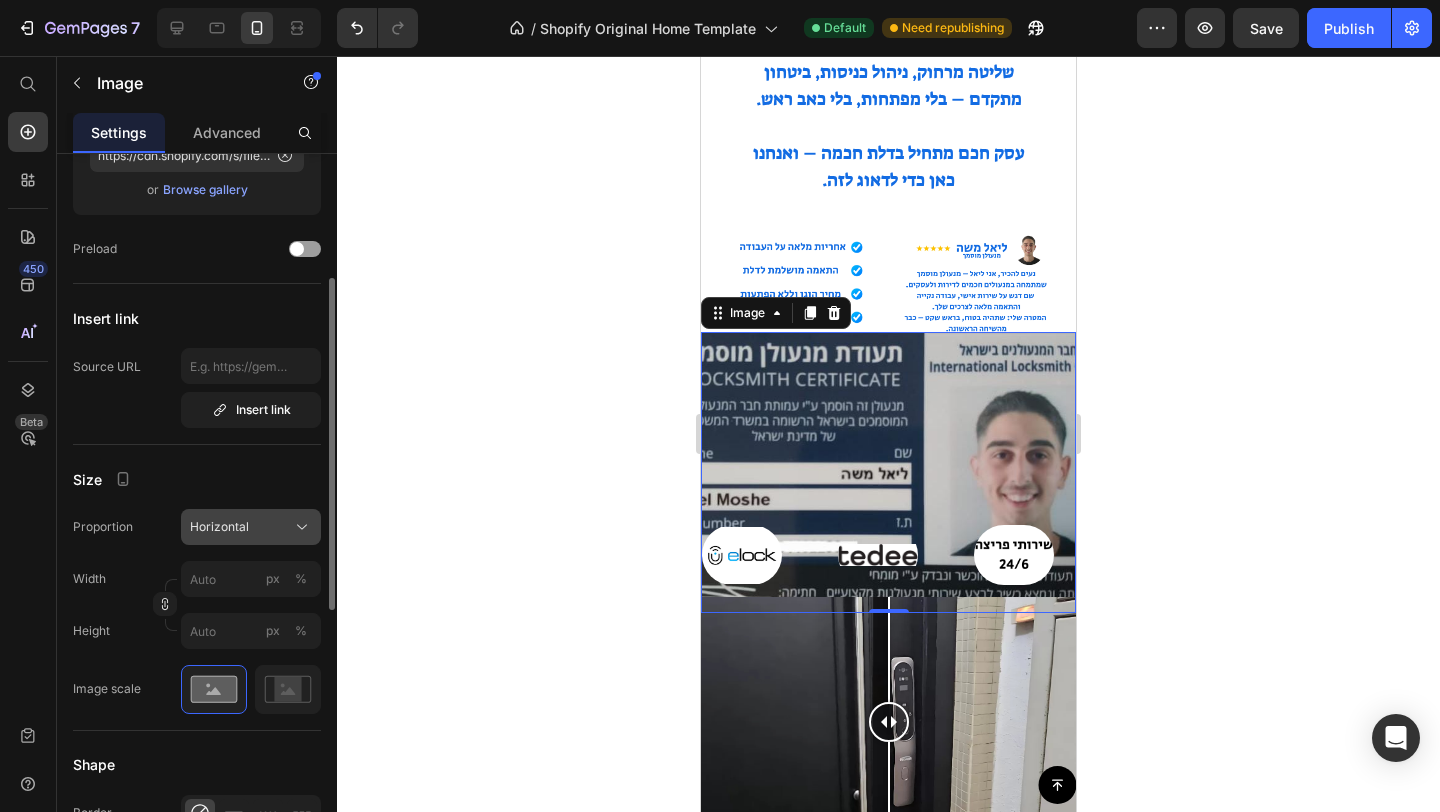 click on "Horizontal" 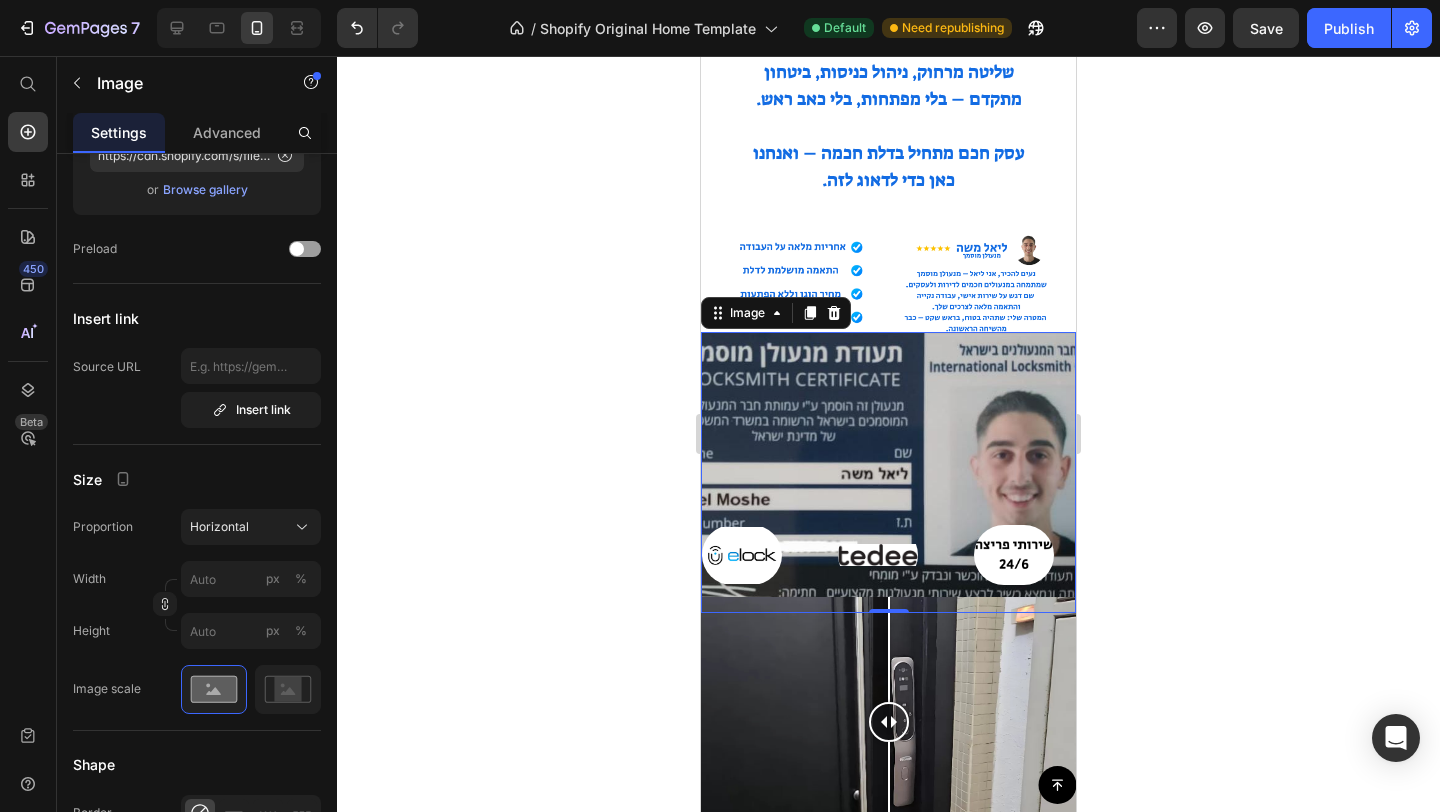 click 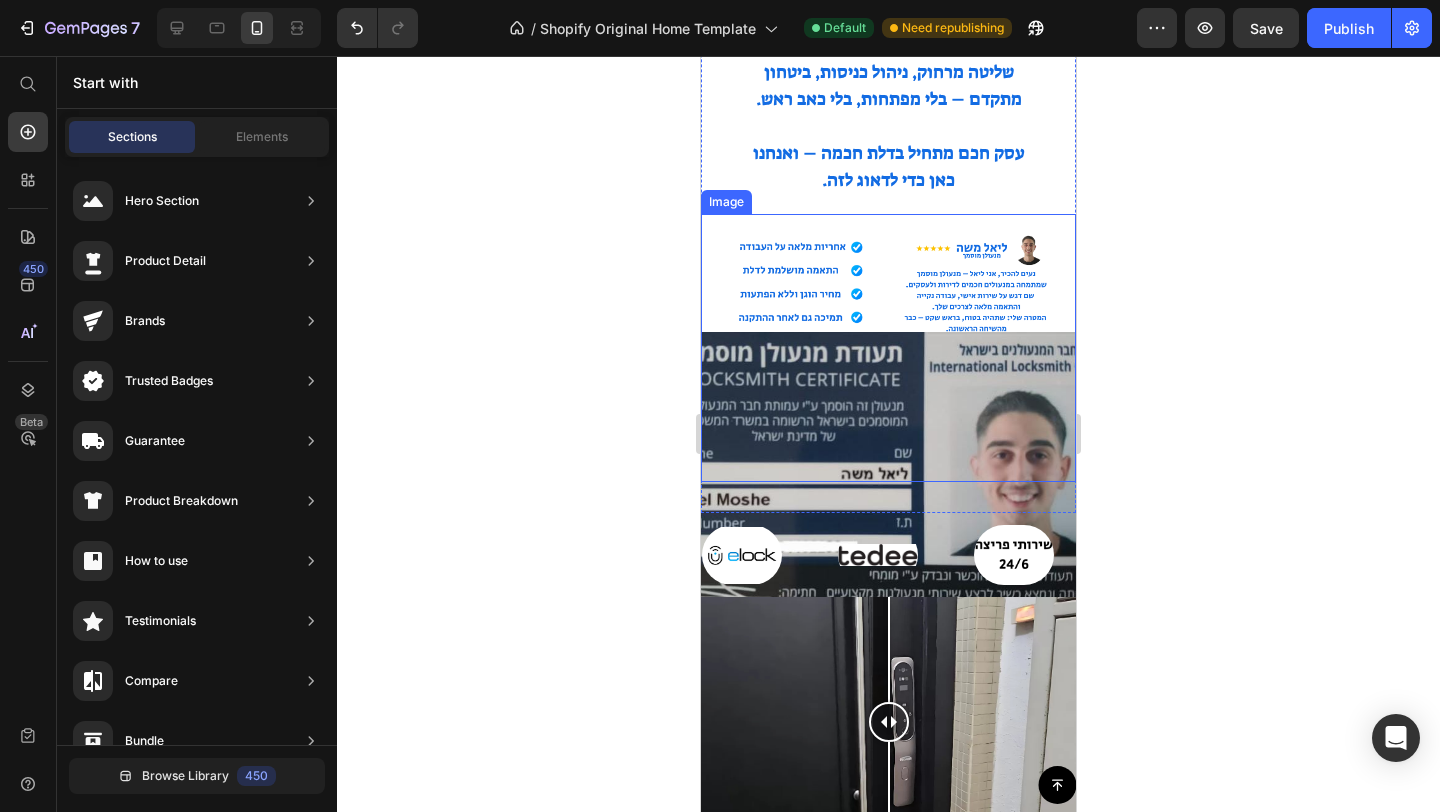 click at bounding box center [888, 472] 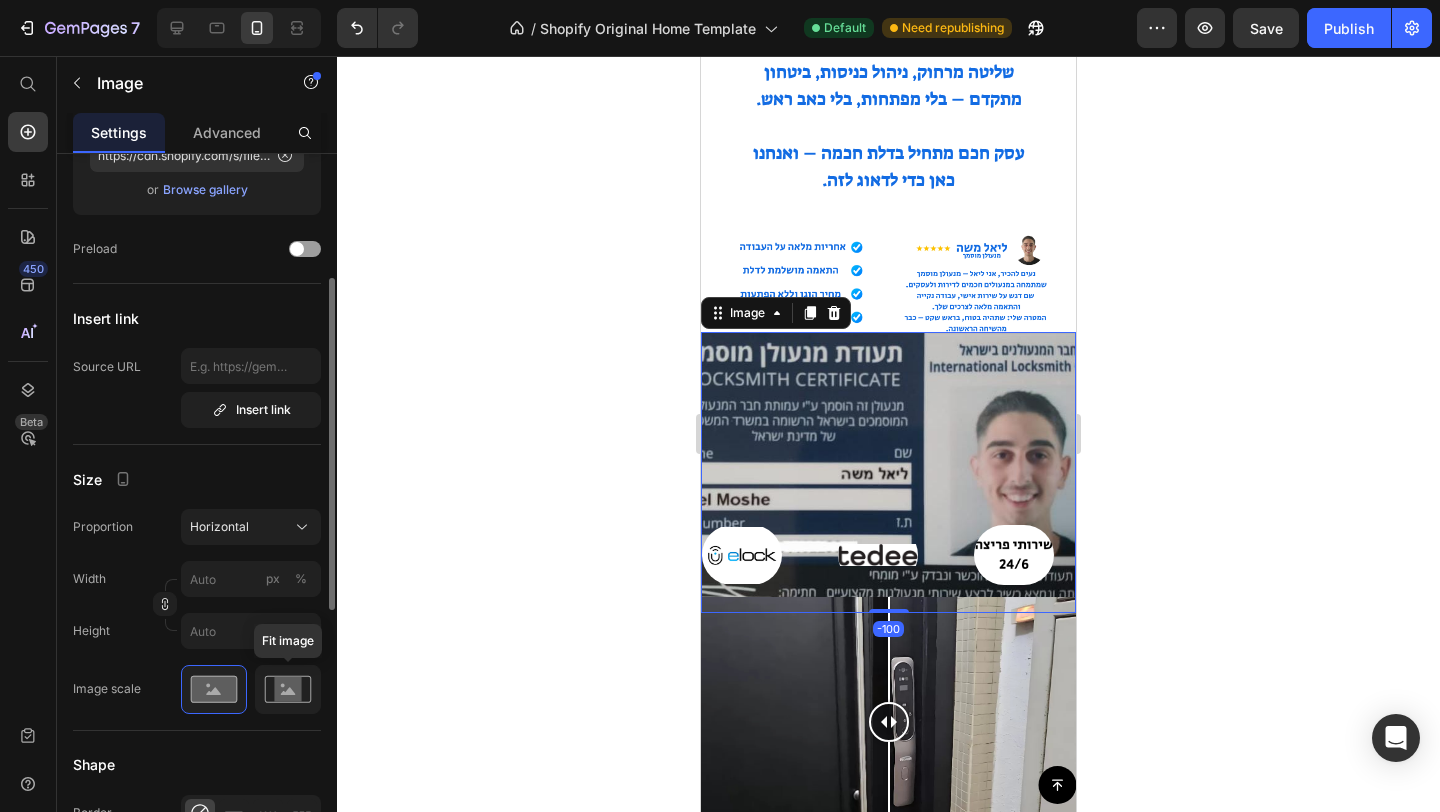 click 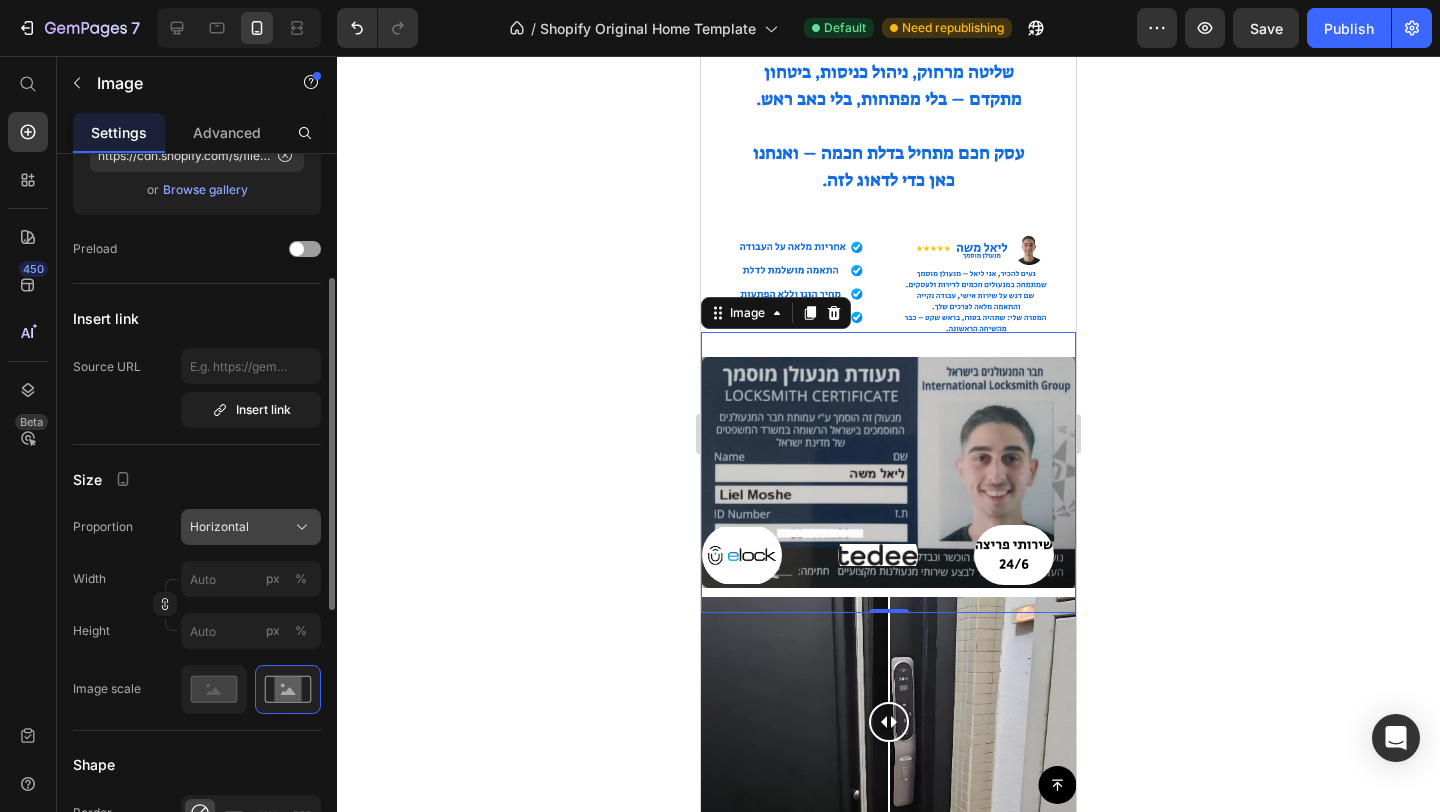 click on "Horizontal" at bounding box center (251, 527) 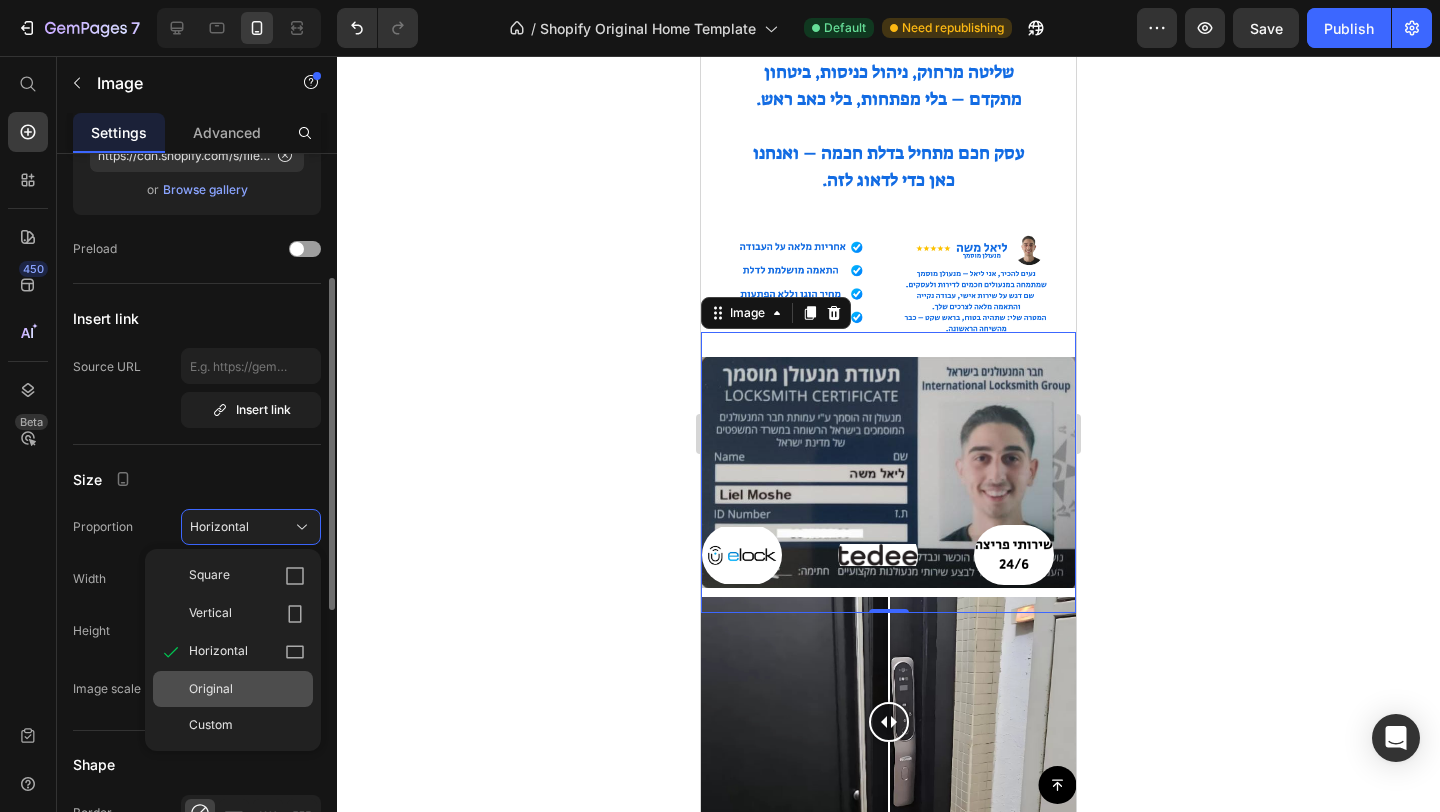 click on "Original" at bounding box center [211, 689] 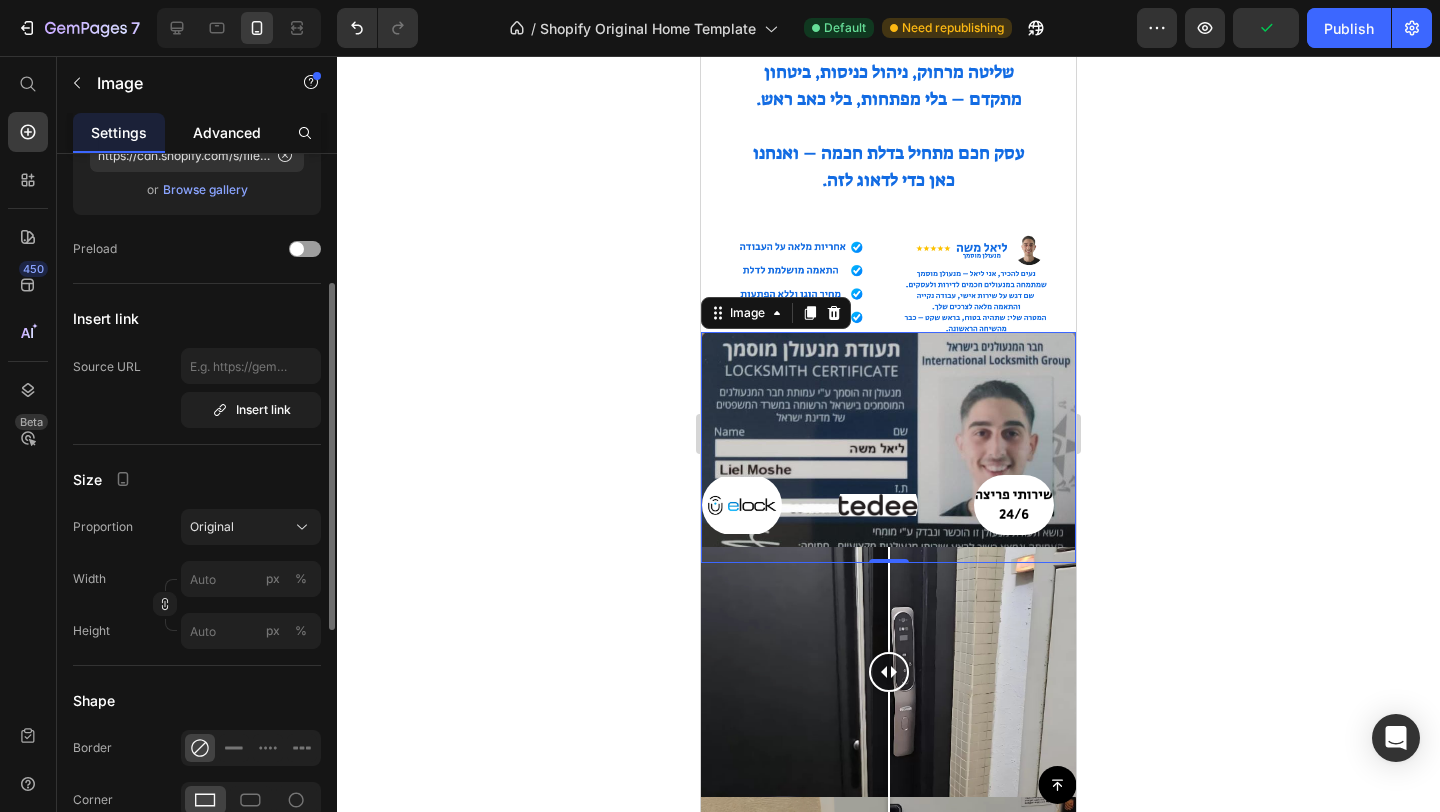 click on "Advanced" at bounding box center [227, 132] 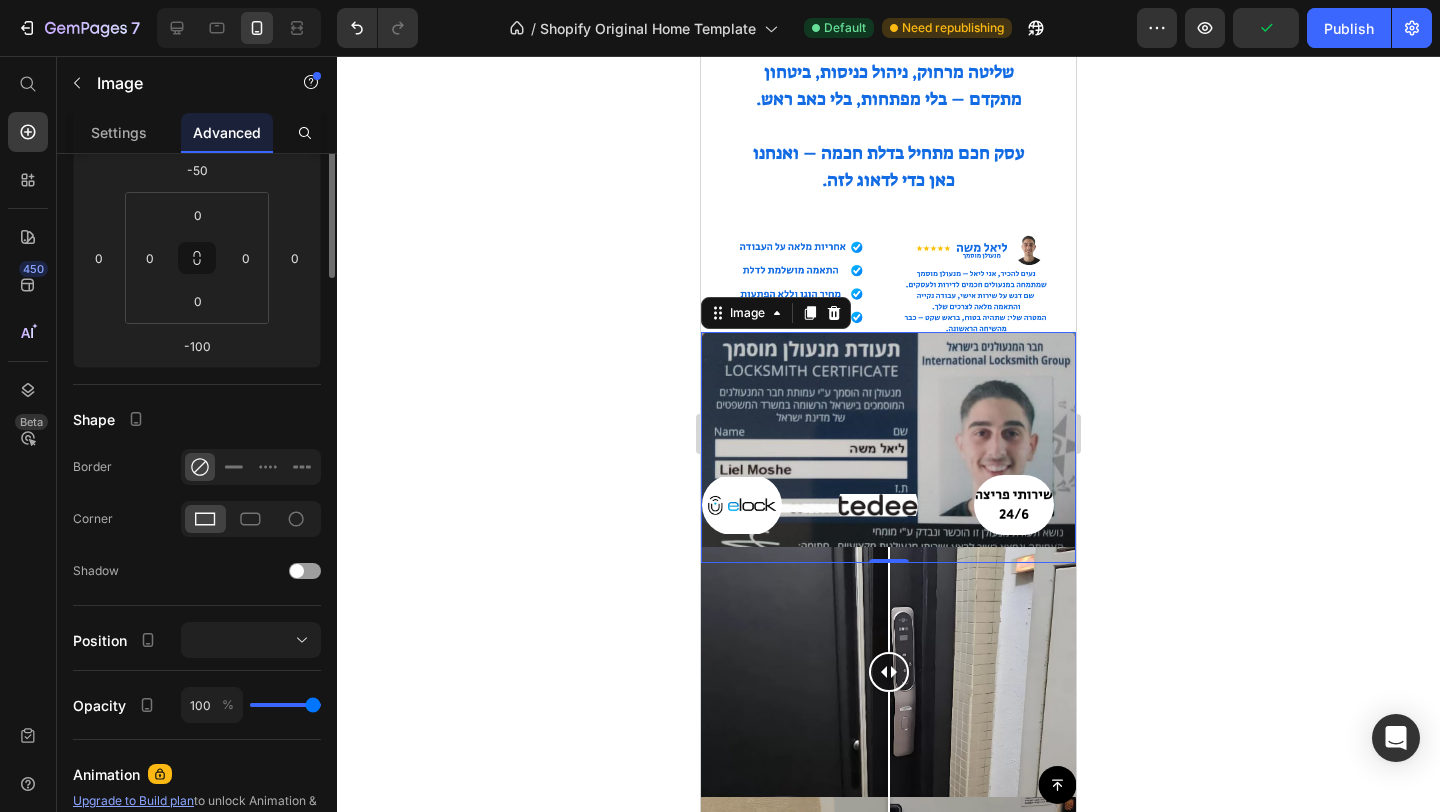 scroll, scrollTop: 0, scrollLeft: 0, axis: both 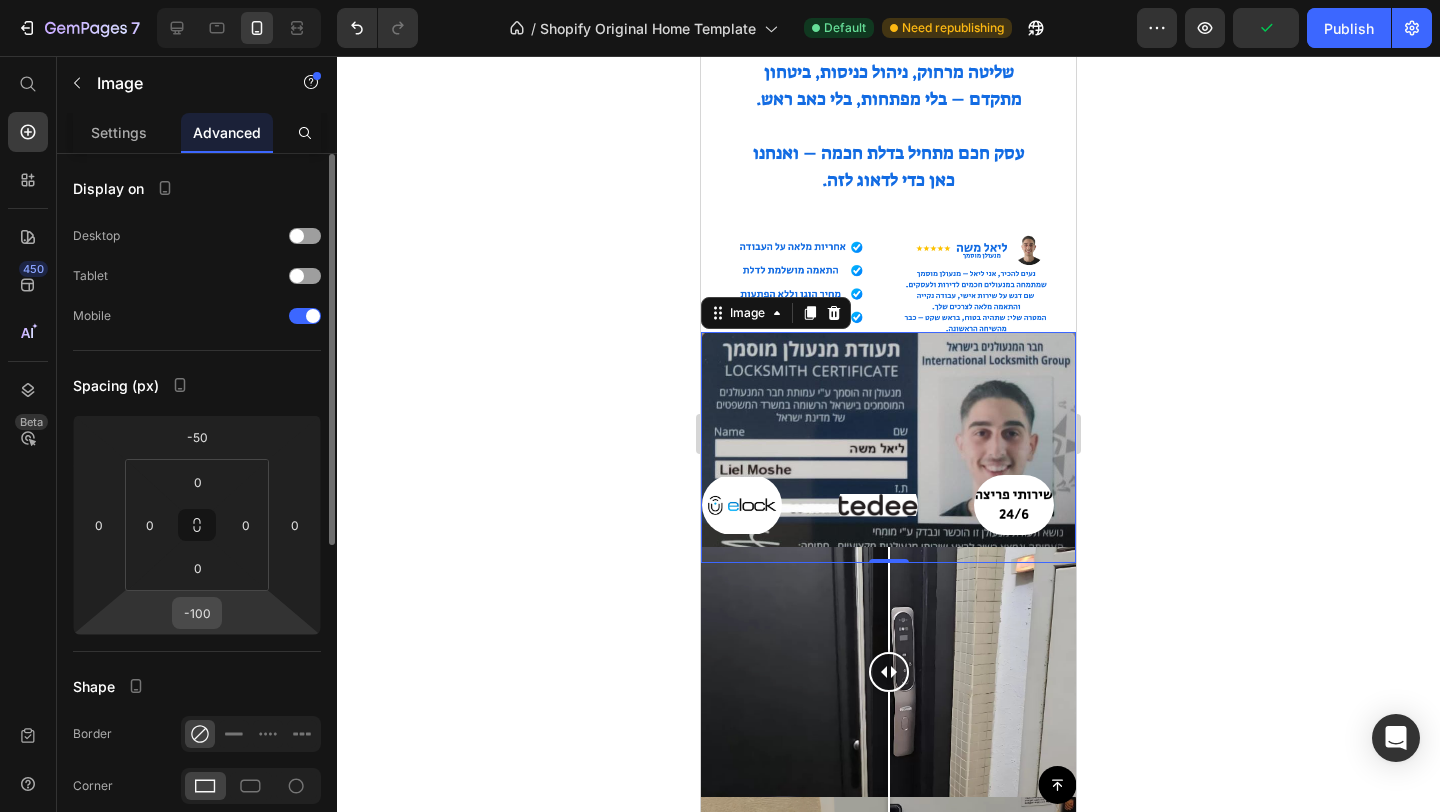 click on "-100" at bounding box center (197, 613) 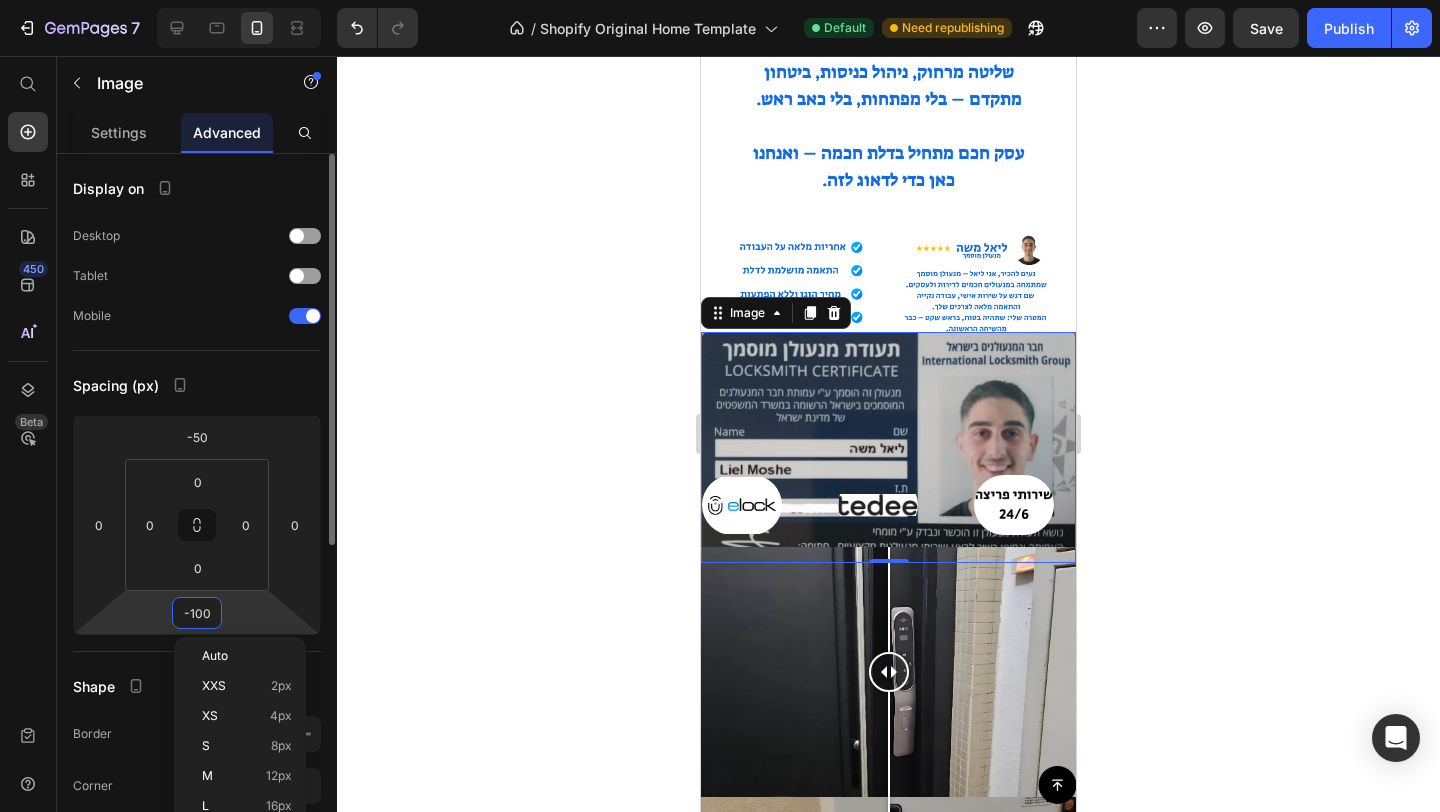 type on "0" 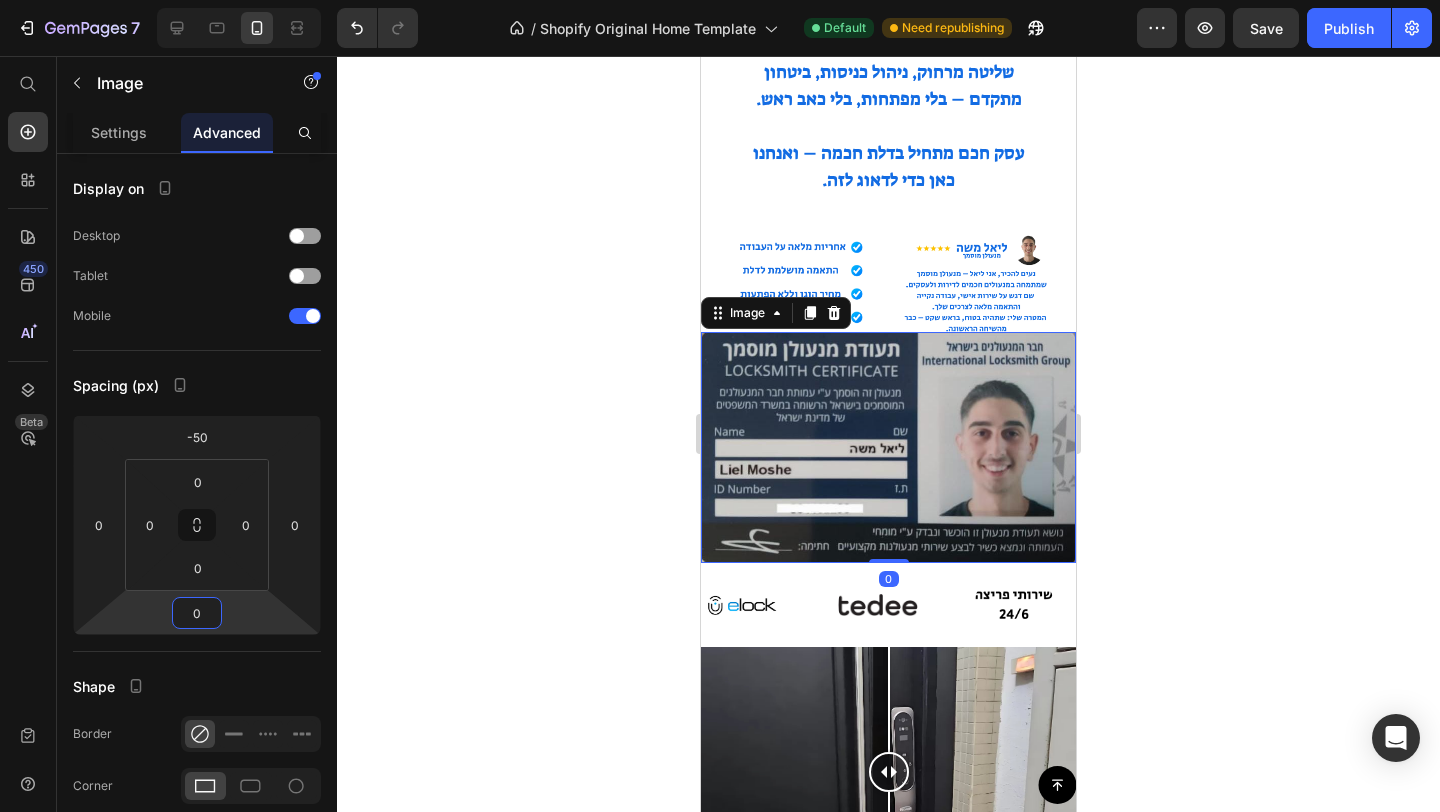 click 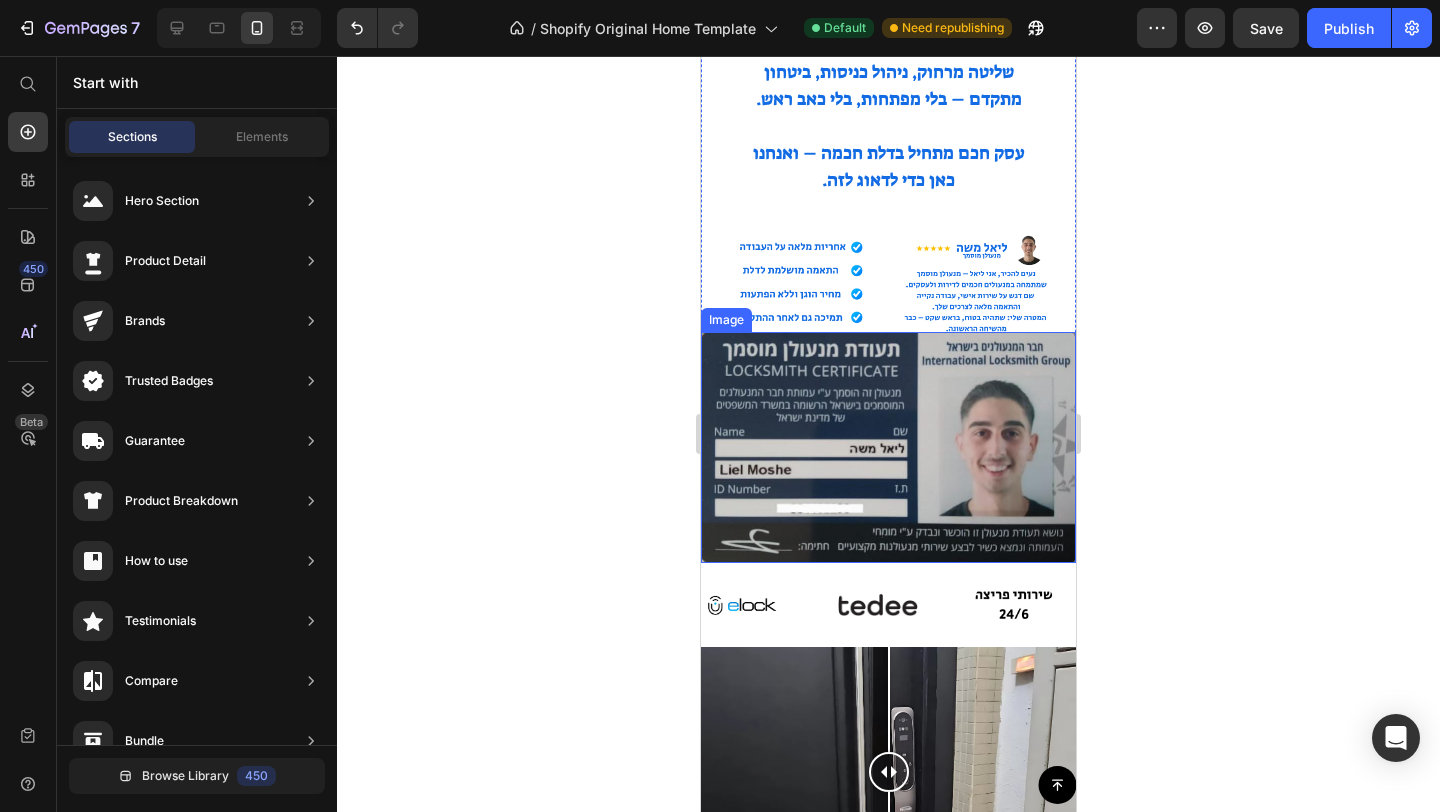 click at bounding box center (888, 447) 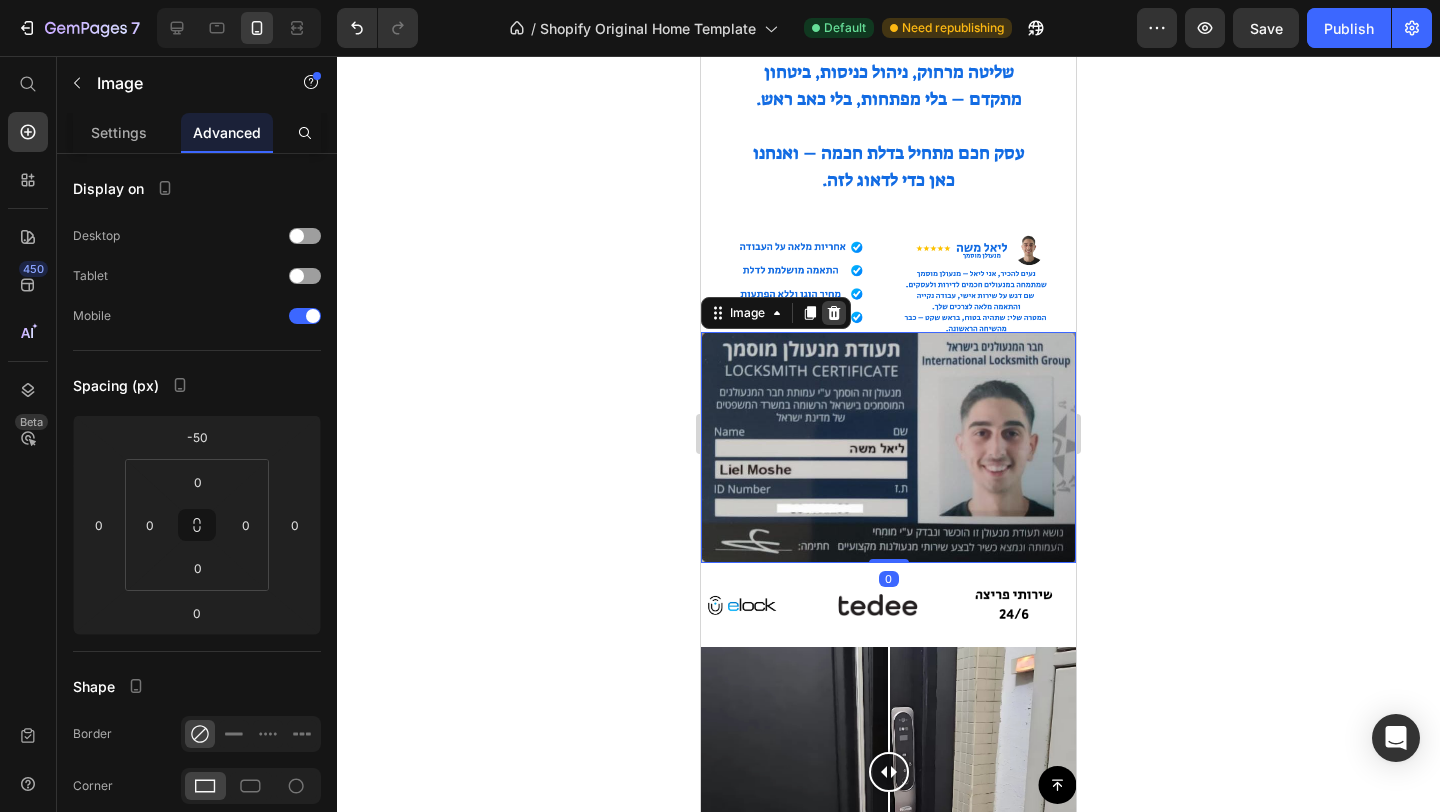 click 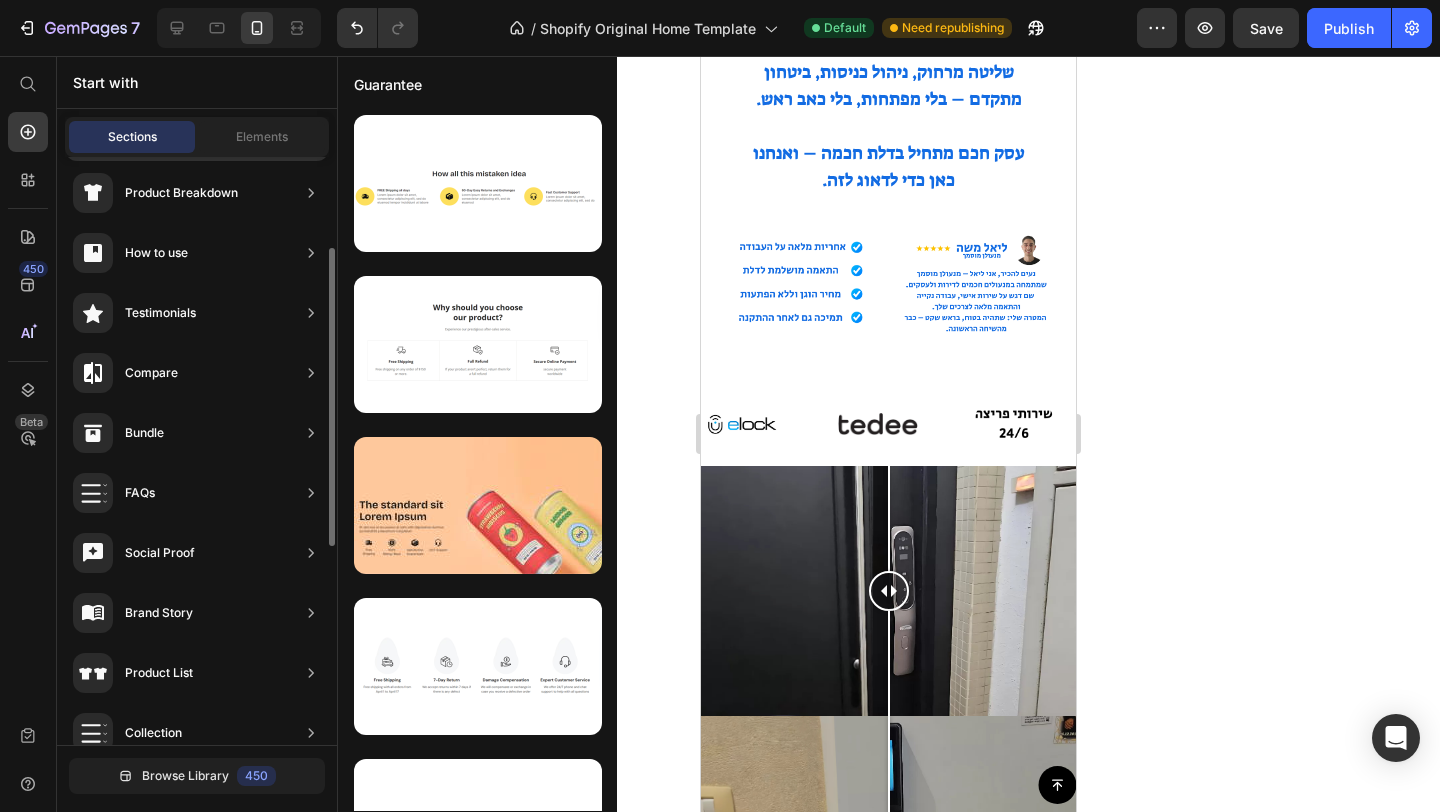 scroll, scrollTop: 315, scrollLeft: 0, axis: vertical 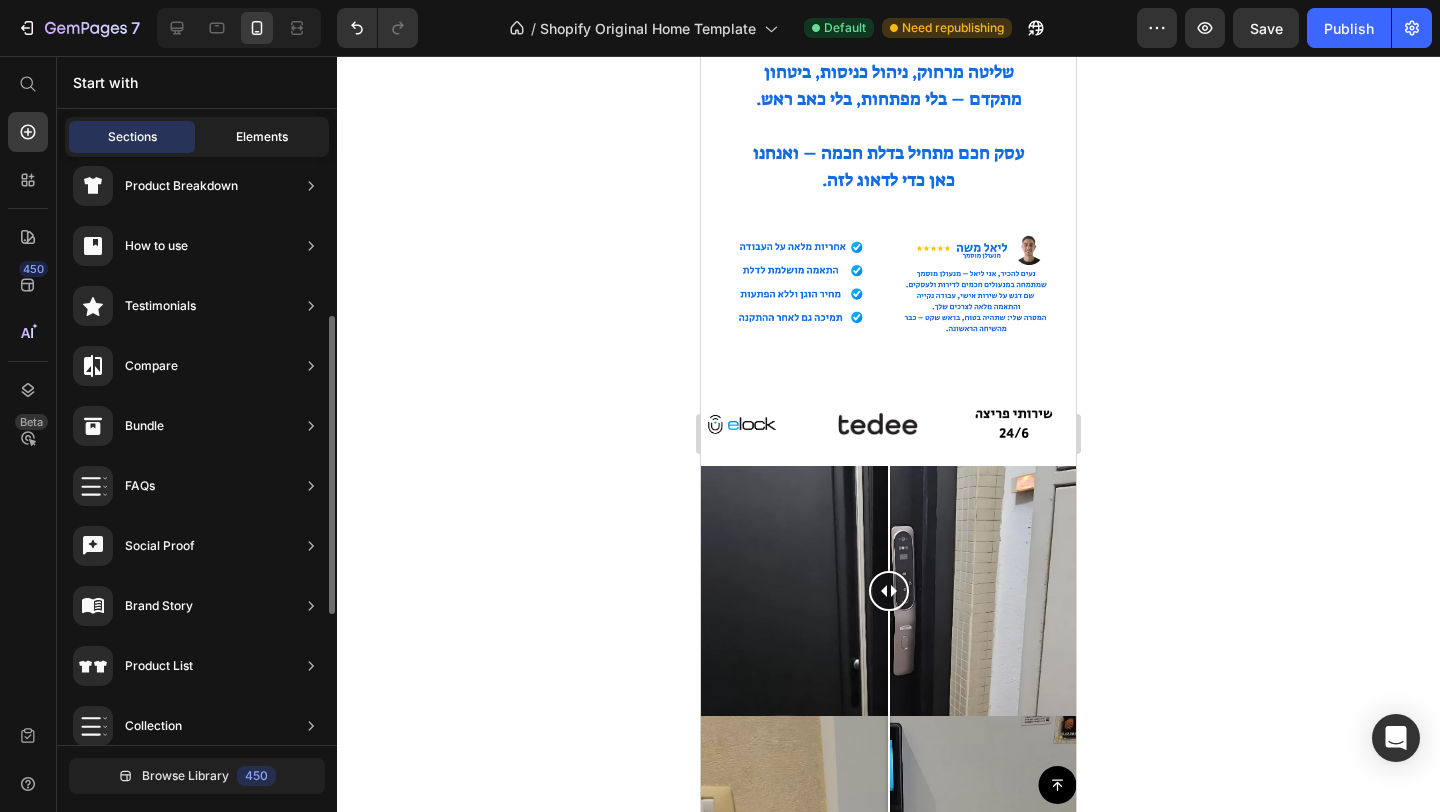 click on "Elements" at bounding box center (262, 137) 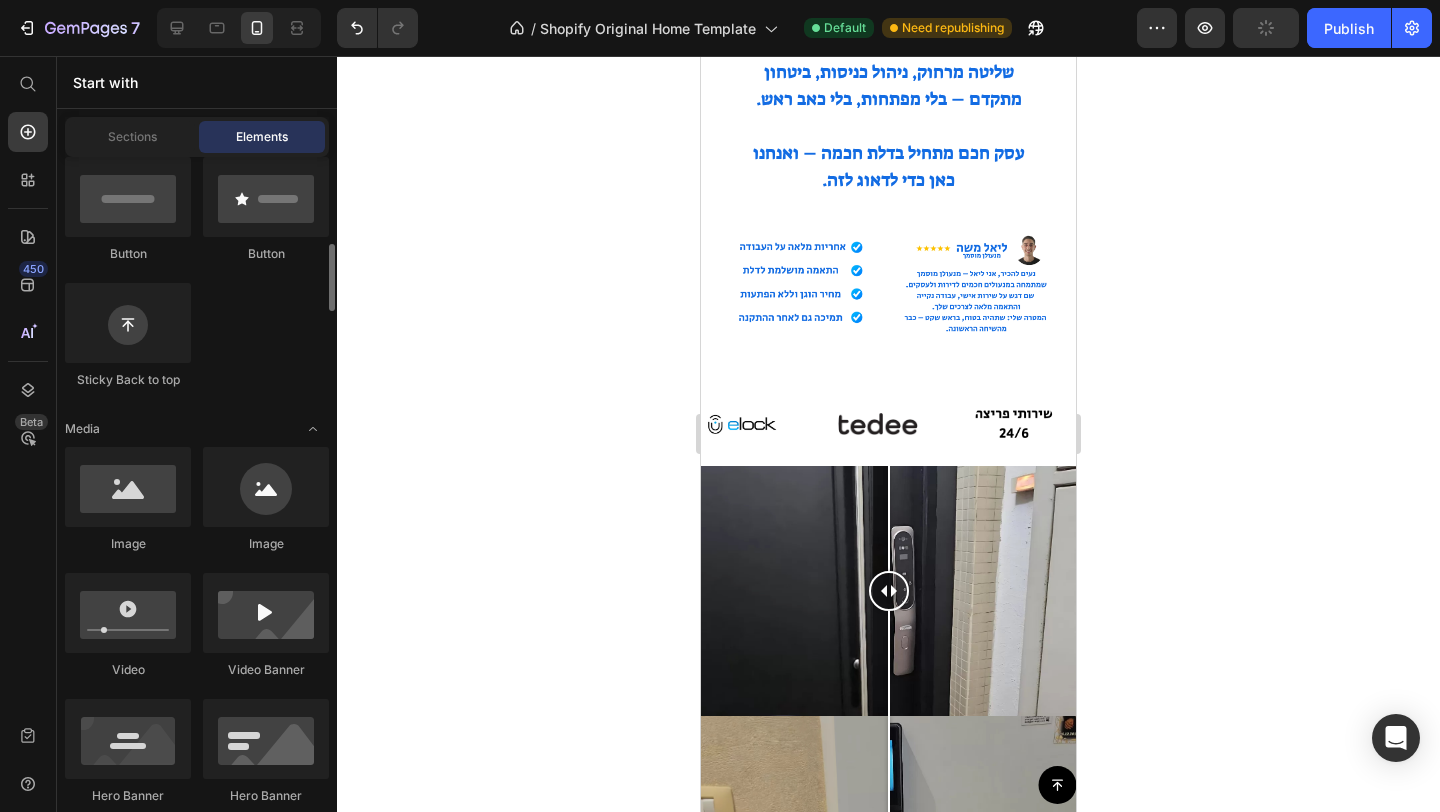 scroll, scrollTop: 530, scrollLeft: 0, axis: vertical 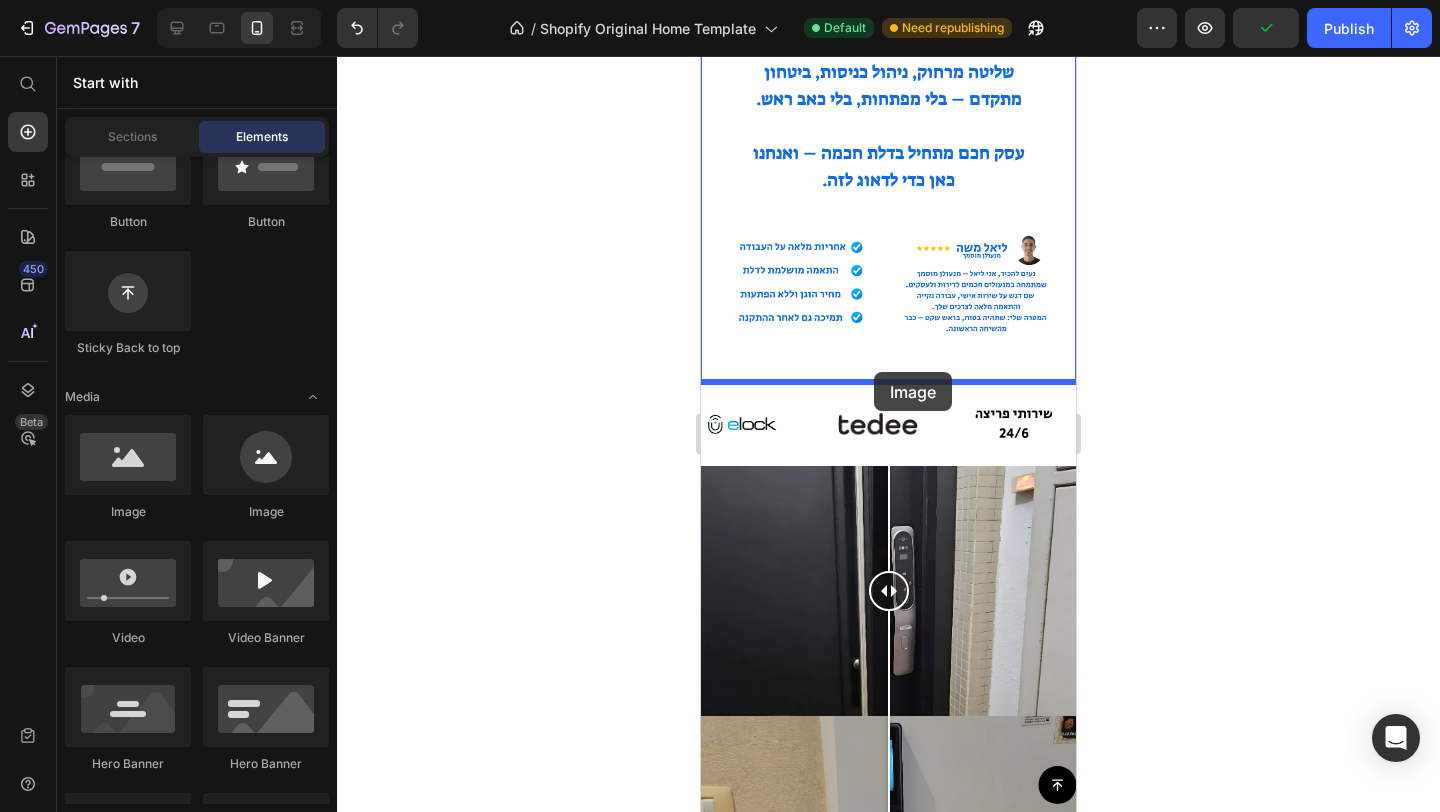 drag, startPoint x: 957, startPoint y: 548, endPoint x: 875, endPoint y: 374, distance: 192.35384 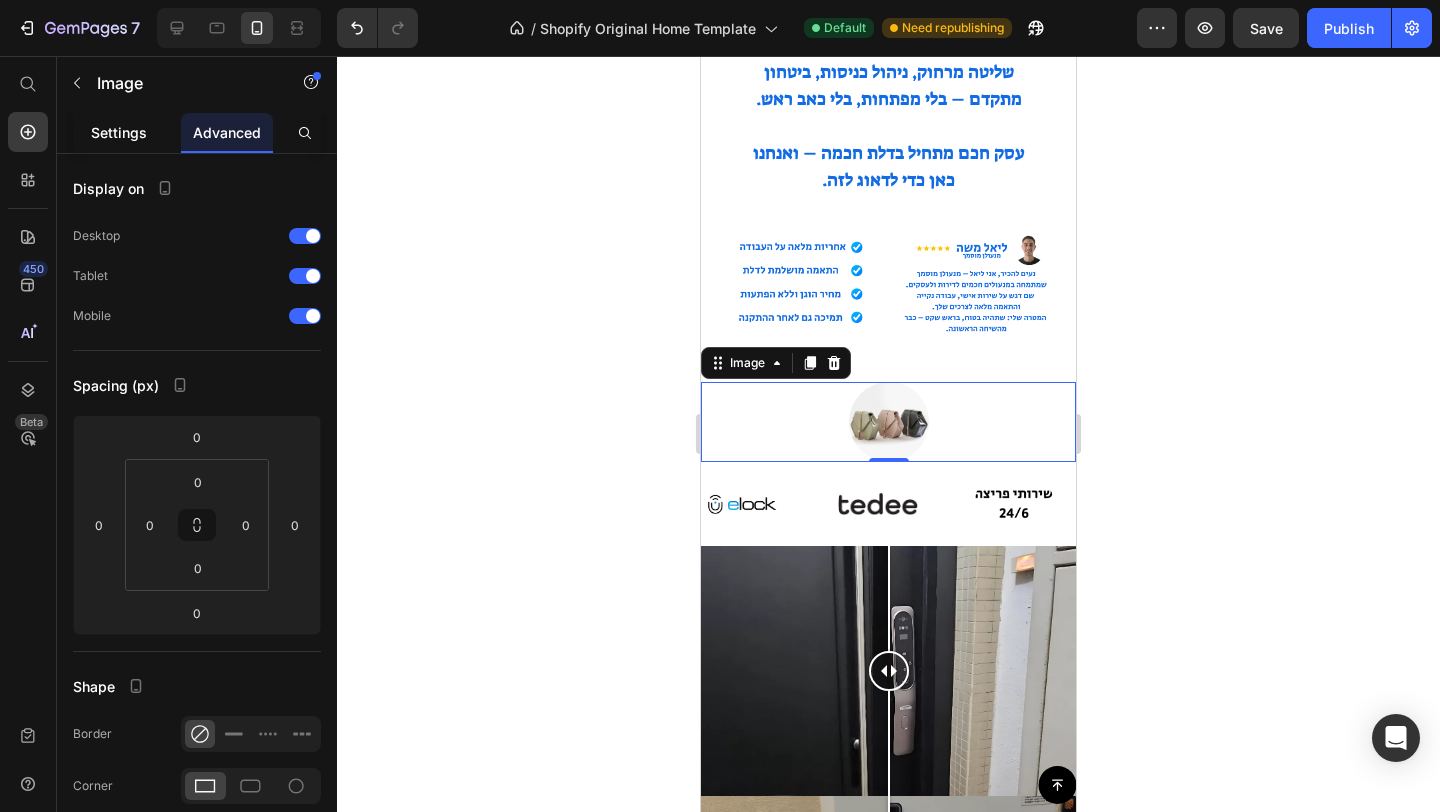 click on "Settings" 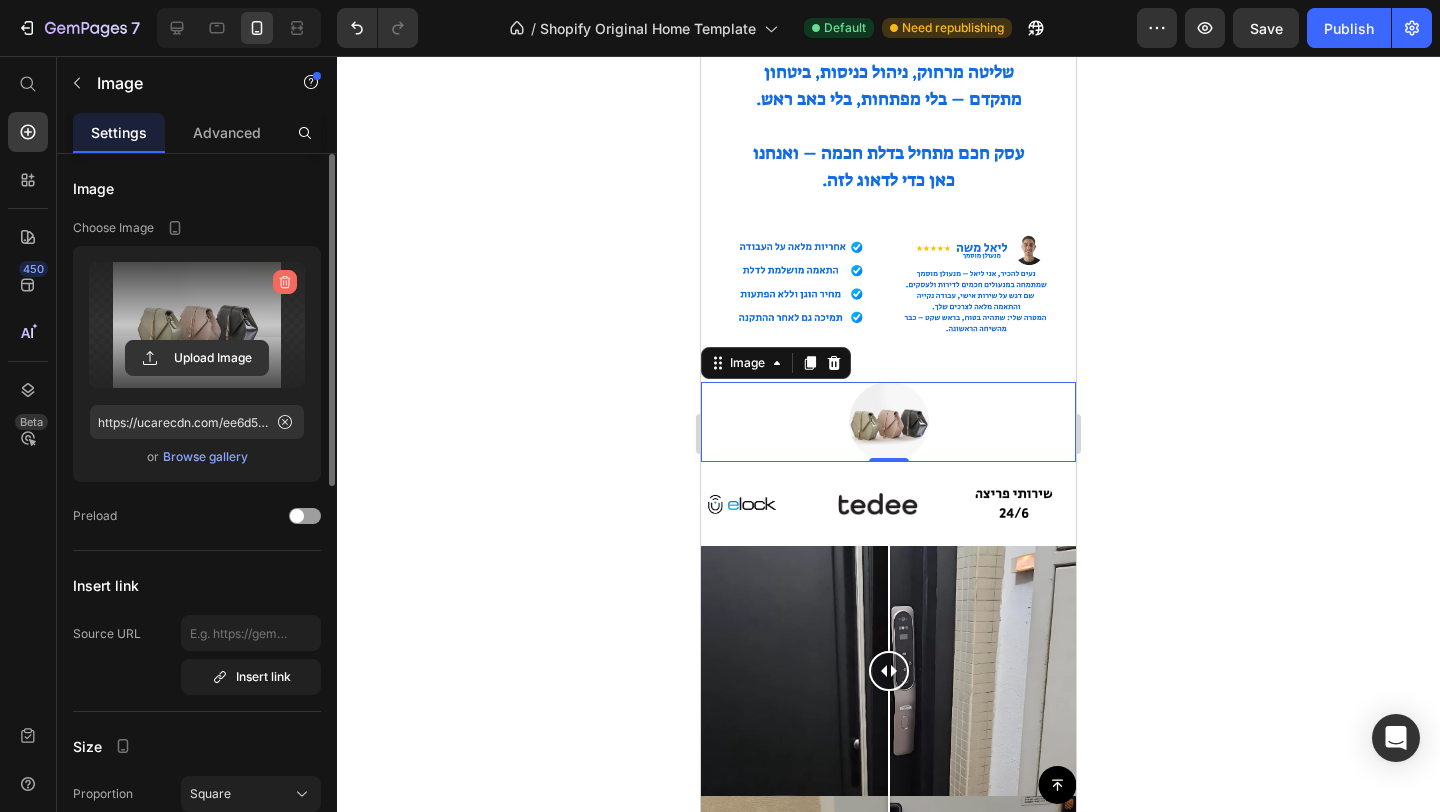 click at bounding box center (285, 282) 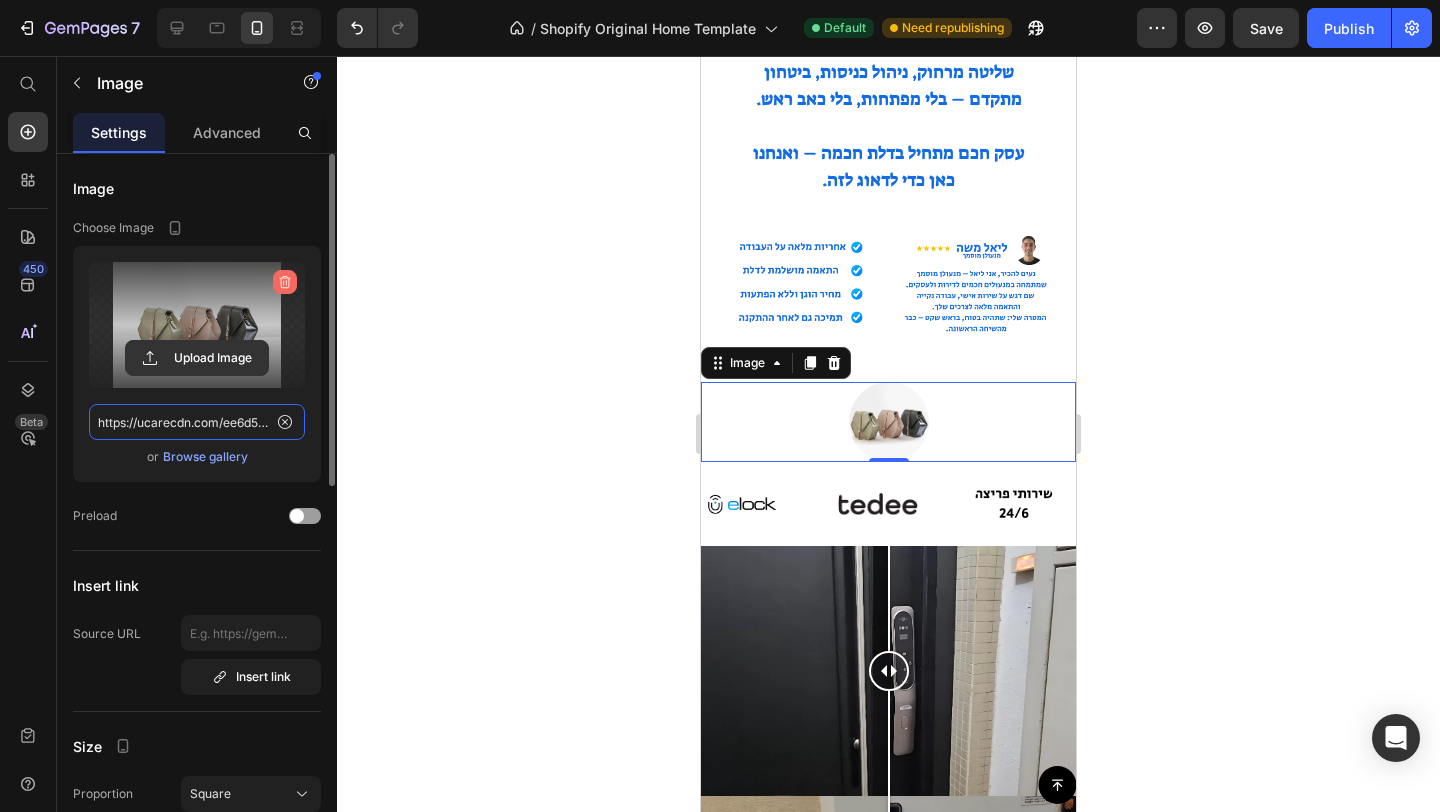 type 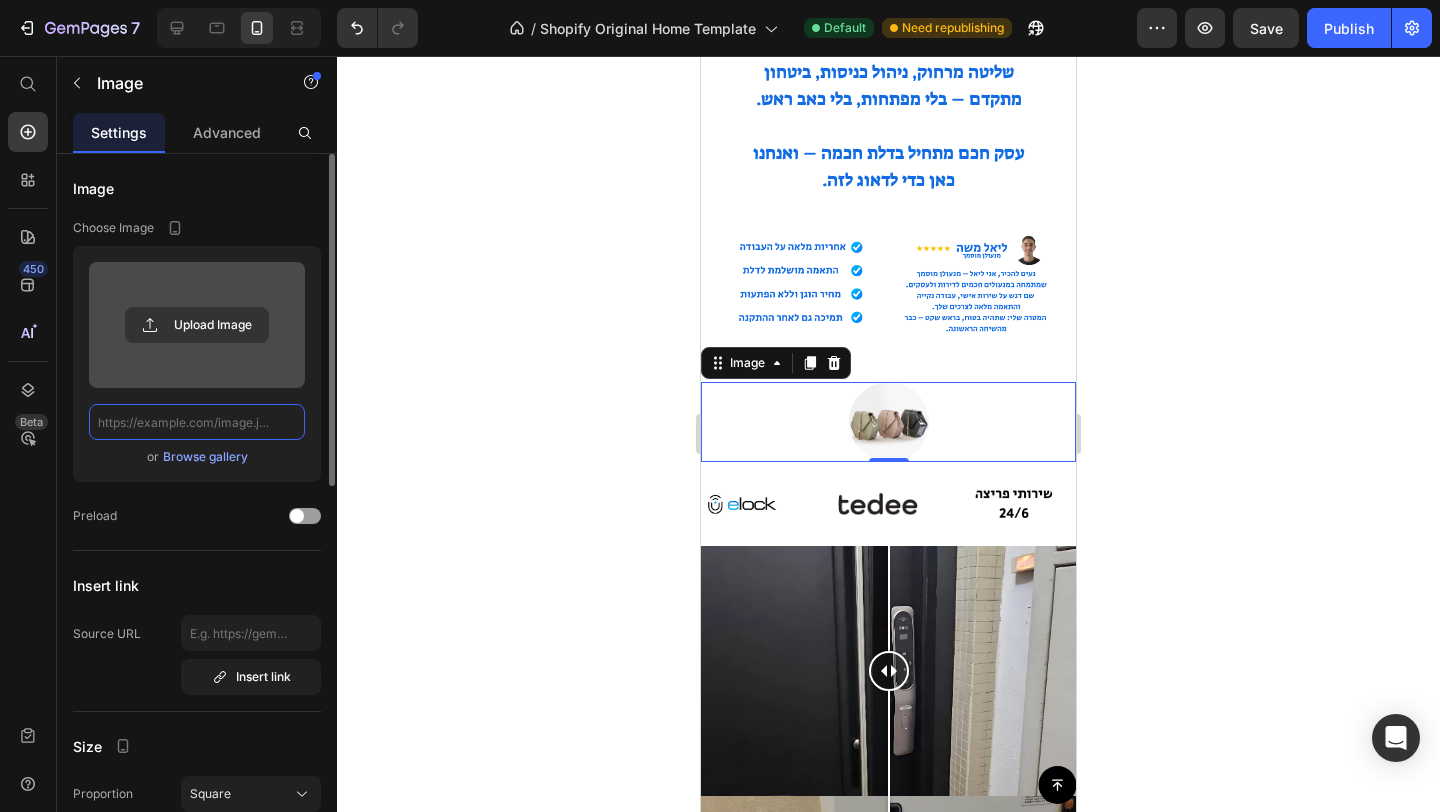 scroll, scrollTop: 0, scrollLeft: 0, axis: both 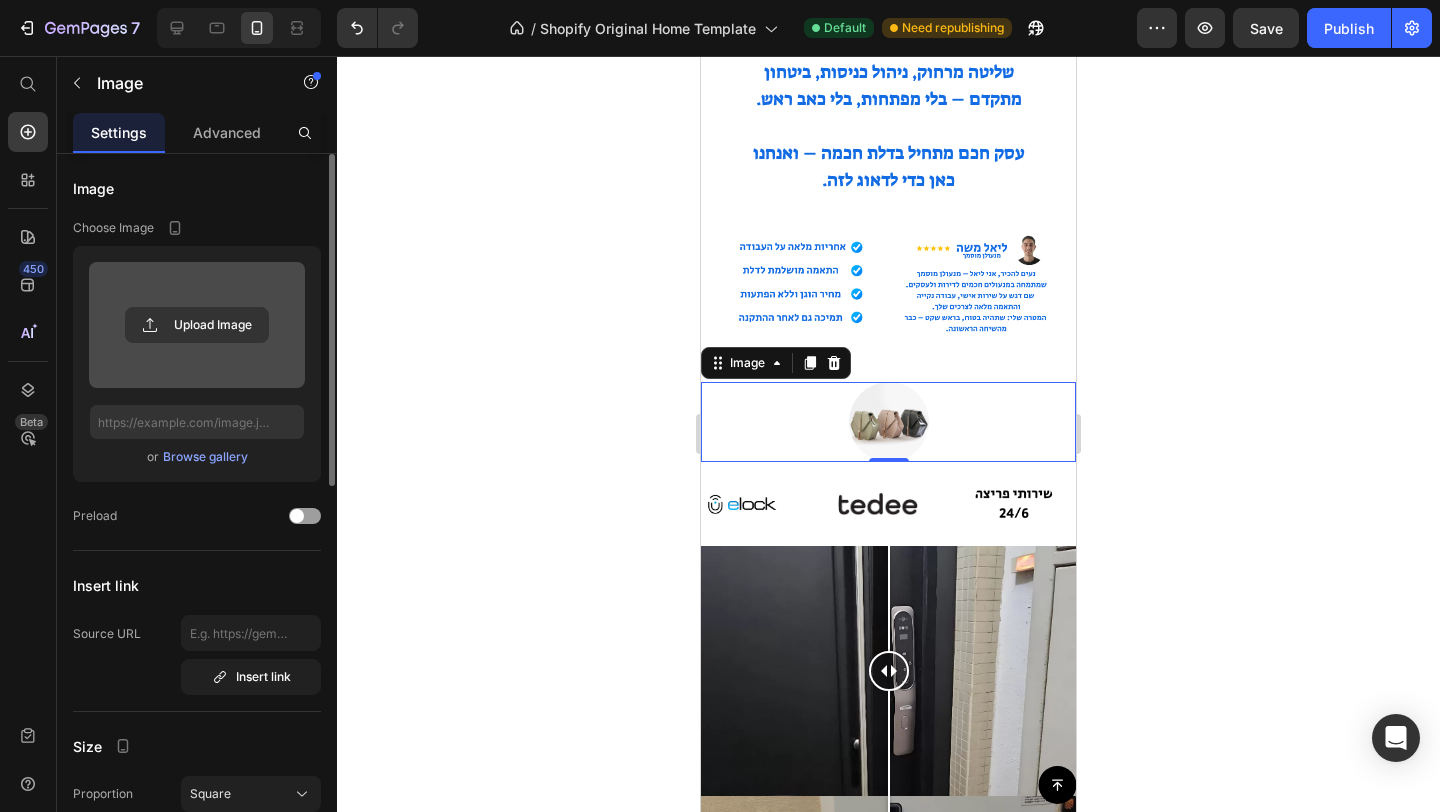 click 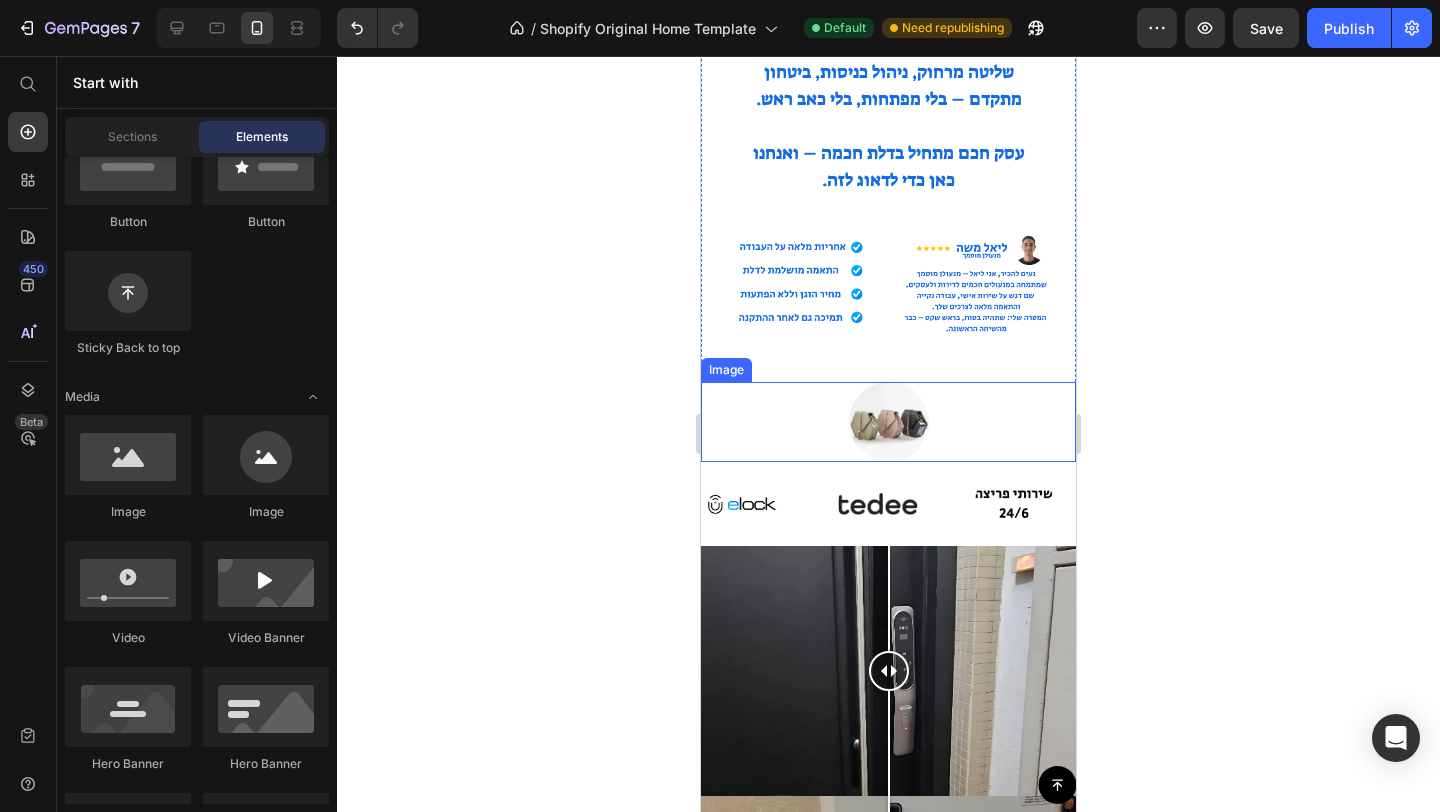 click at bounding box center [888, 422] 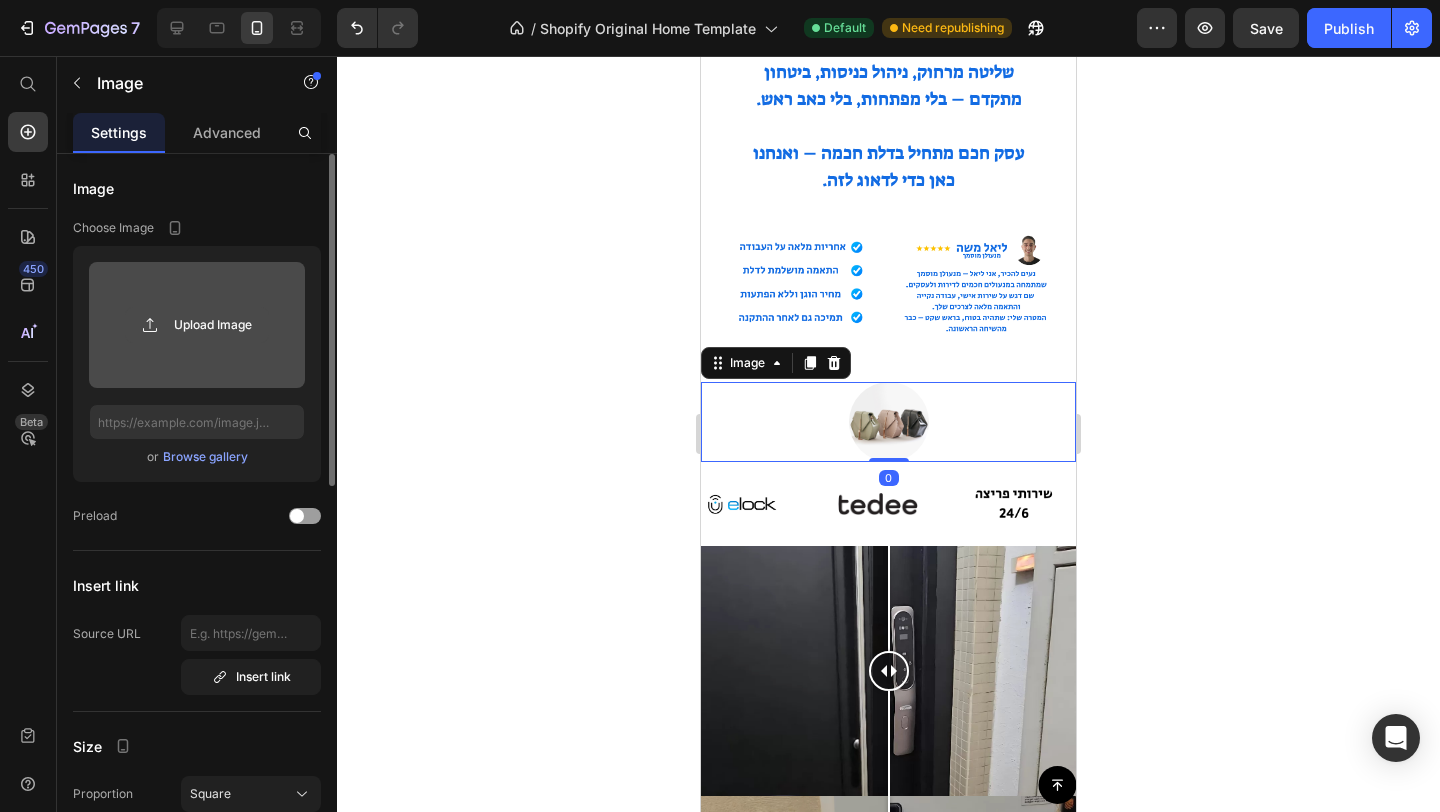 click 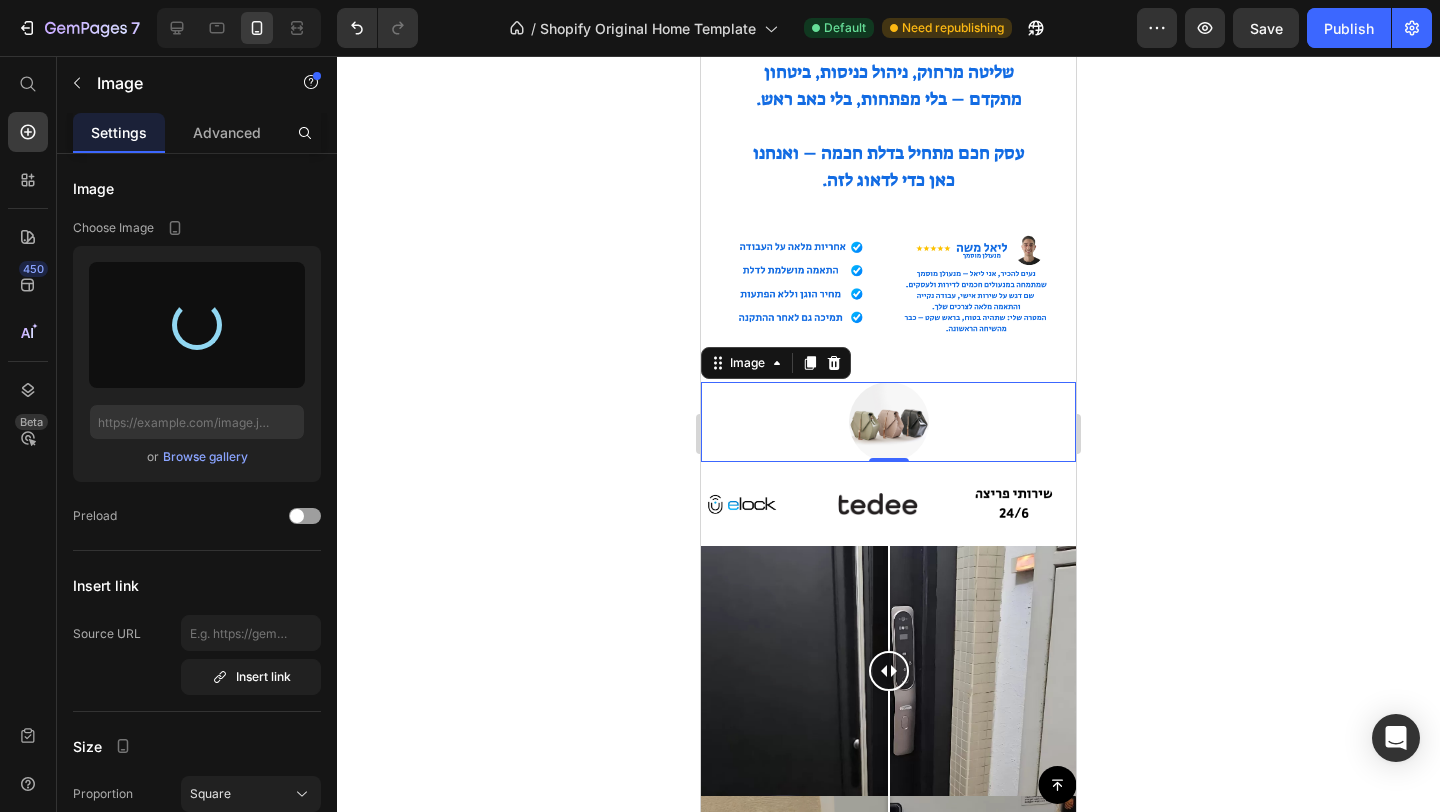 type on "https://cdn.shopify.com/s/files/1/0947/3359/9001/files/gempages_571616952041079960-7357c3eb-aef6-479b-b3b2-c9787b7840ef.jpg" 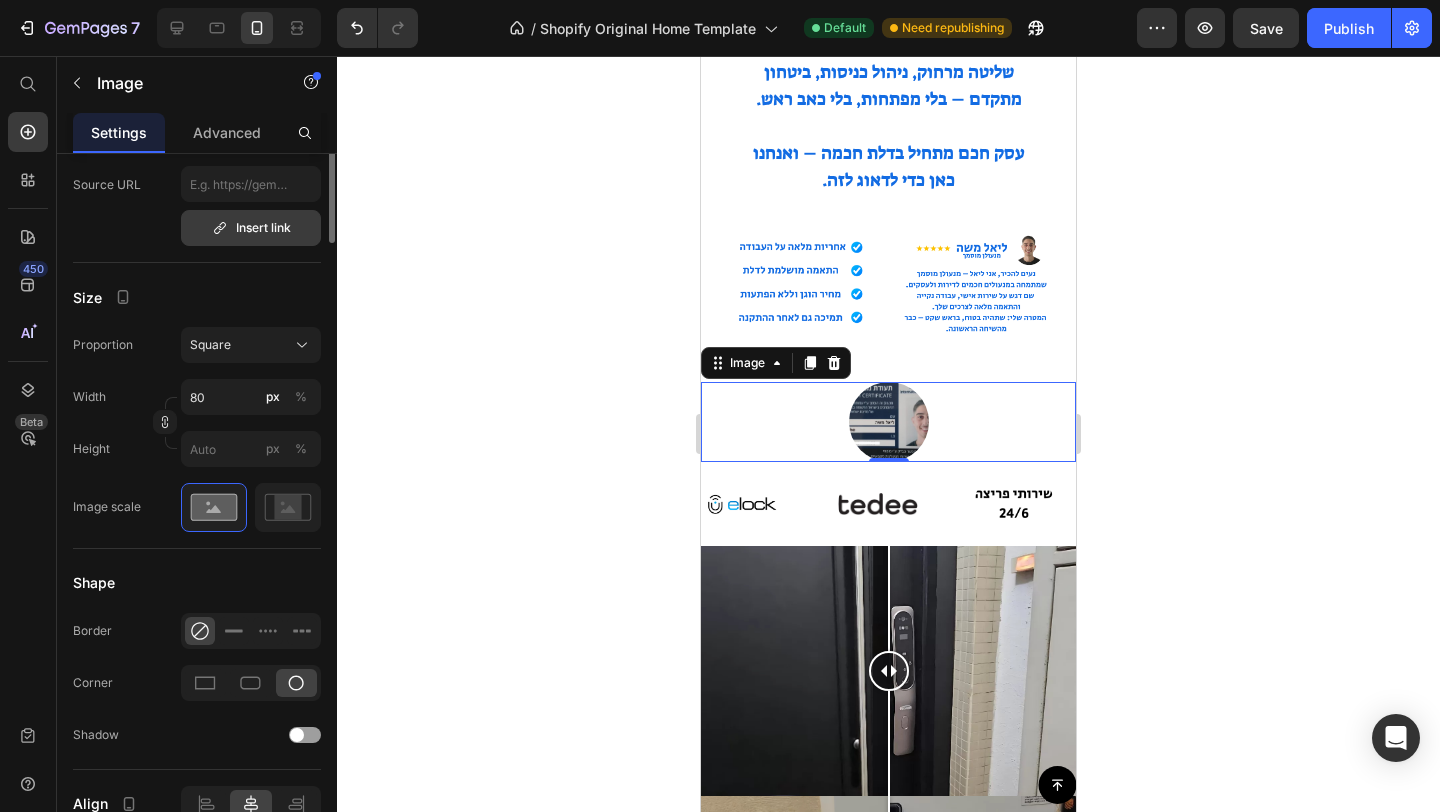 scroll, scrollTop: 607, scrollLeft: 0, axis: vertical 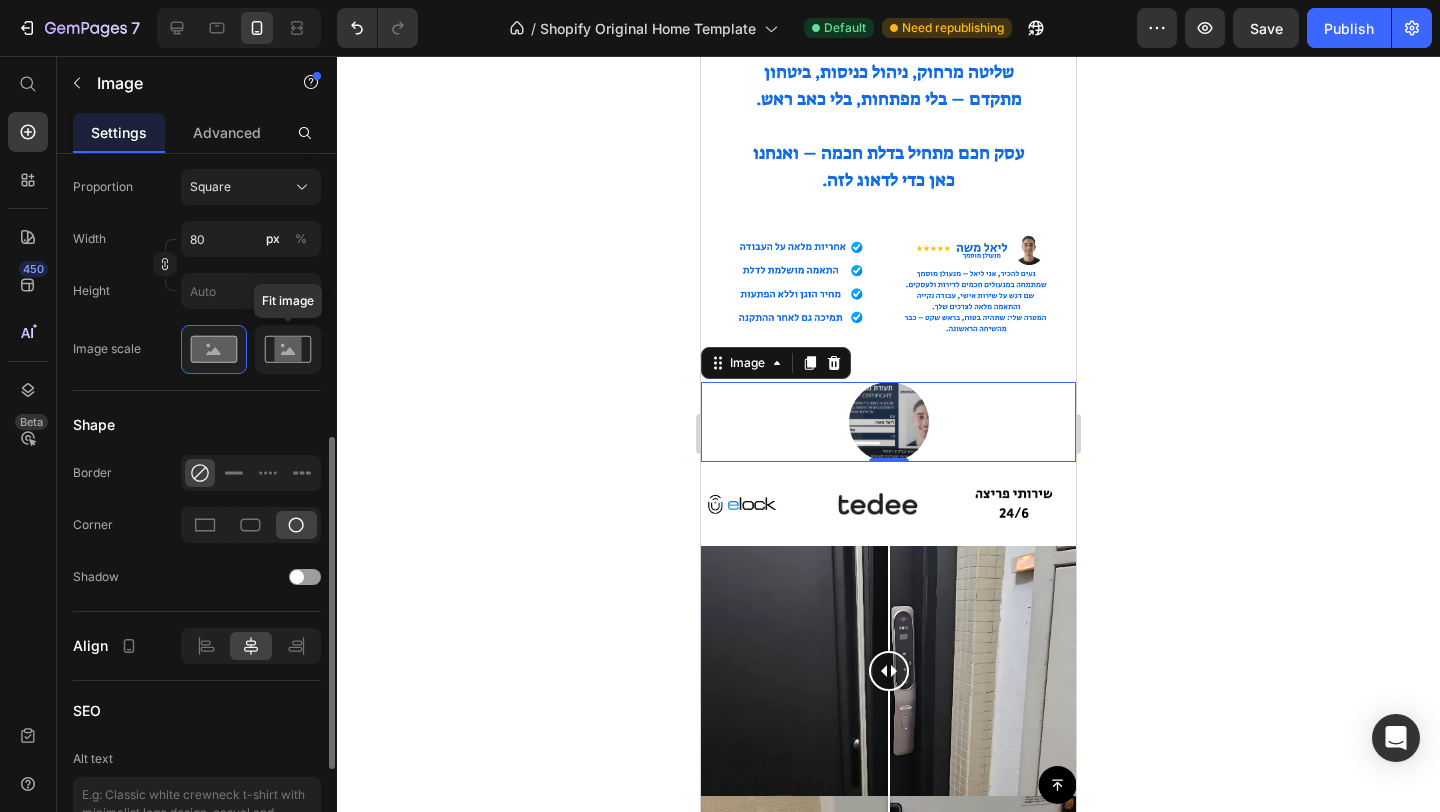 click 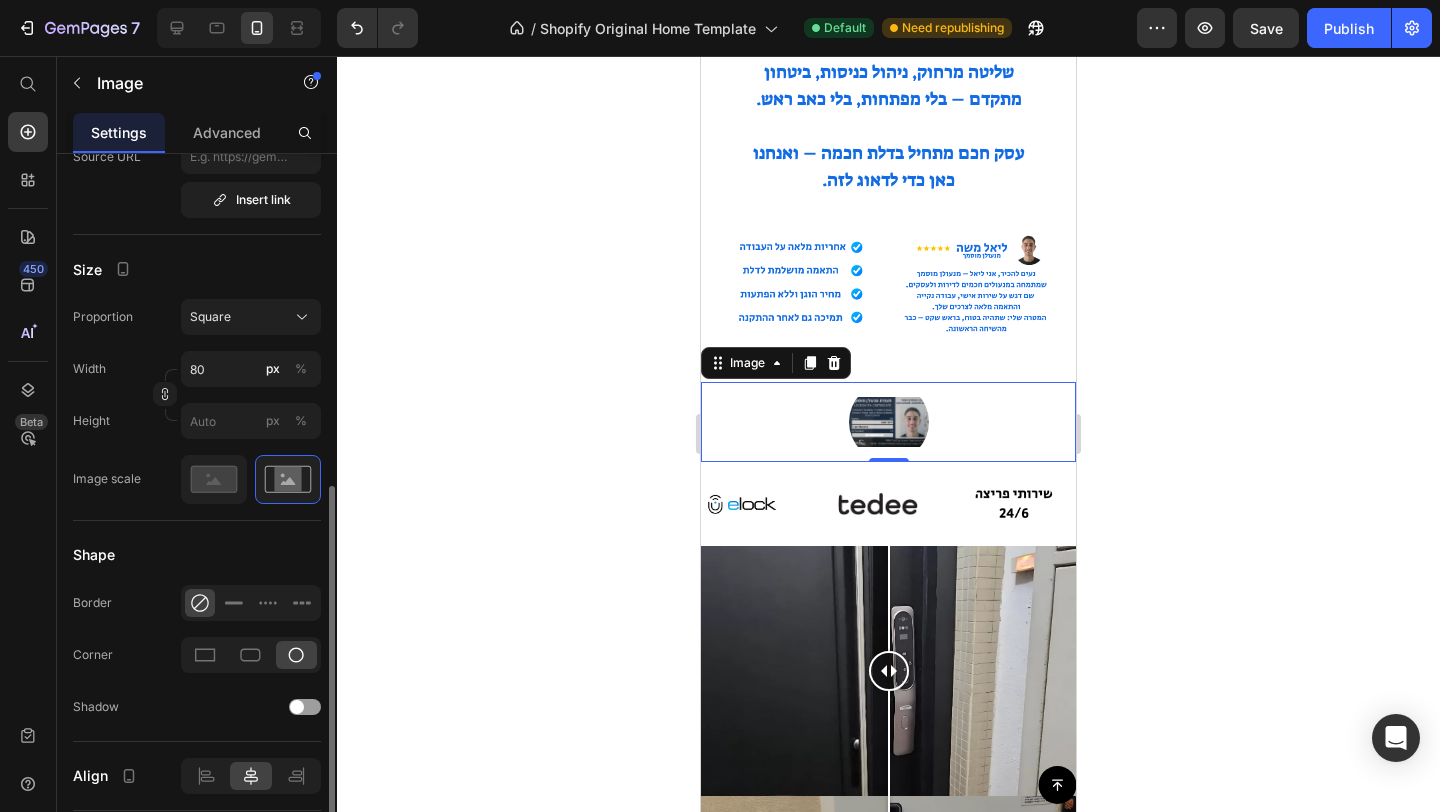 scroll, scrollTop: 453, scrollLeft: 0, axis: vertical 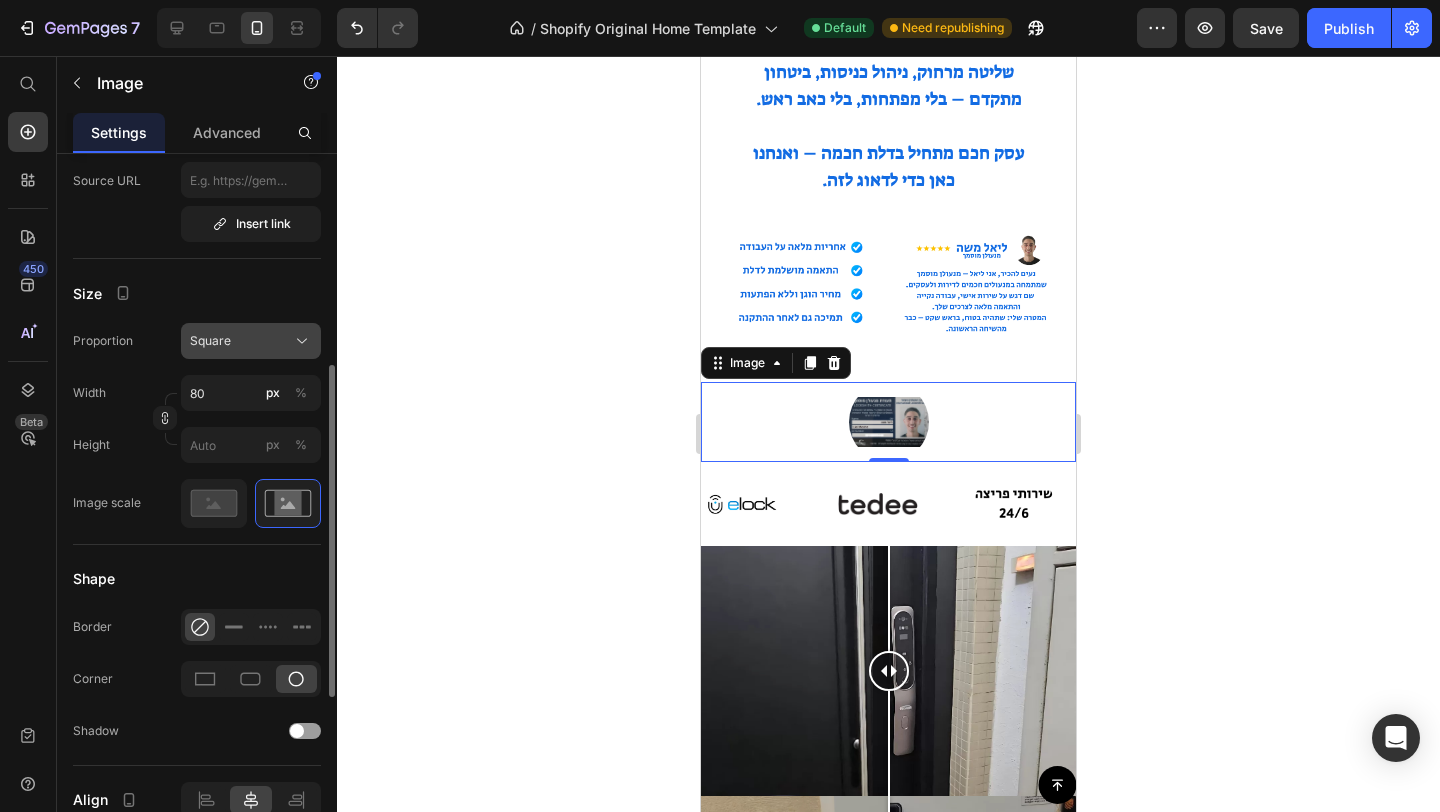 click on "Square" at bounding box center (251, 341) 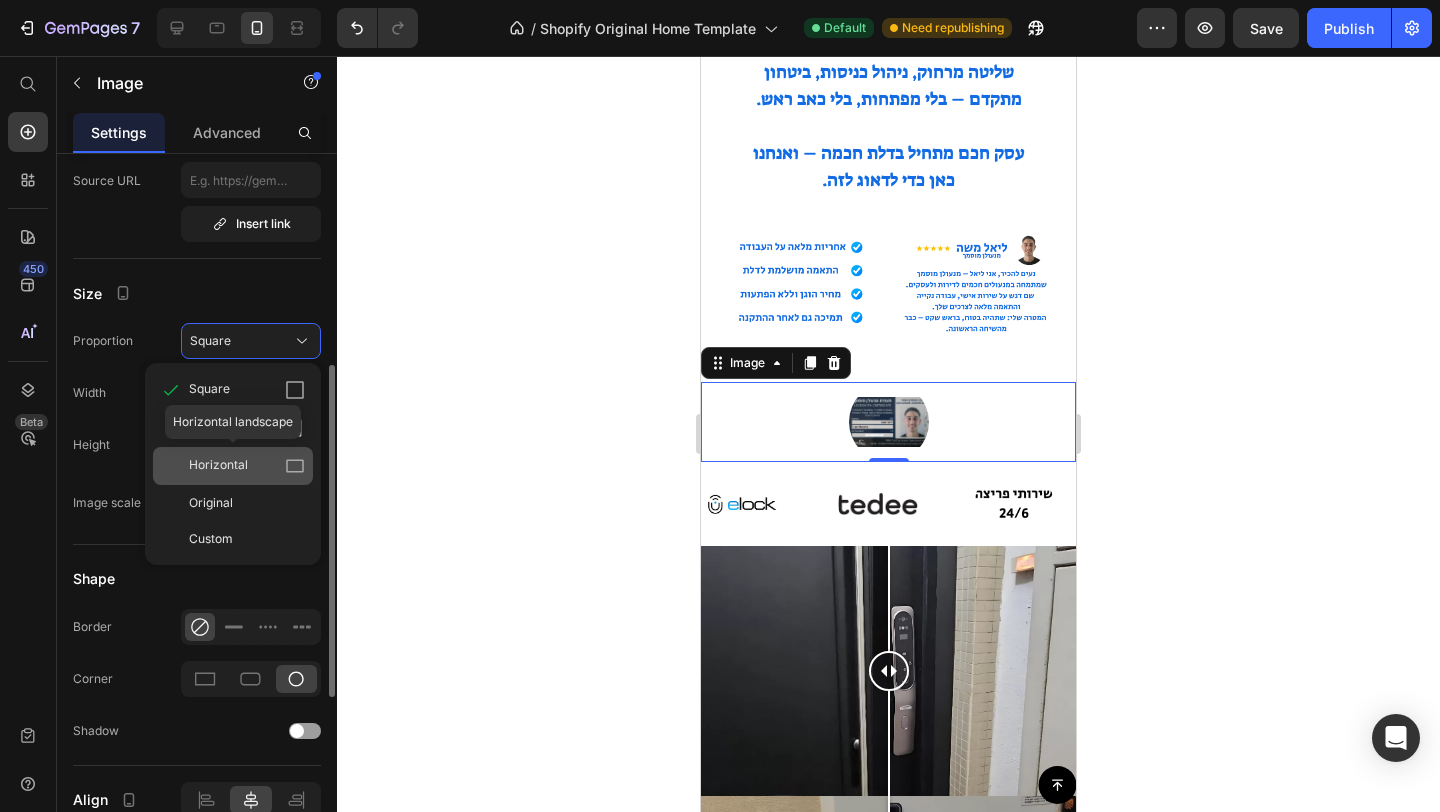 click on "Horizontal" 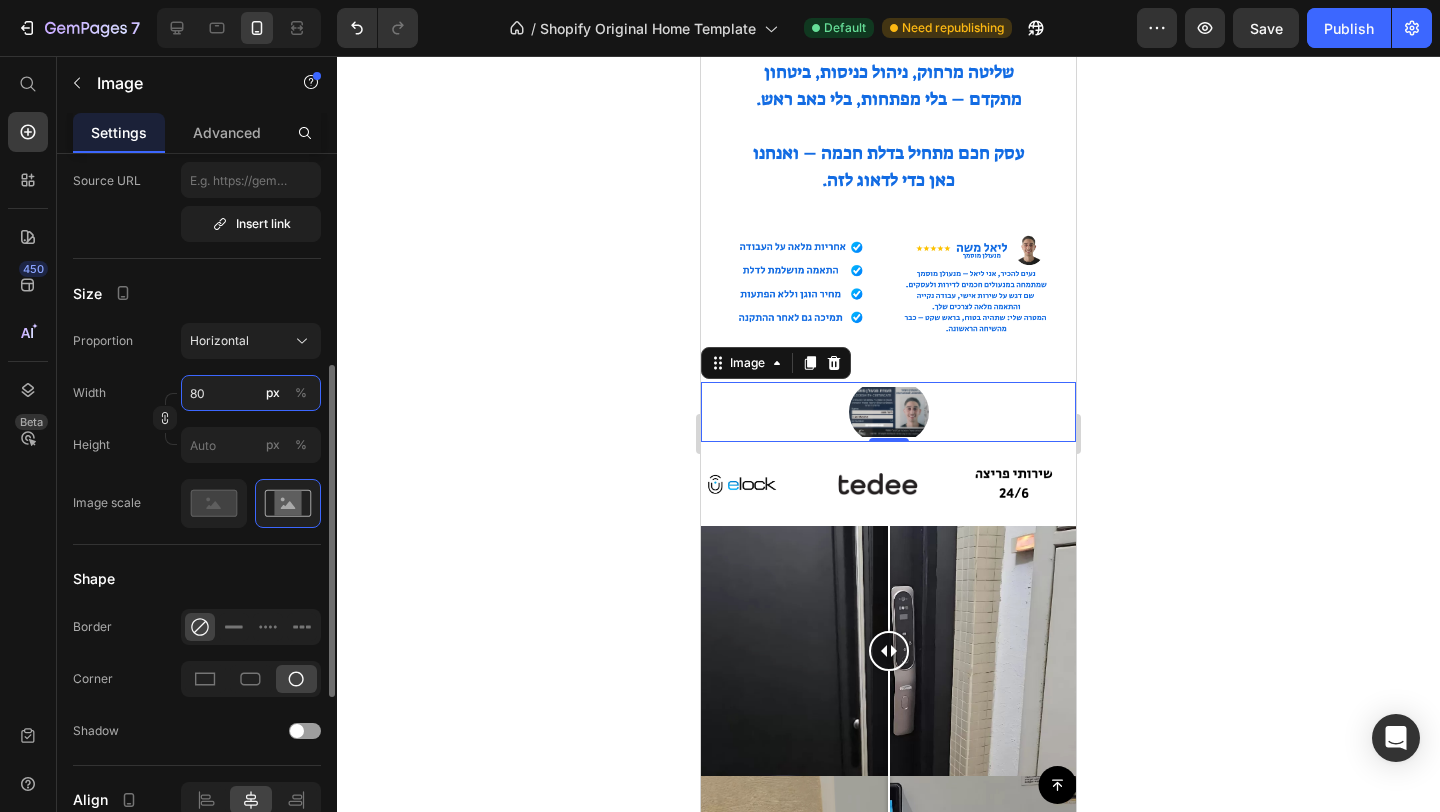 click on "80" at bounding box center [251, 393] 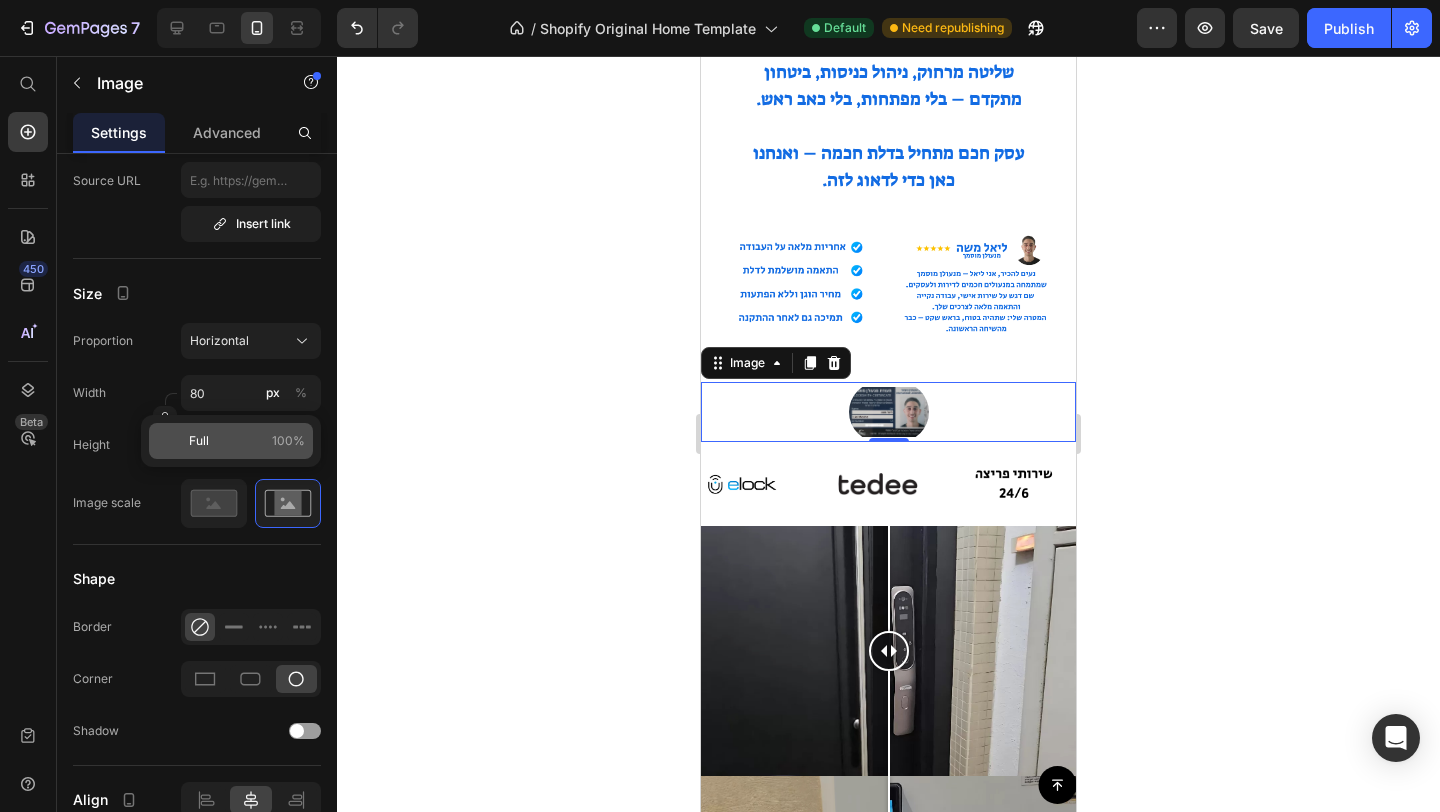 type on "60" 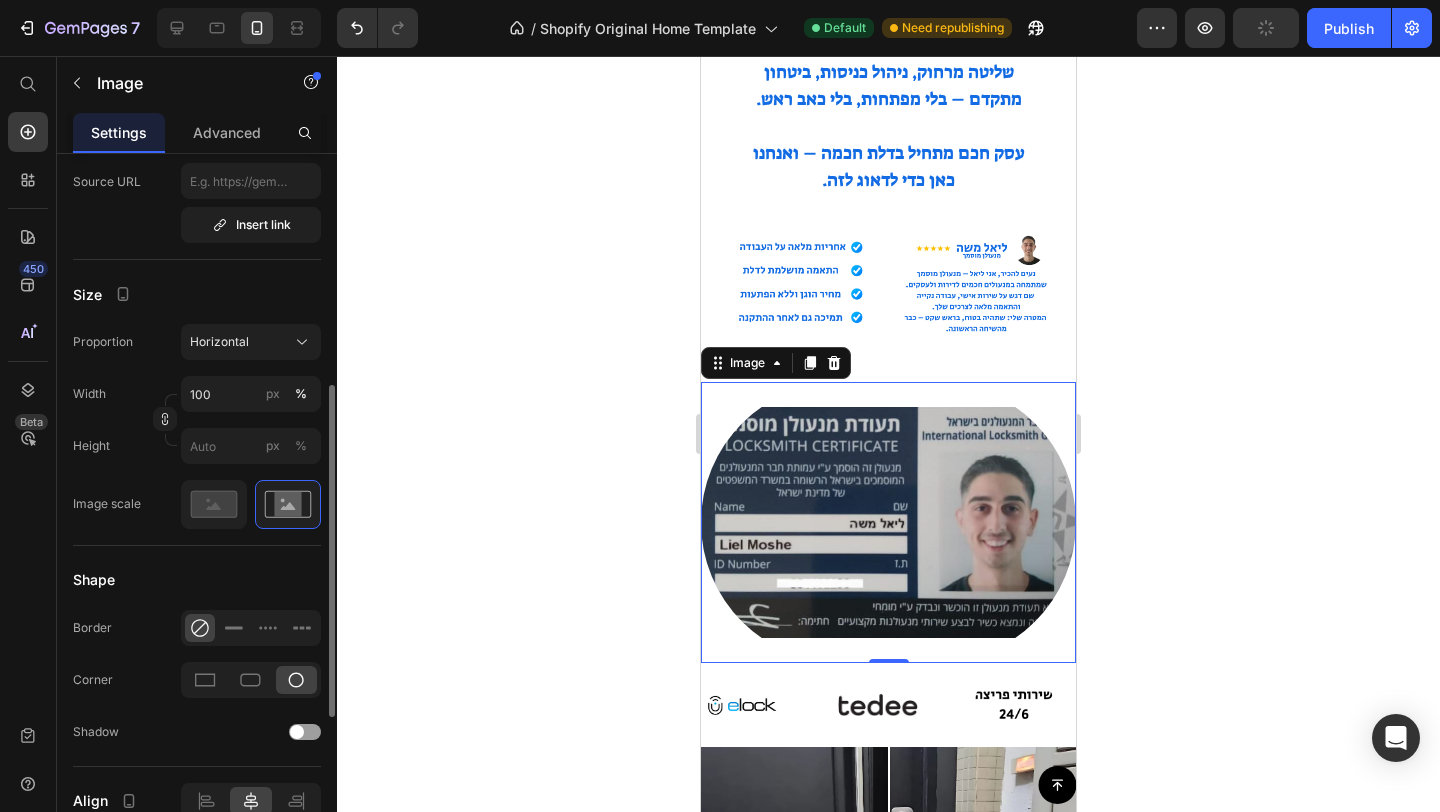 scroll, scrollTop: 449, scrollLeft: 0, axis: vertical 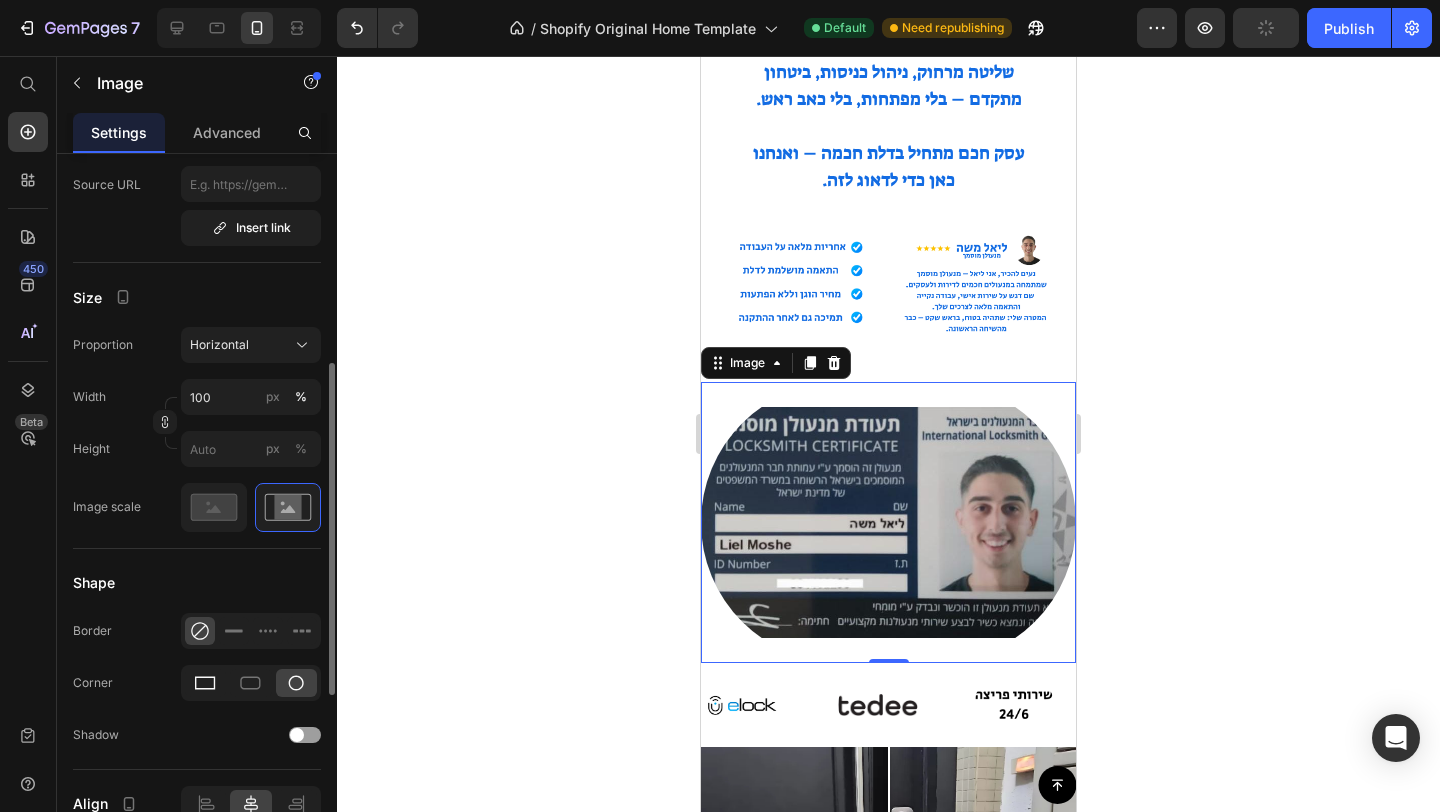 click 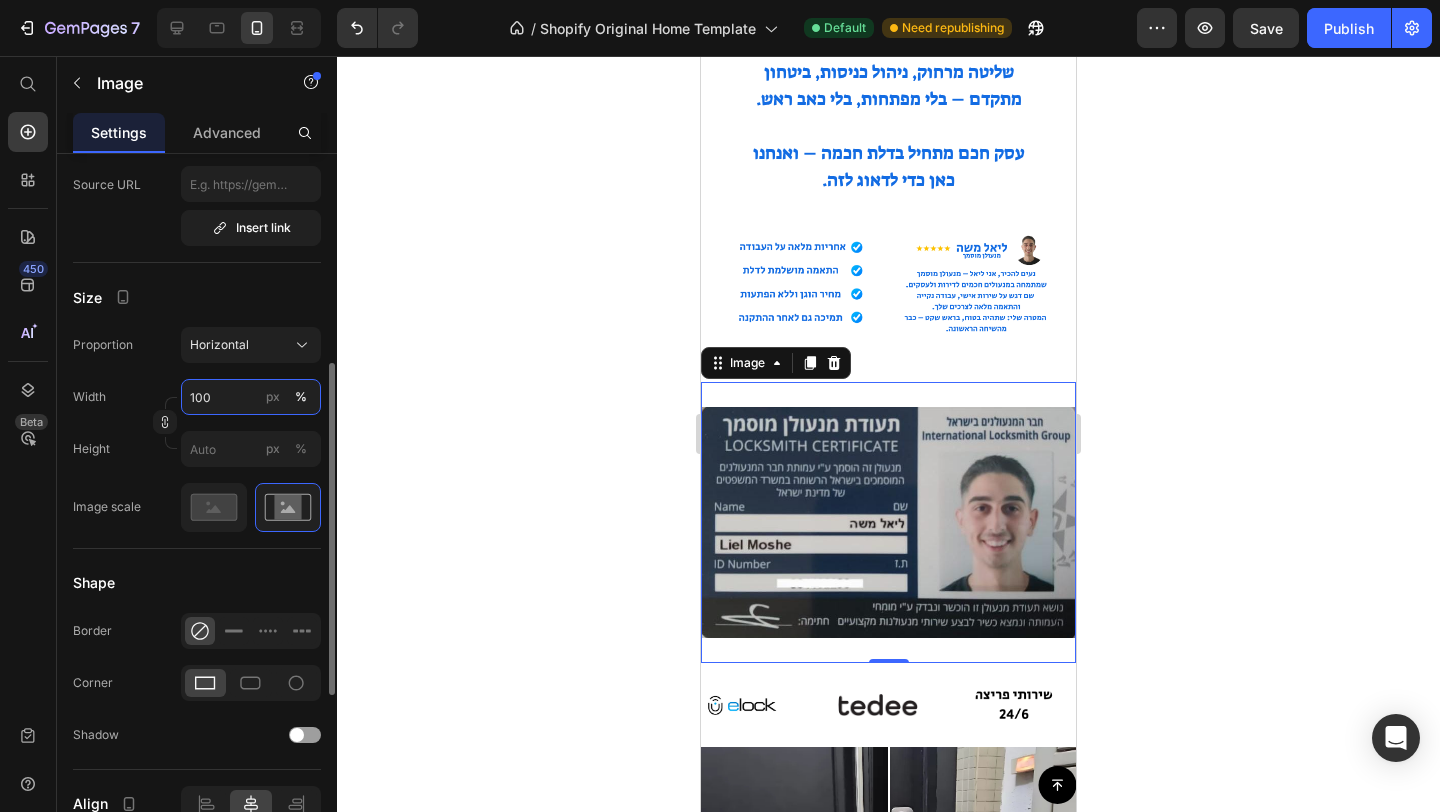 click on "100" at bounding box center [251, 397] 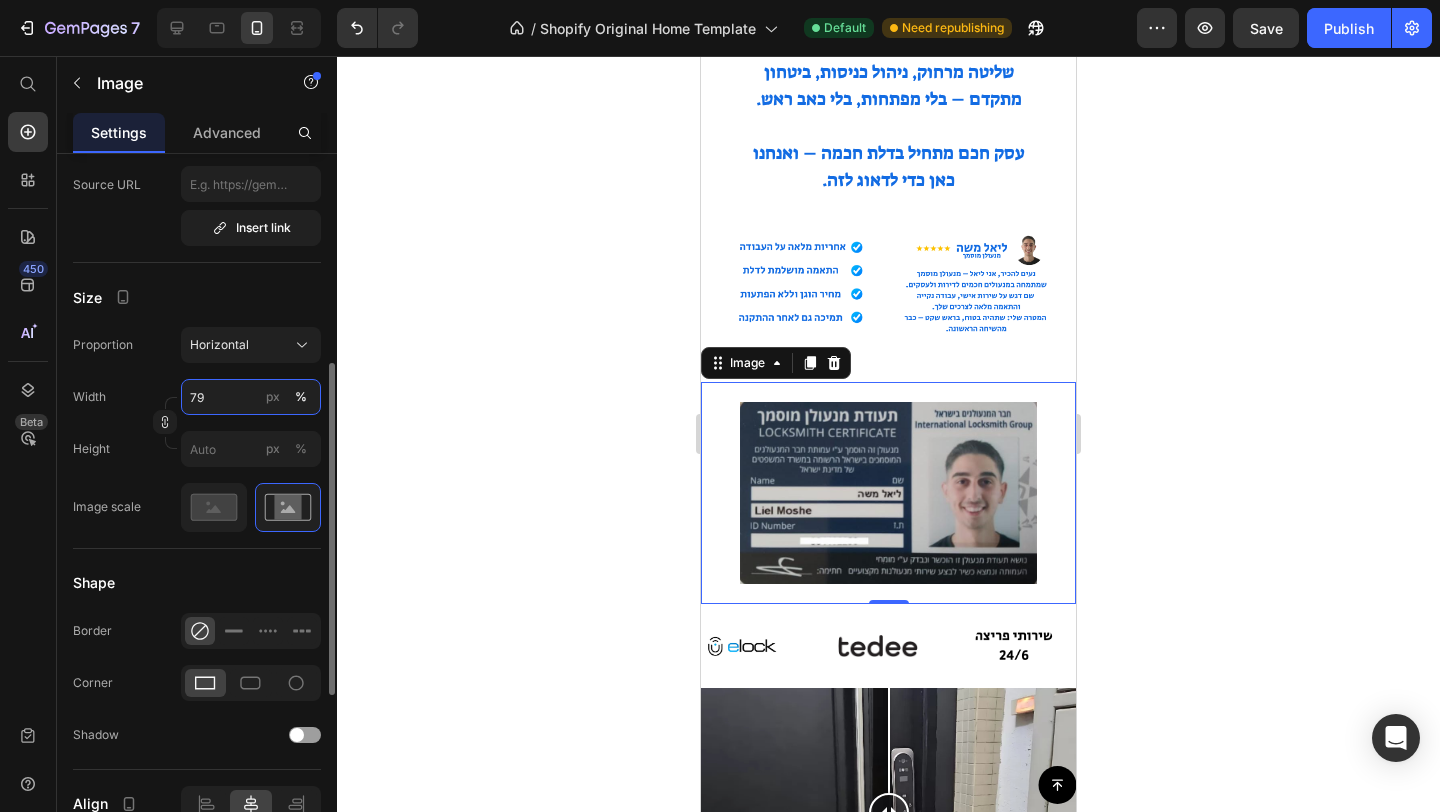 type on "7" 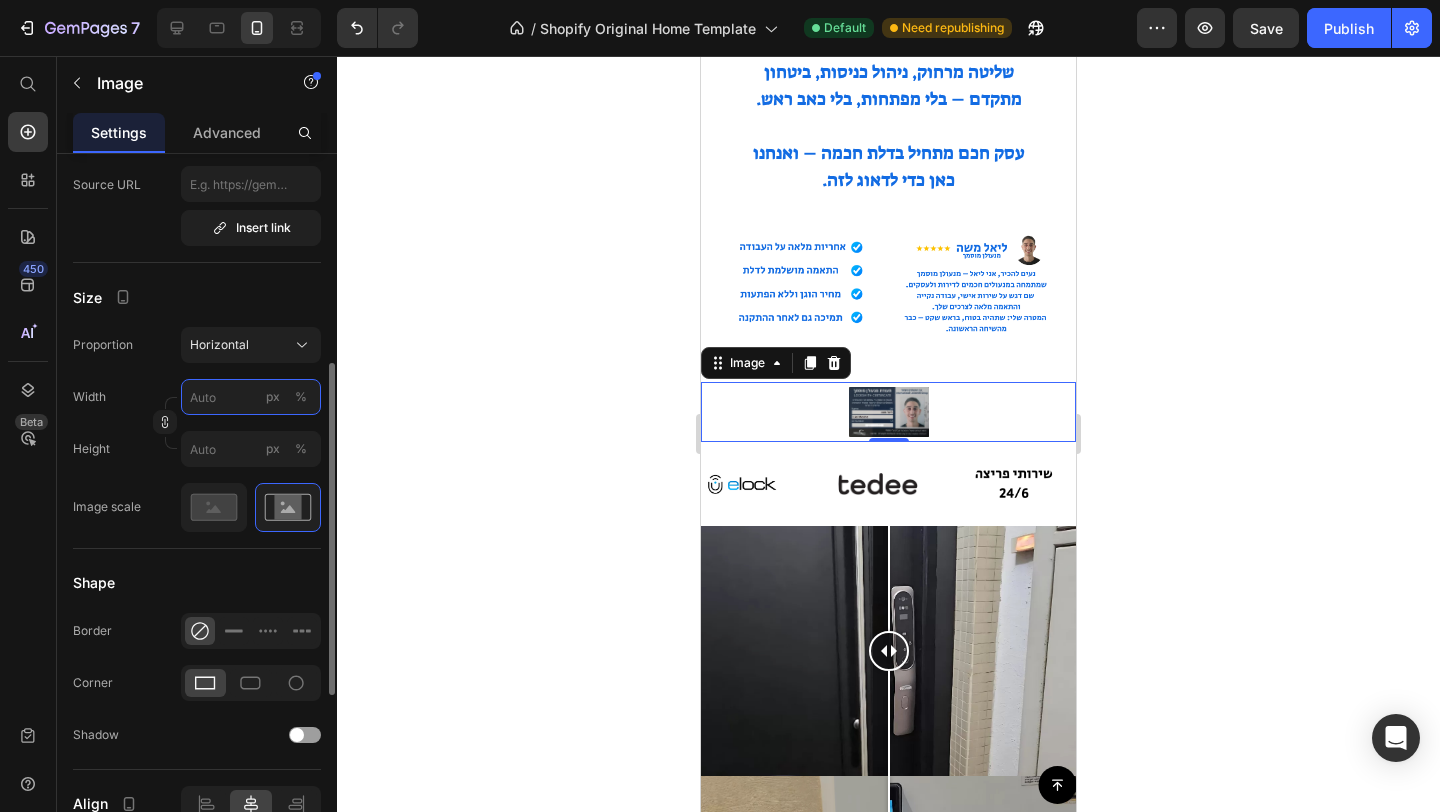 type on "5" 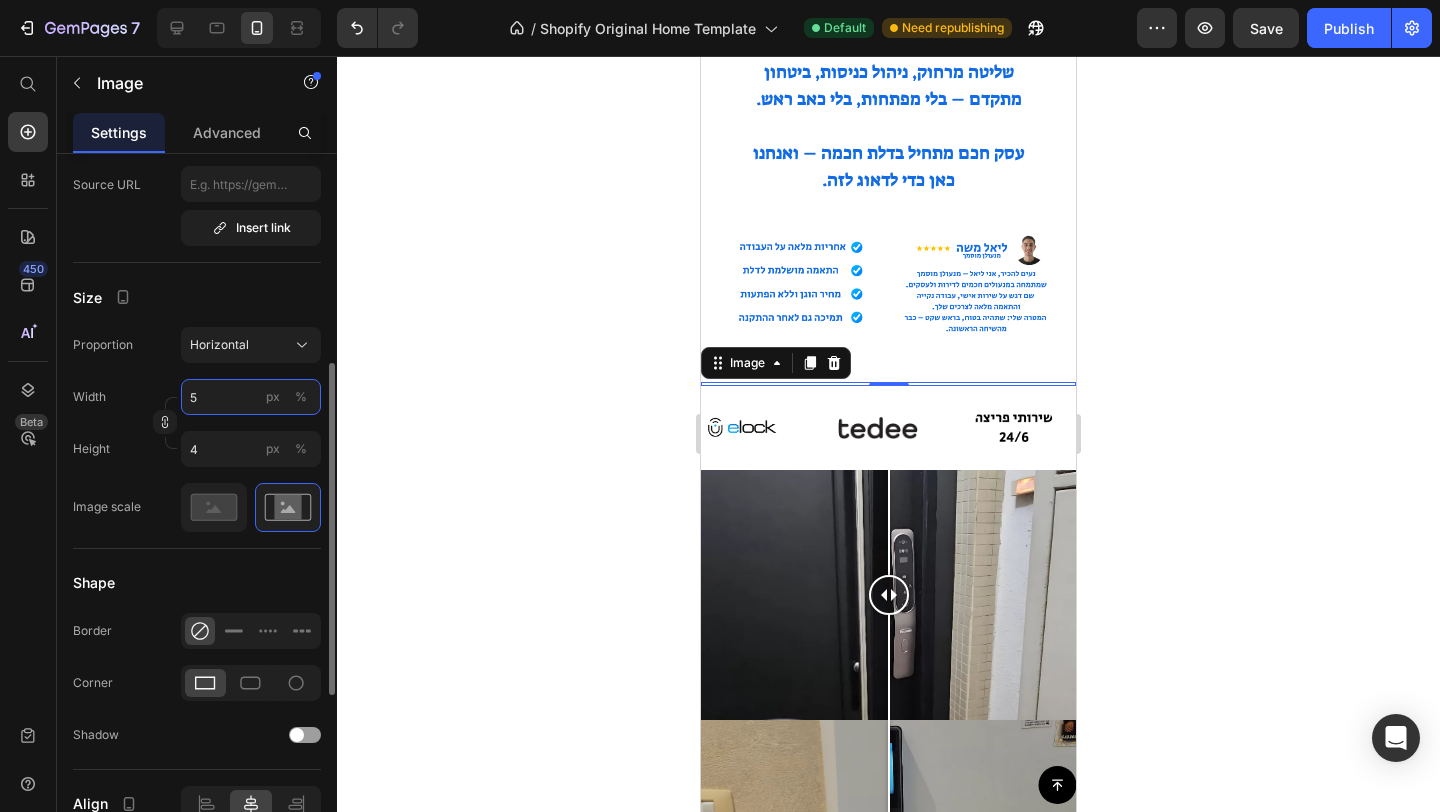 type on "50" 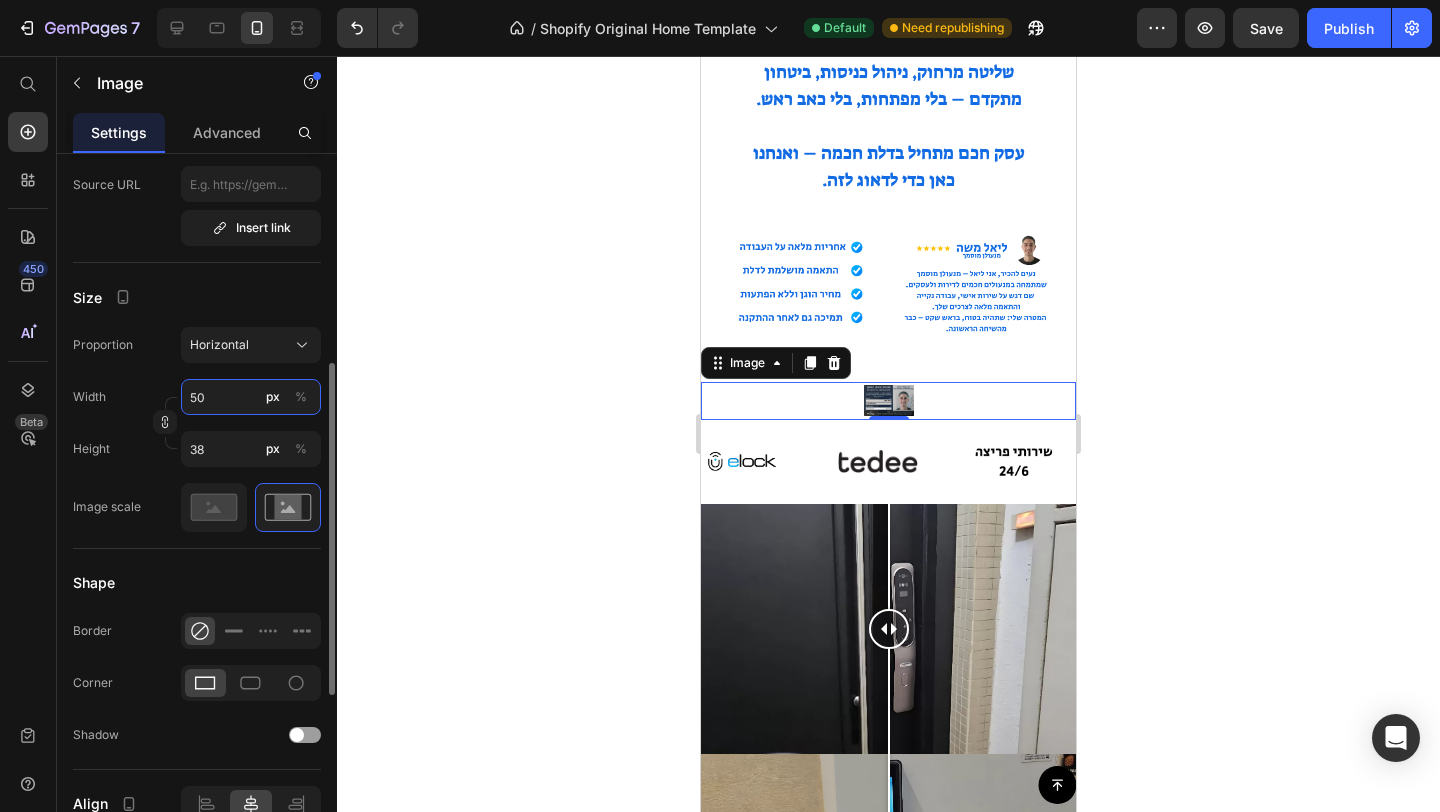 type on "5" 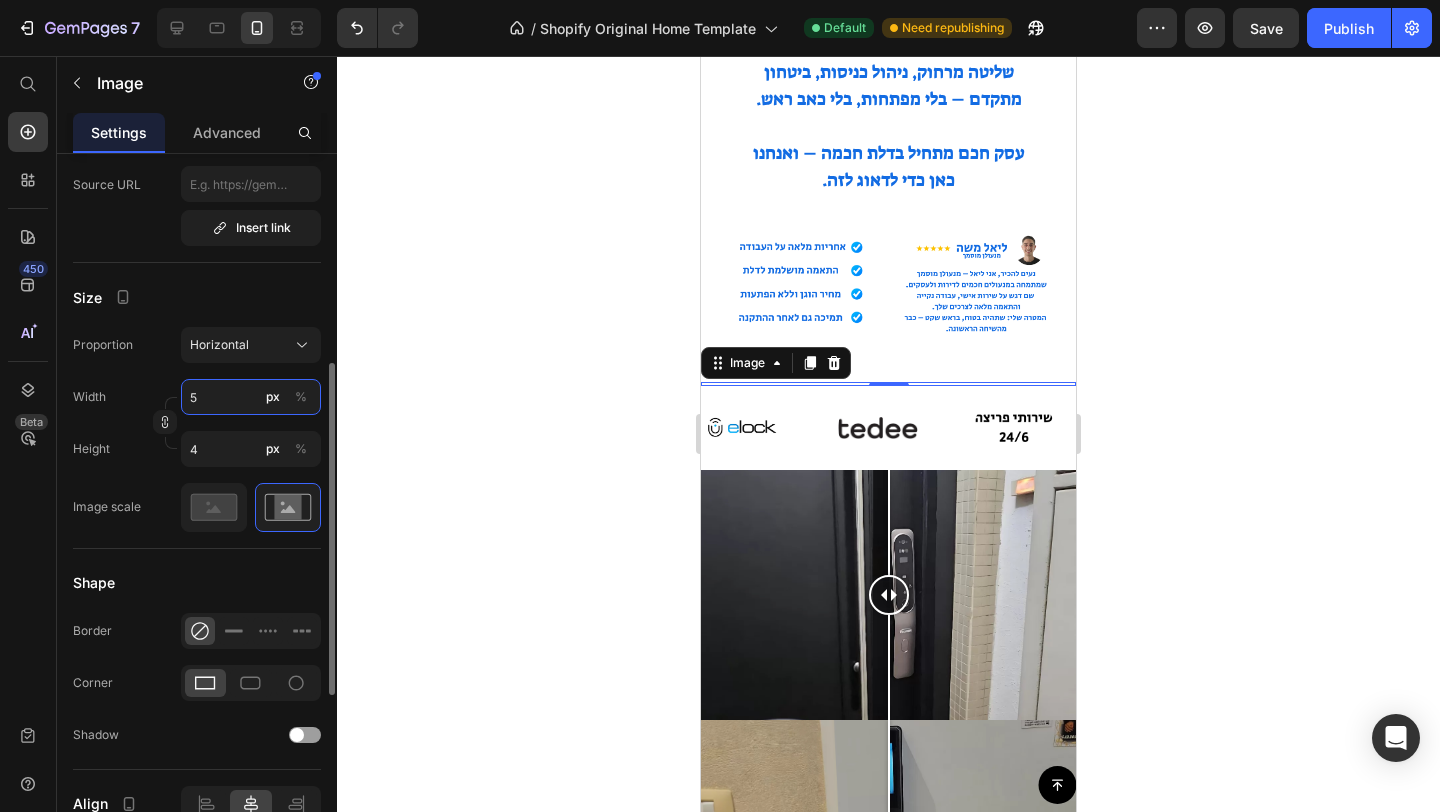 type 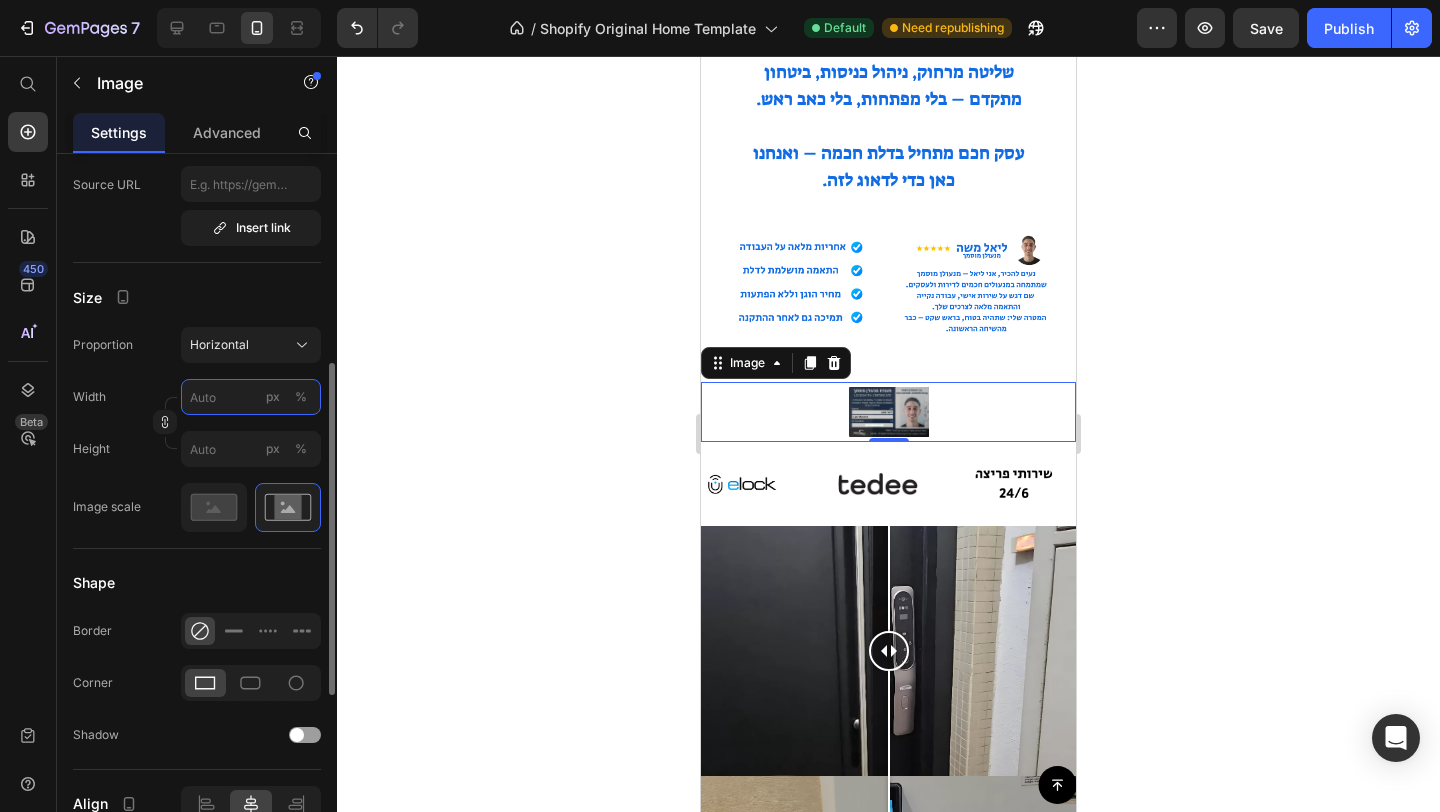 type on "8" 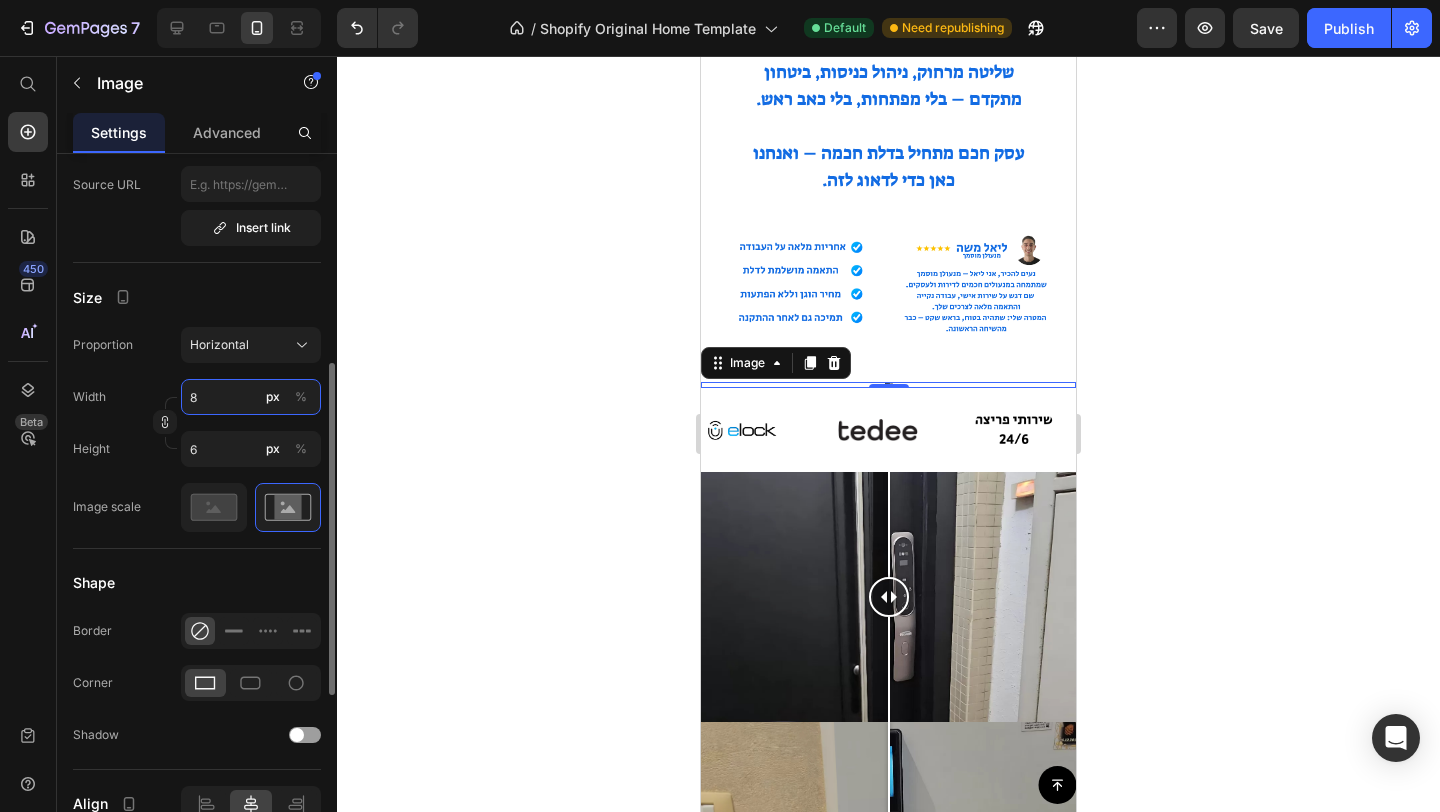 type on "80" 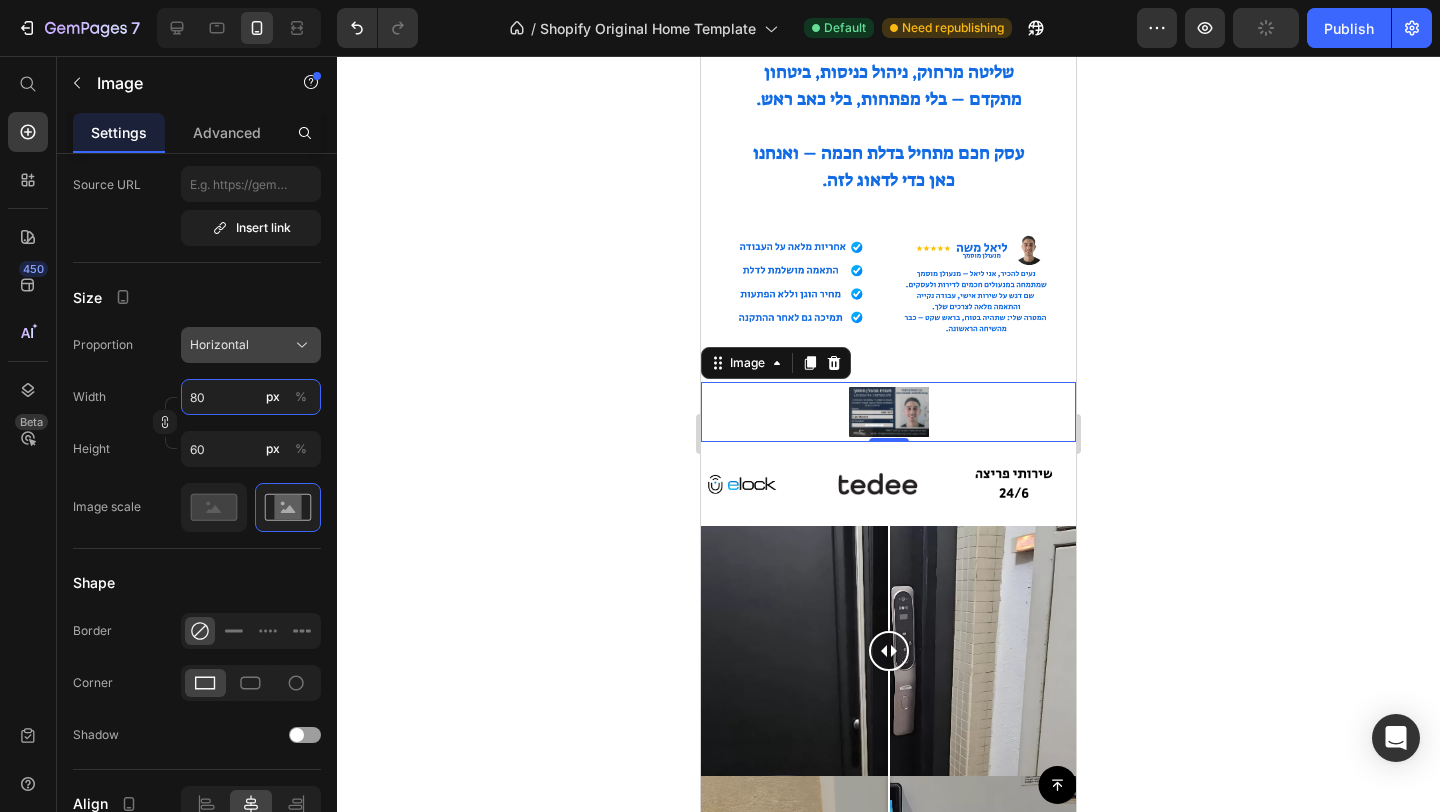 type on "80" 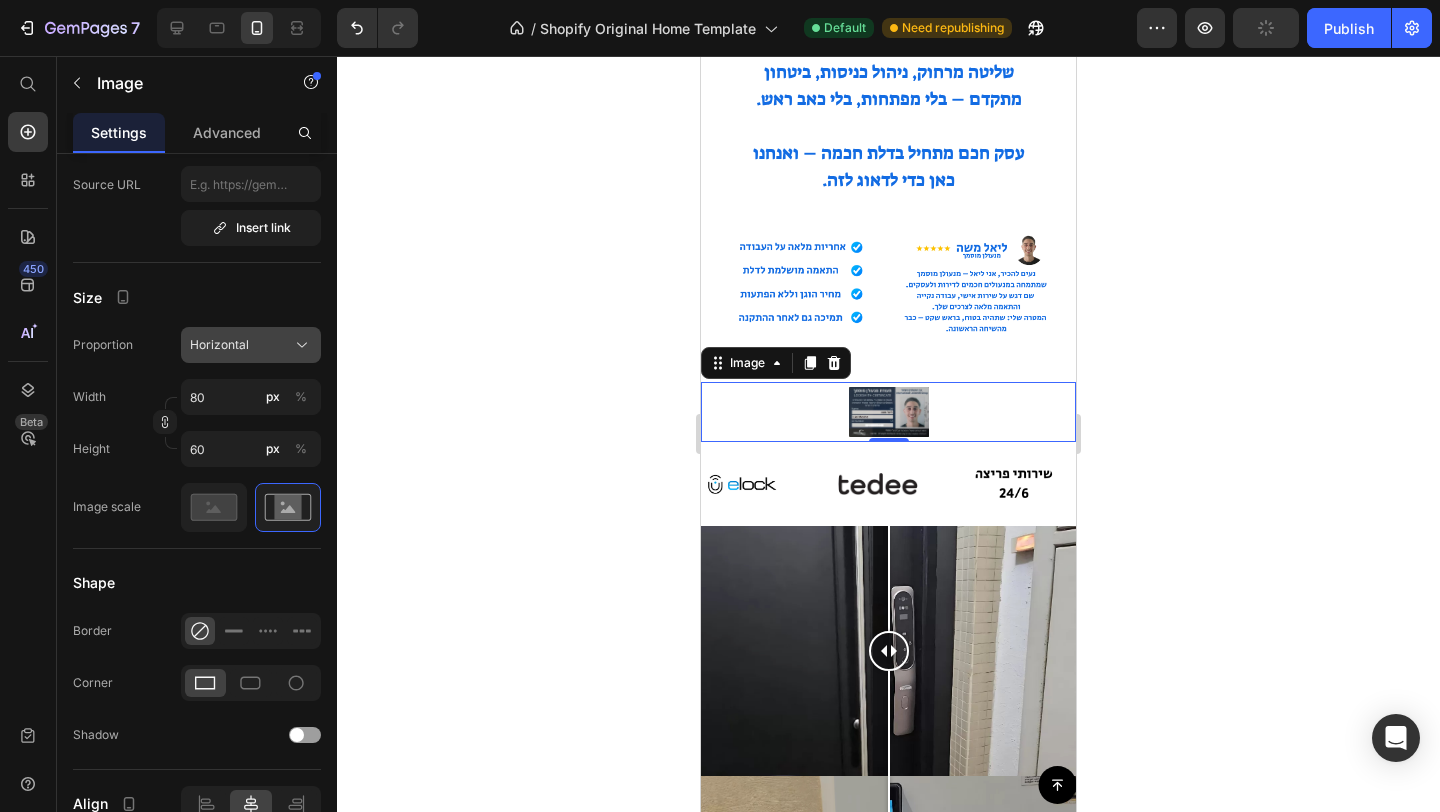 click on "Horizontal" at bounding box center (219, 345) 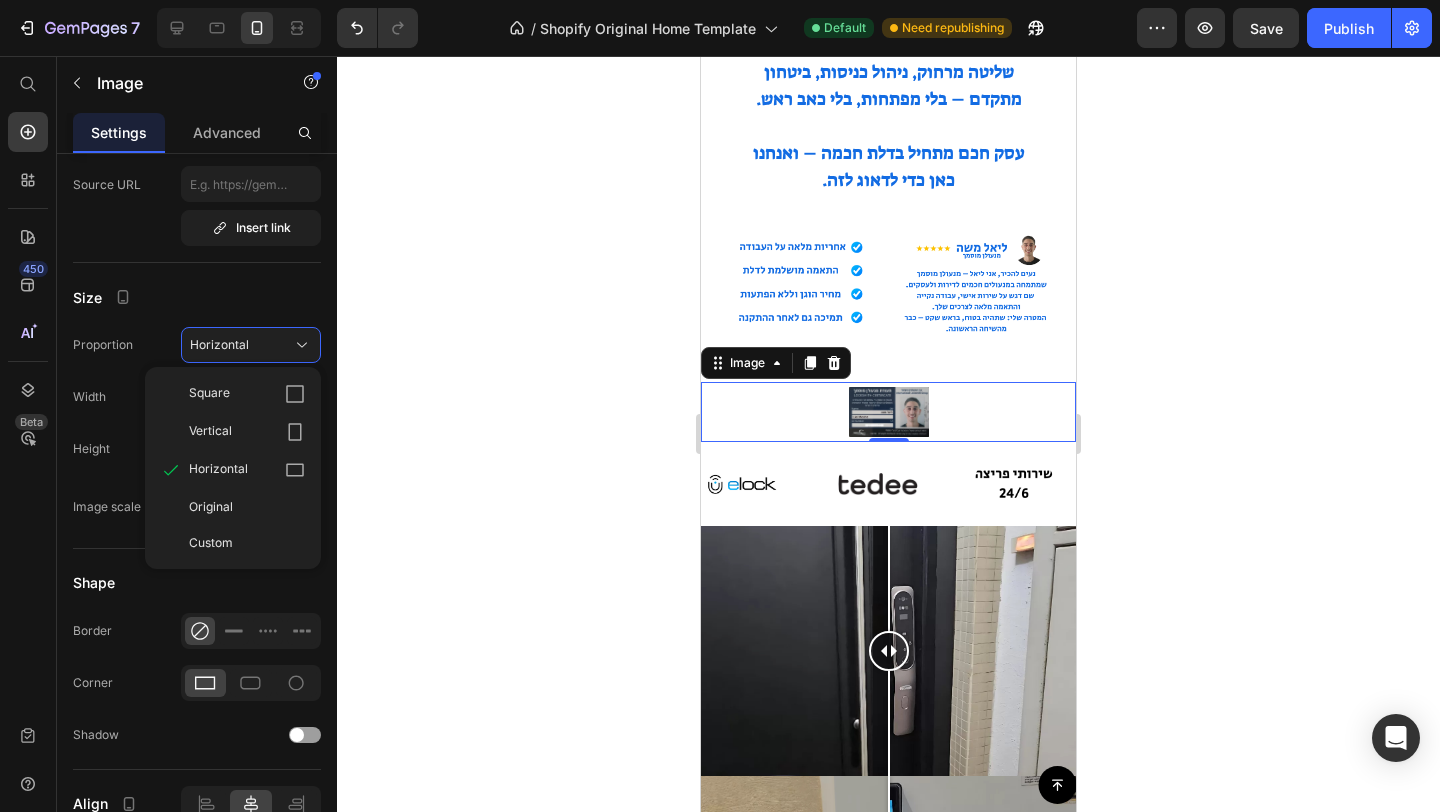 click on "Size" at bounding box center (197, 297) 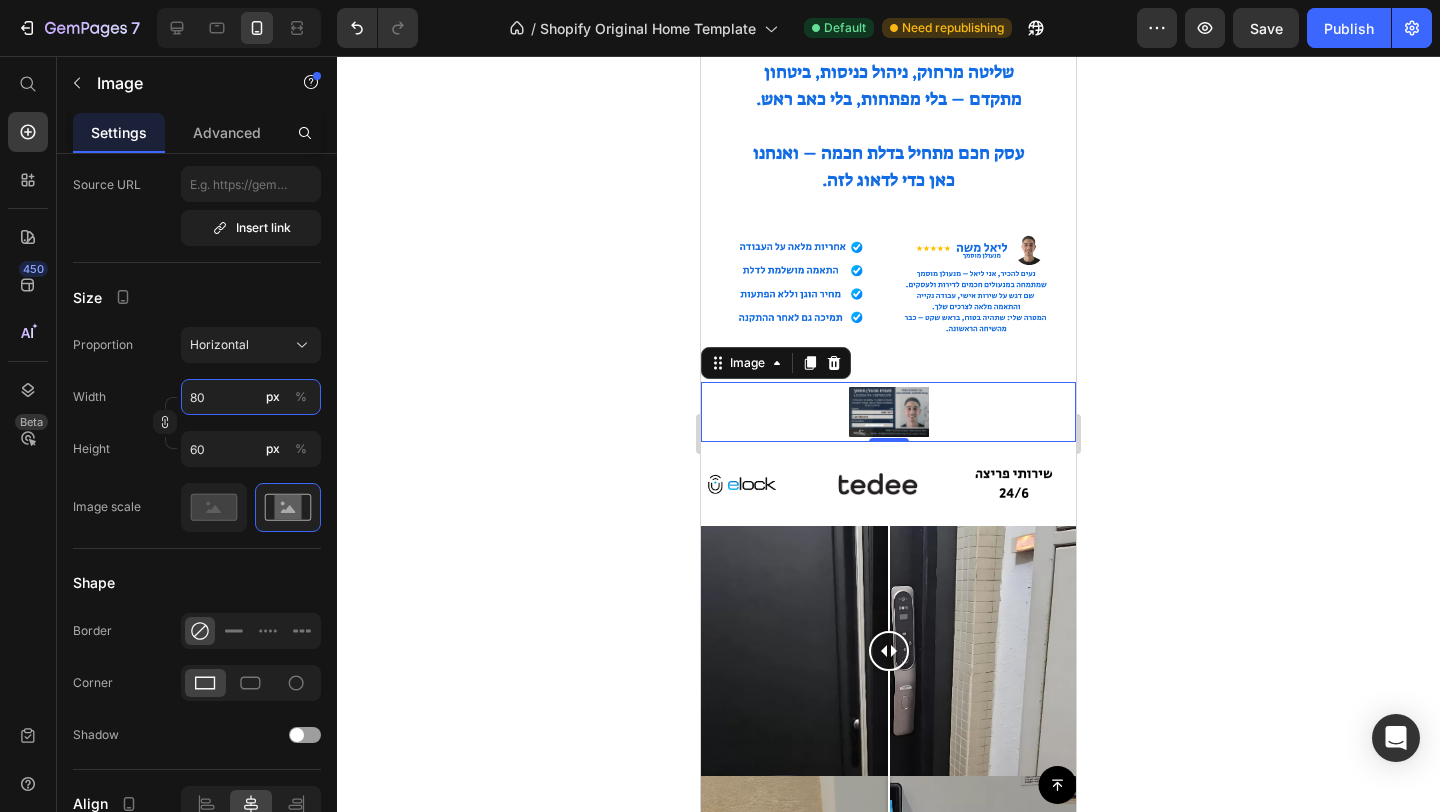 click on "80" at bounding box center [251, 397] 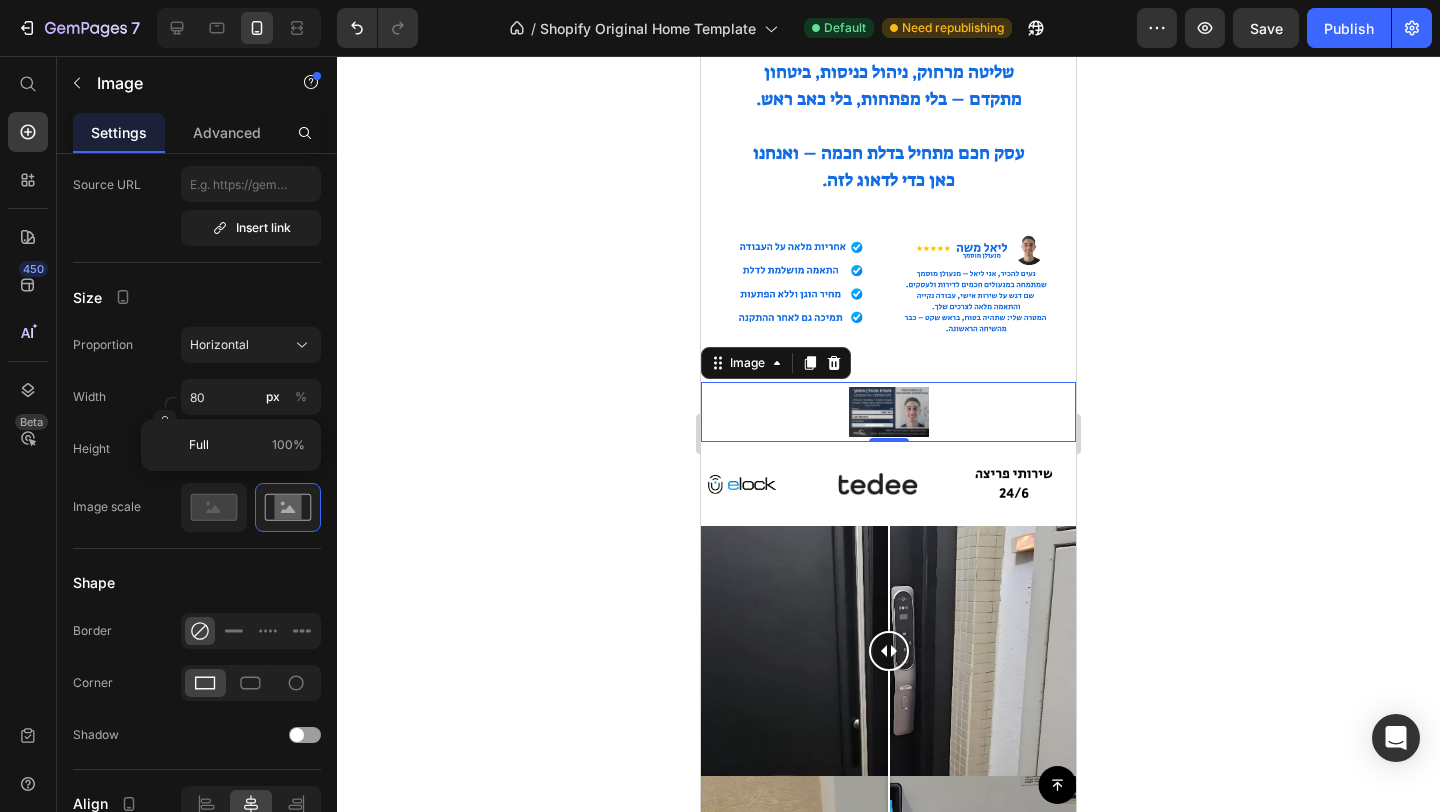 click 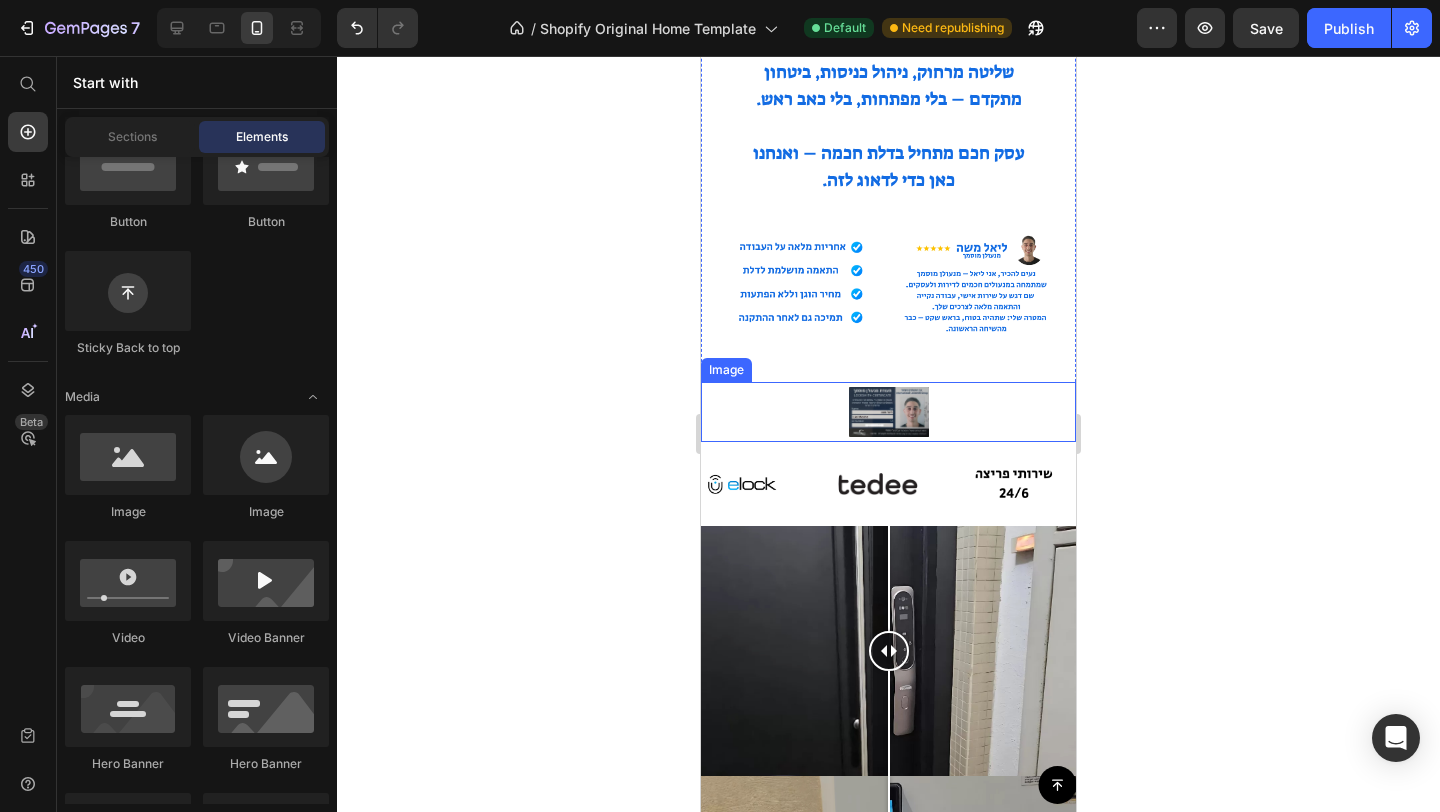 click at bounding box center [888, 412] 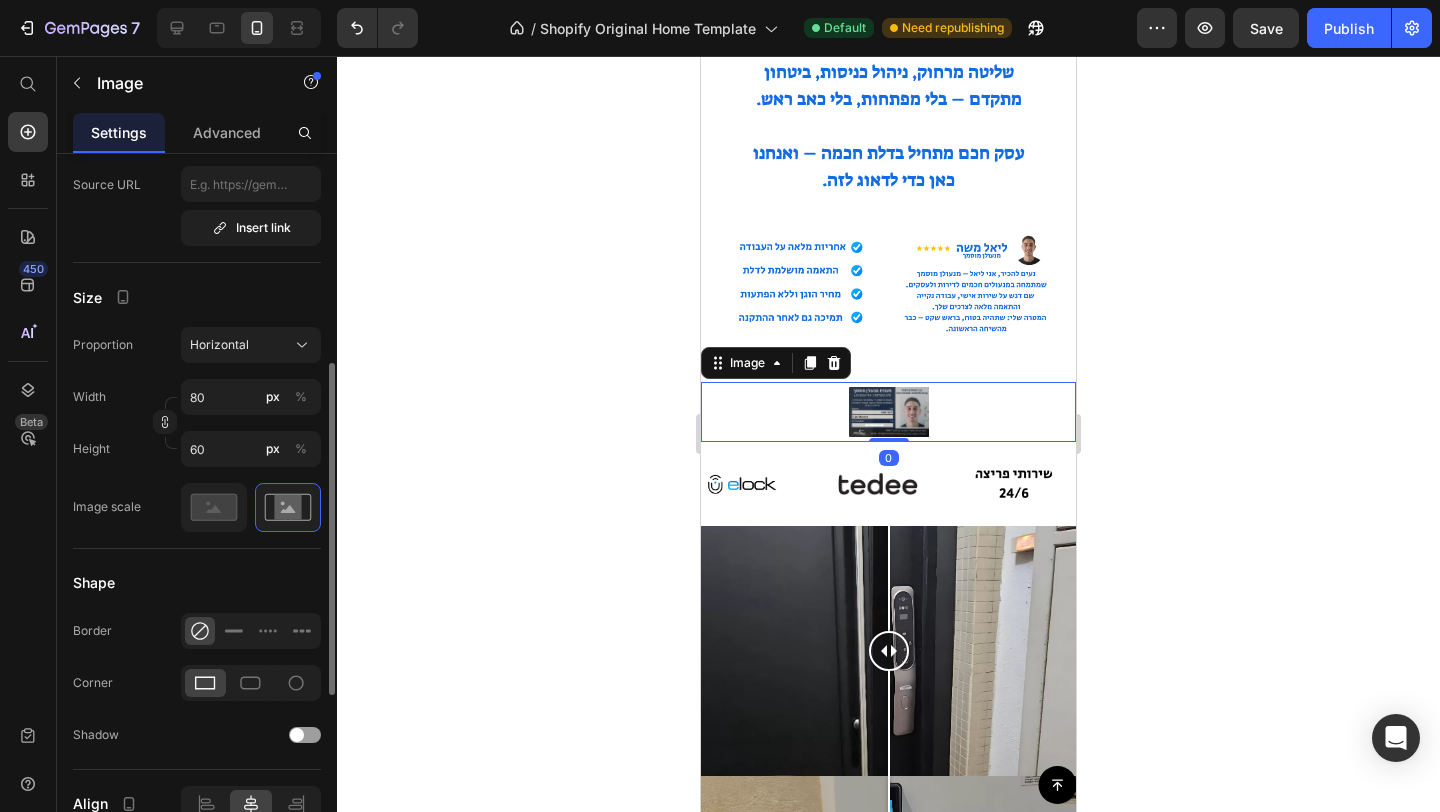 click on "Size Proportion Horizontal Width 80 px % Height 60 px % Image scale" 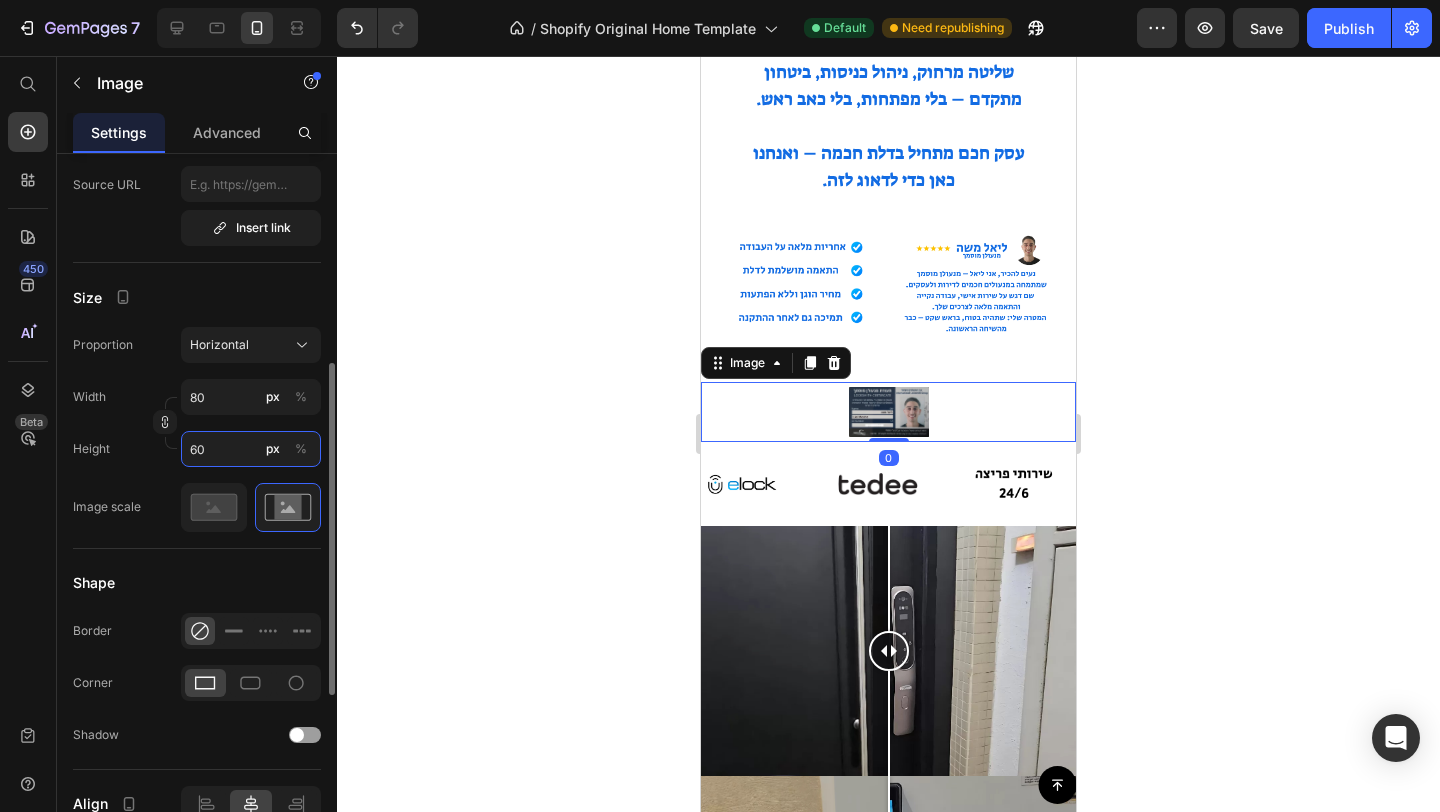 click on "60" at bounding box center (251, 449) 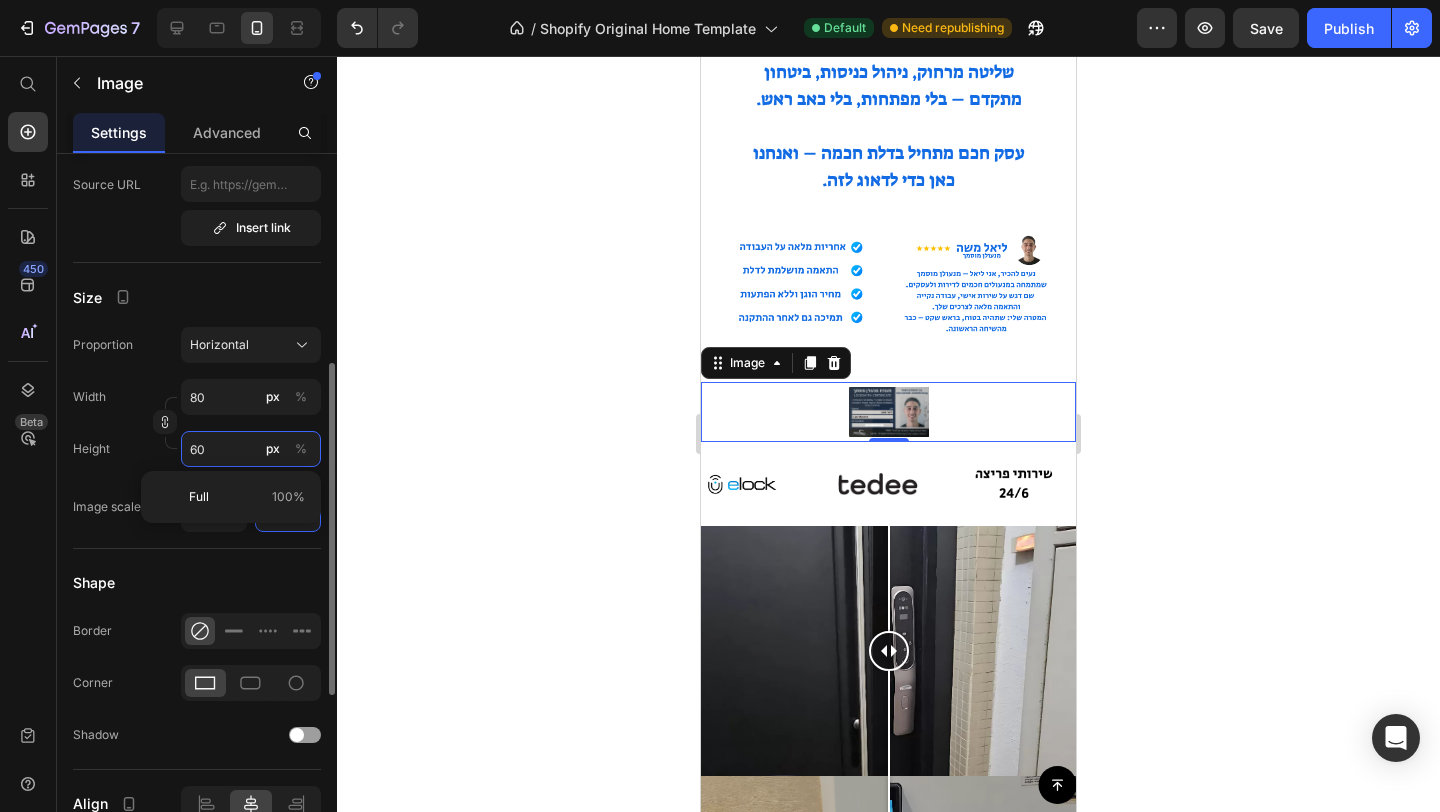 type on "0" 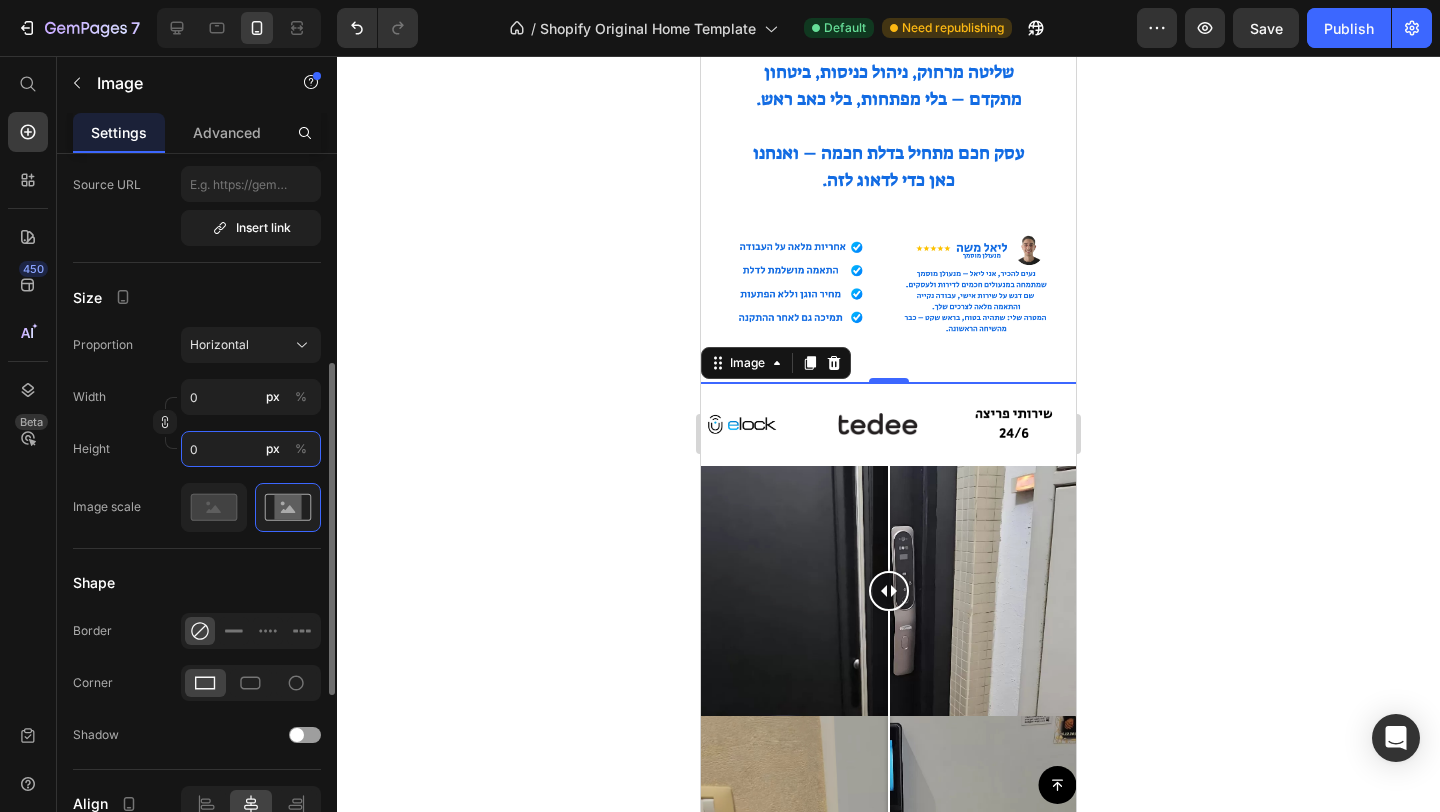 type on "11" 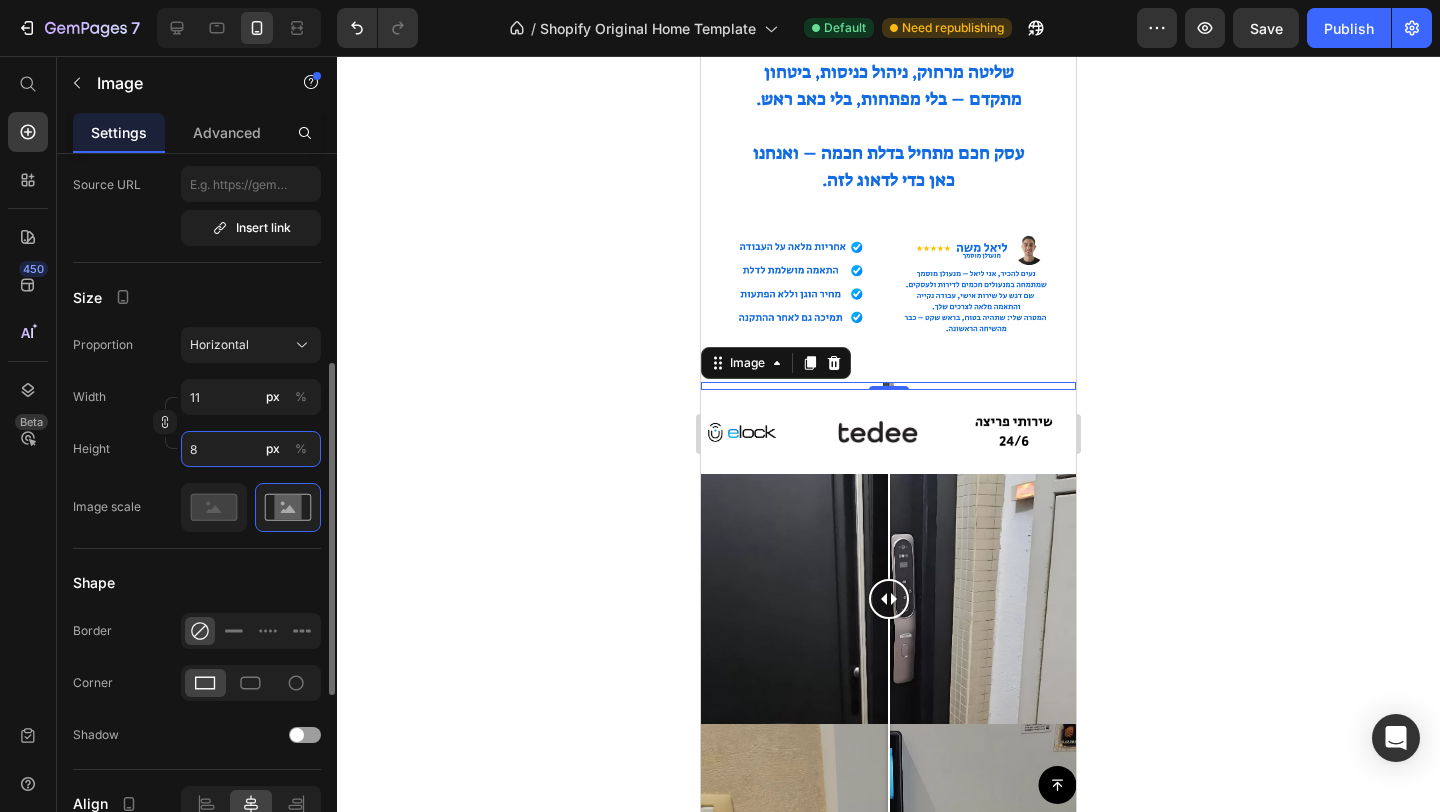 type on "107" 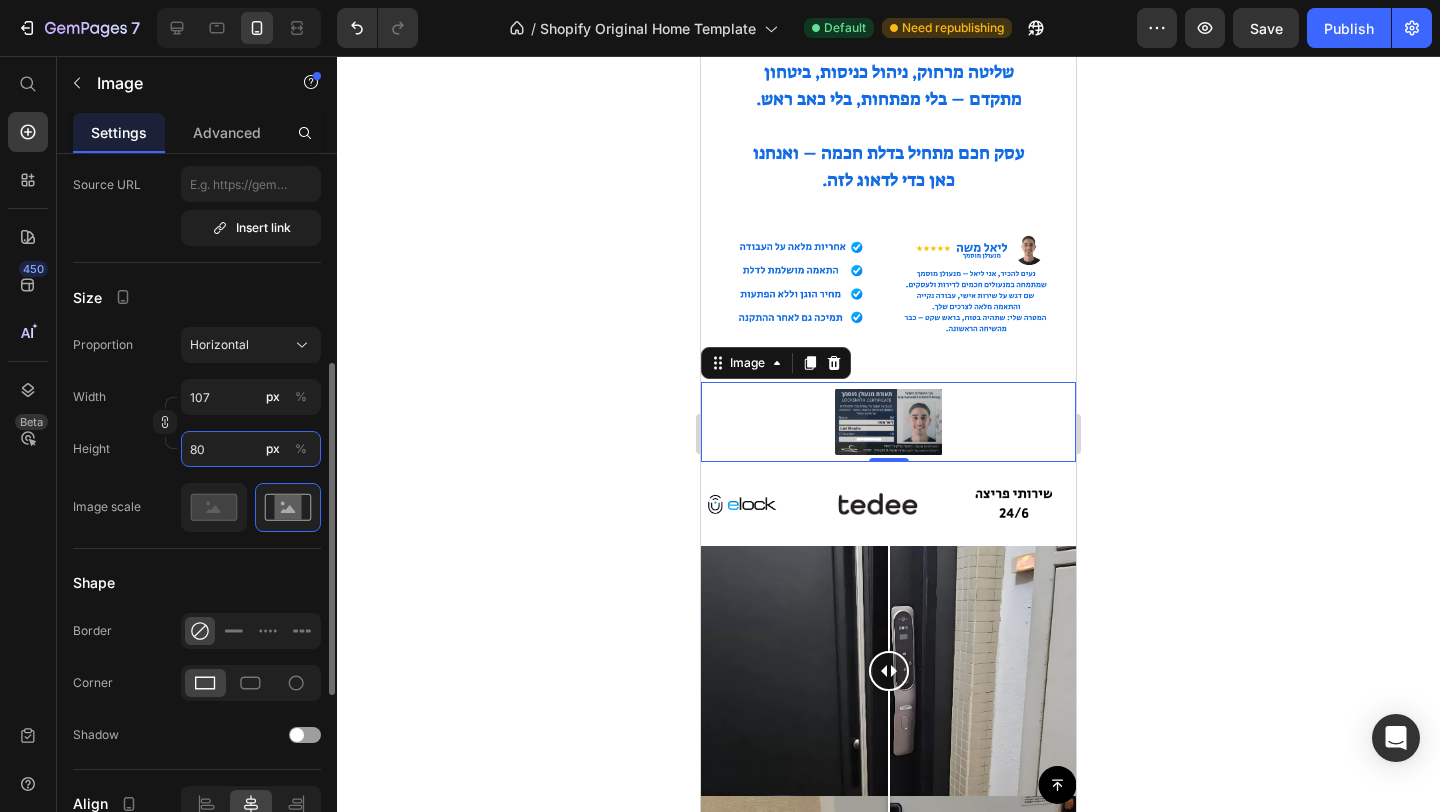 type on "1067" 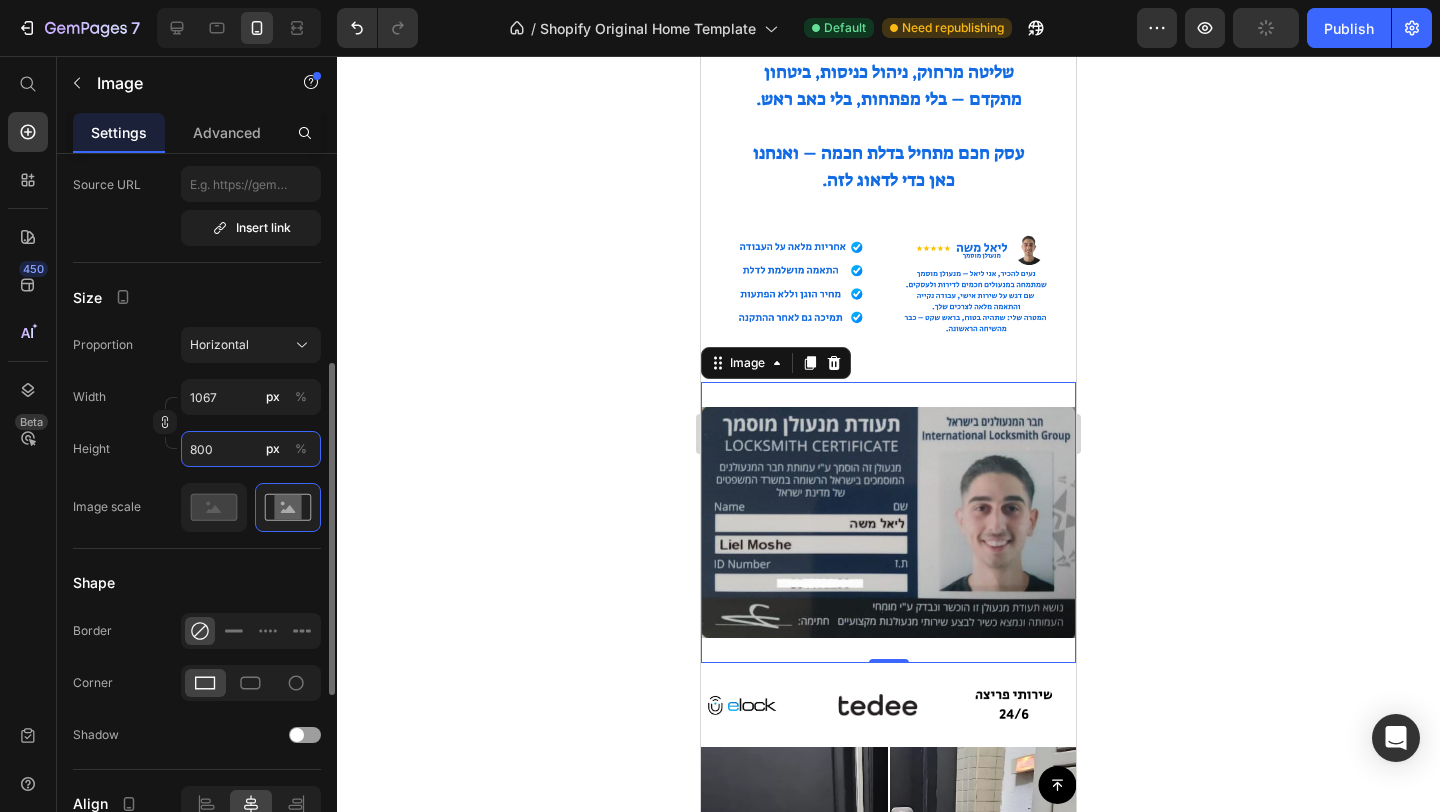 type on "107" 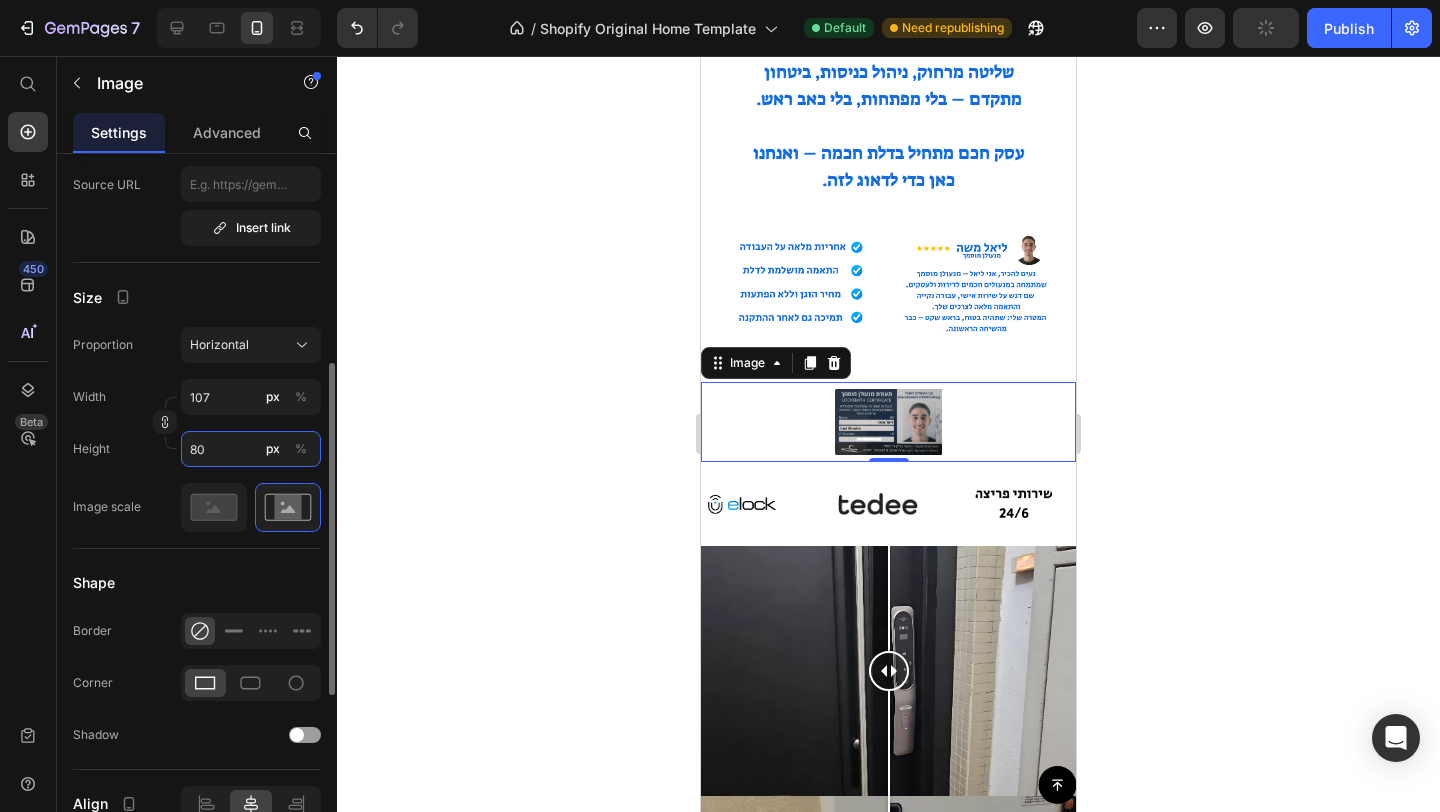 type on "11" 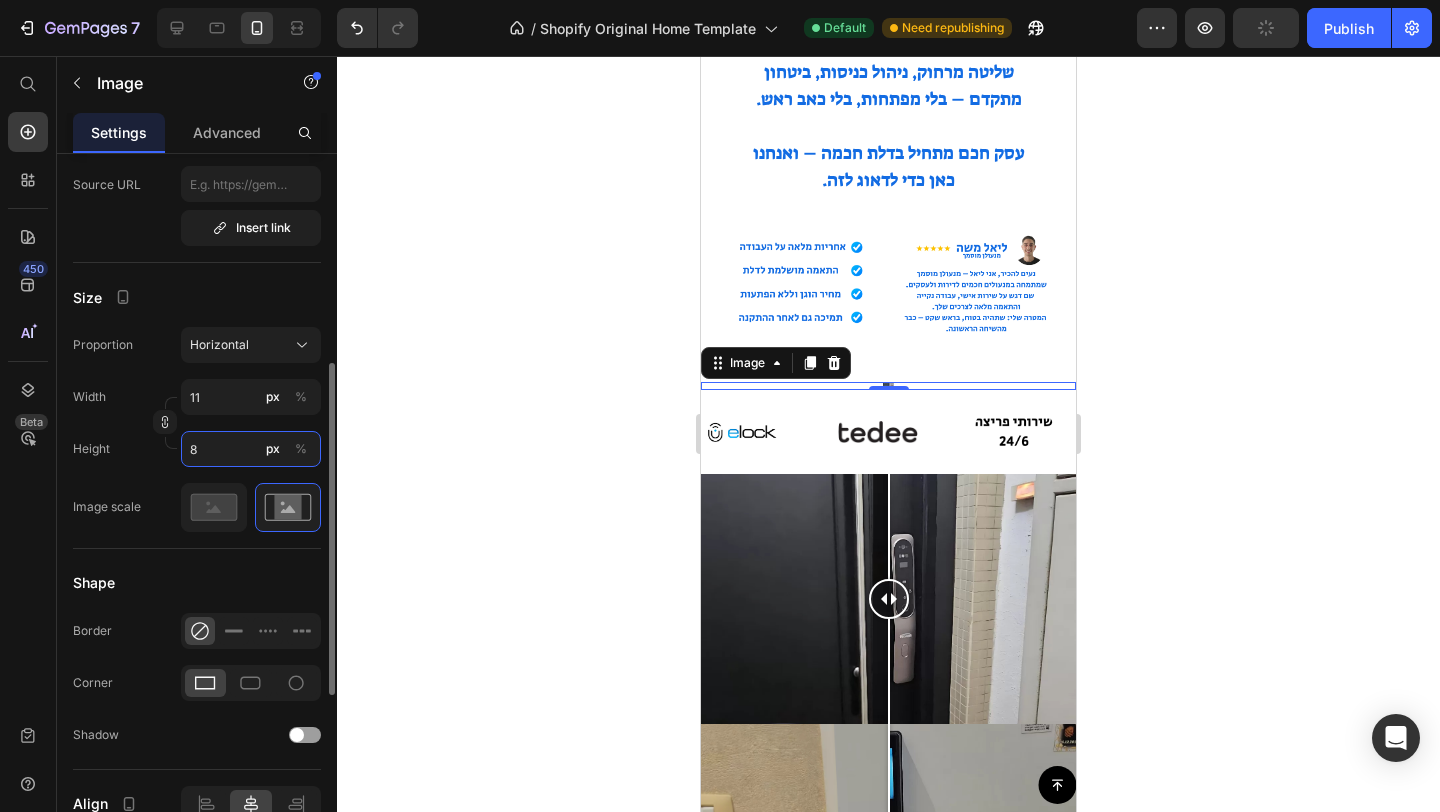 type on "0" 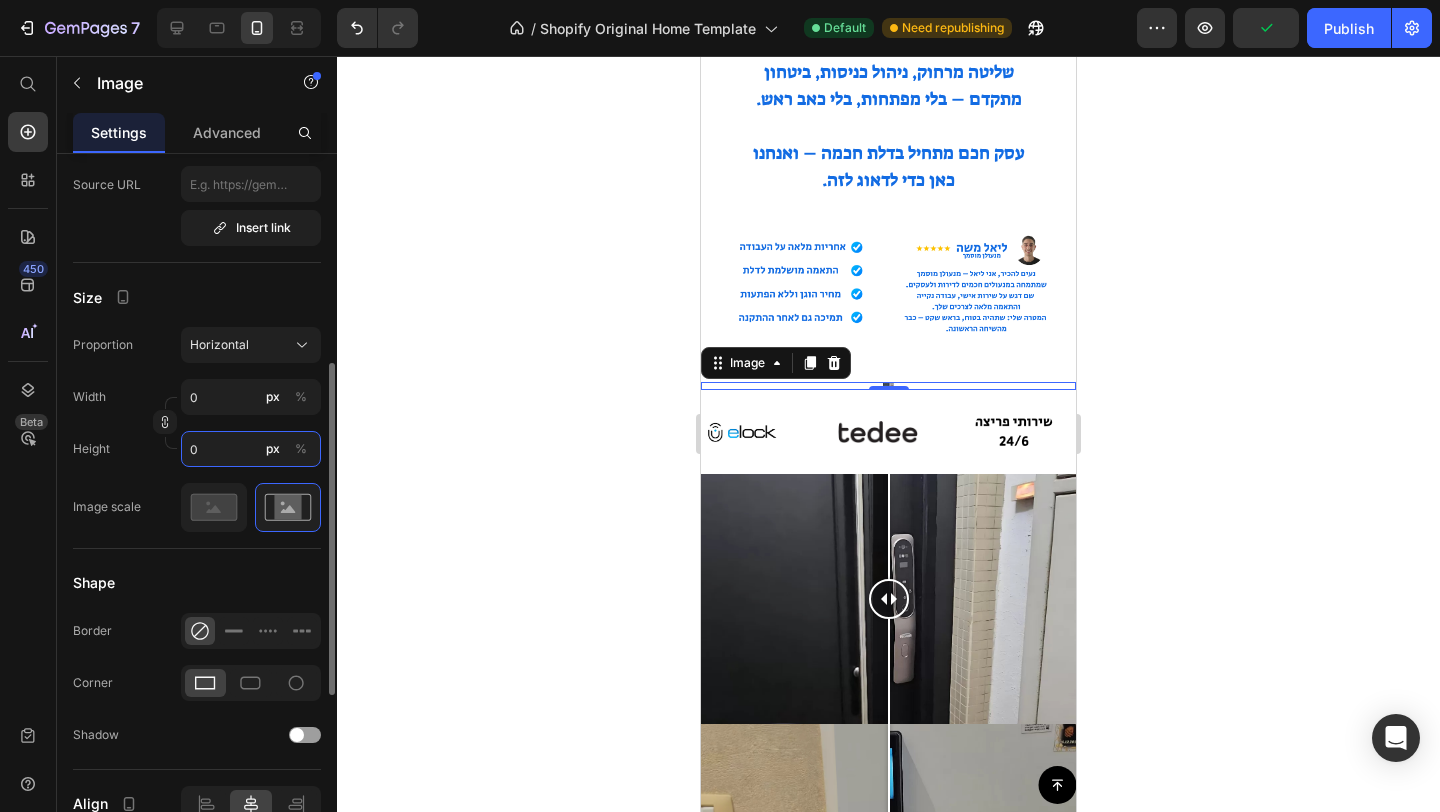type on "8" 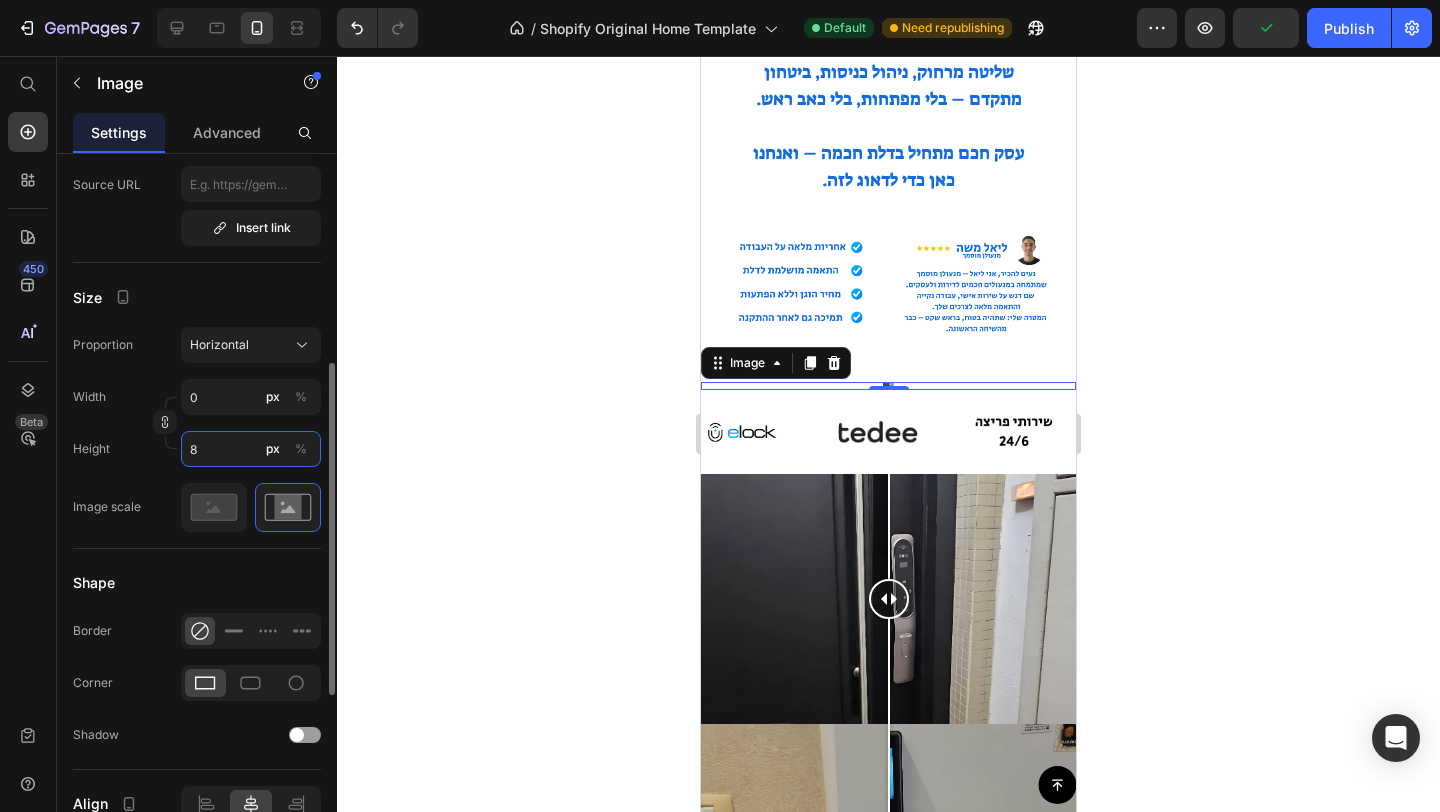 type on "11" 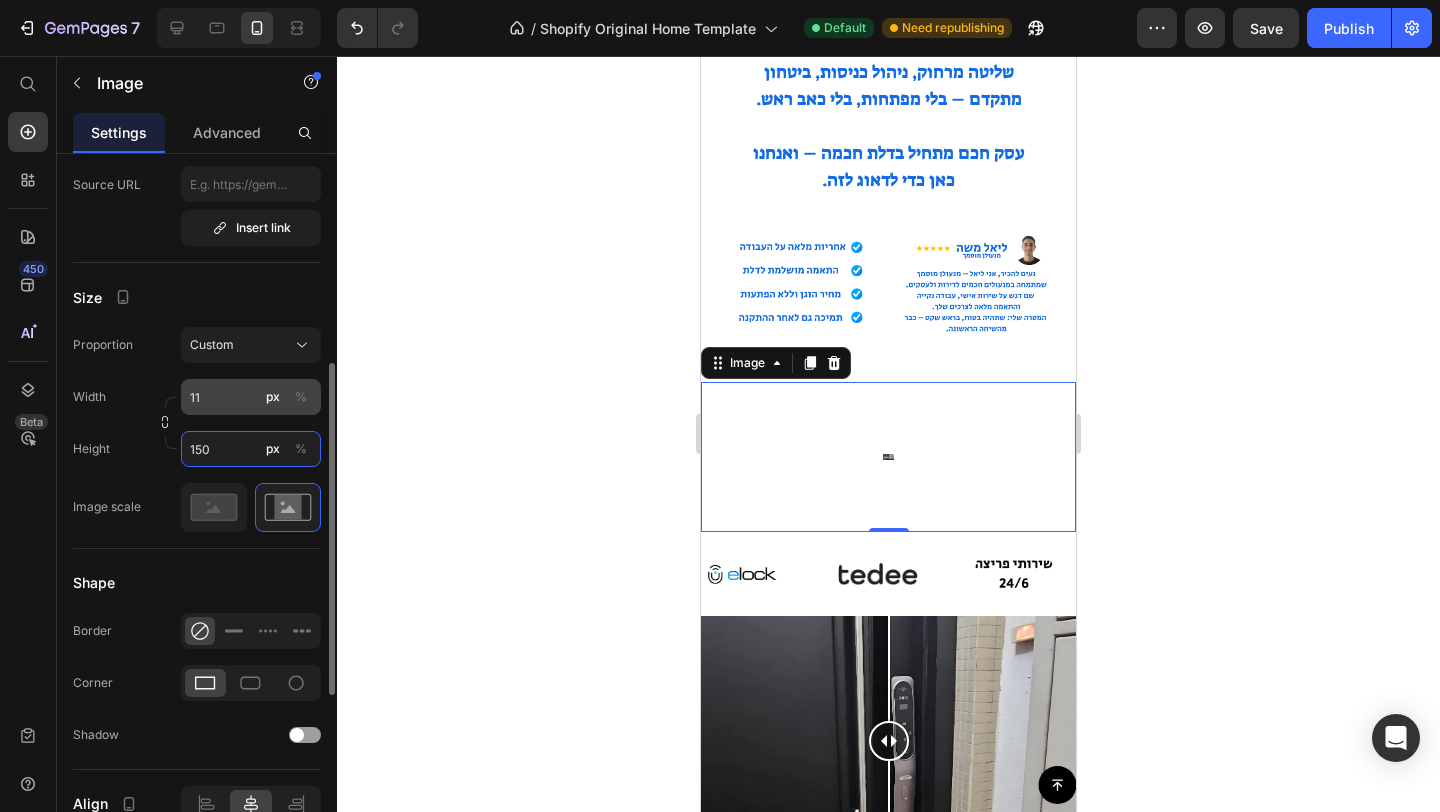 type on "150" 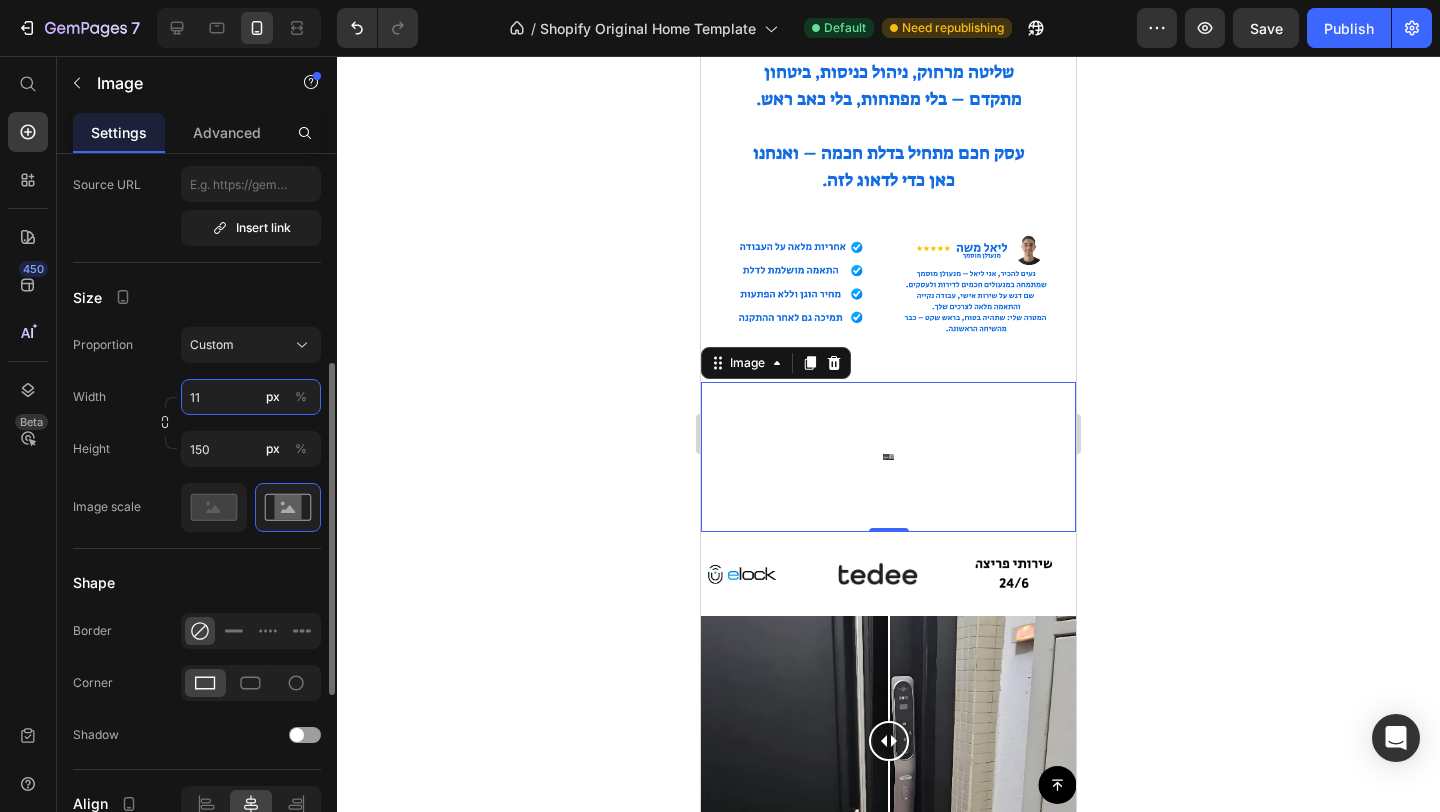 click on "11" at bounding box center (251, 397) 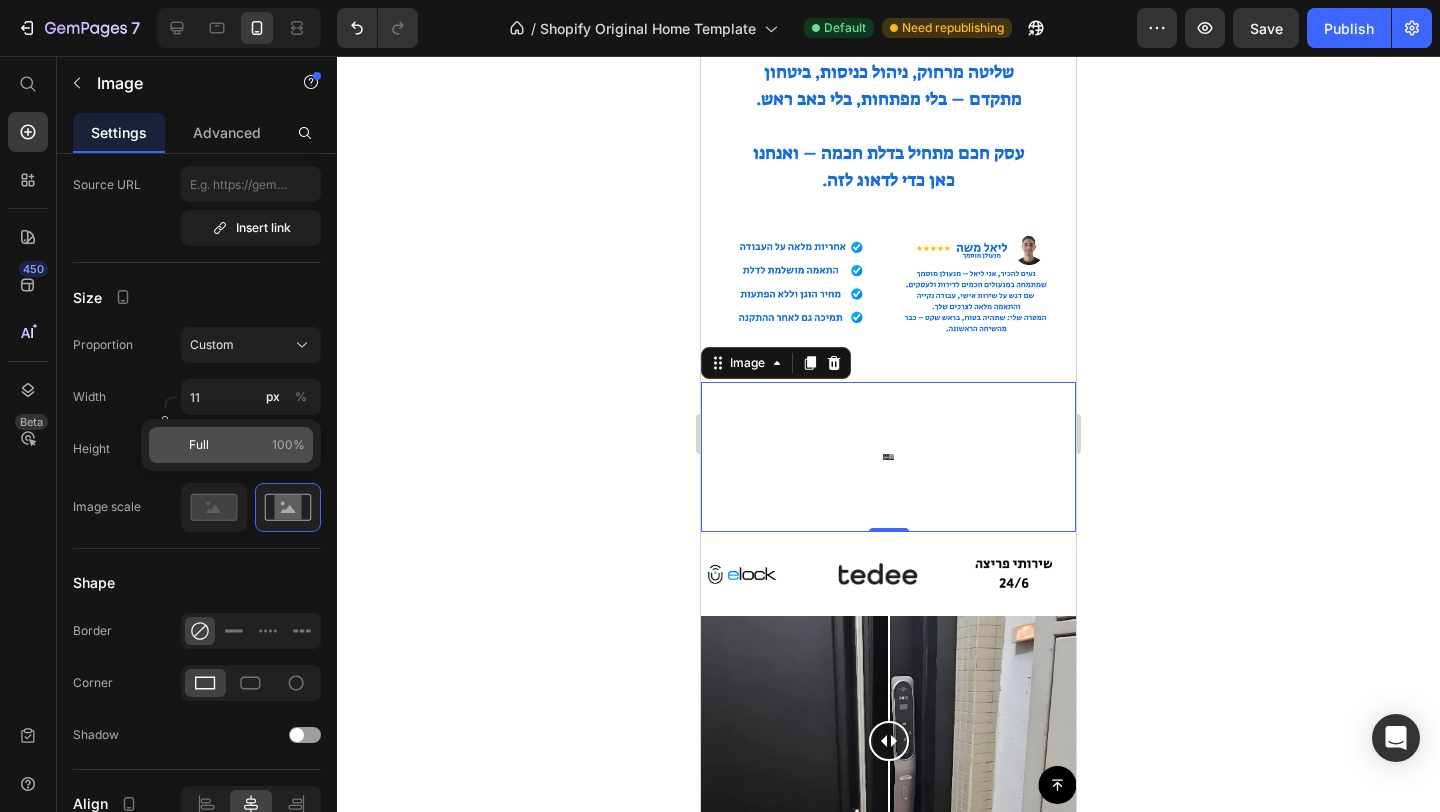 click on "Full 100%" 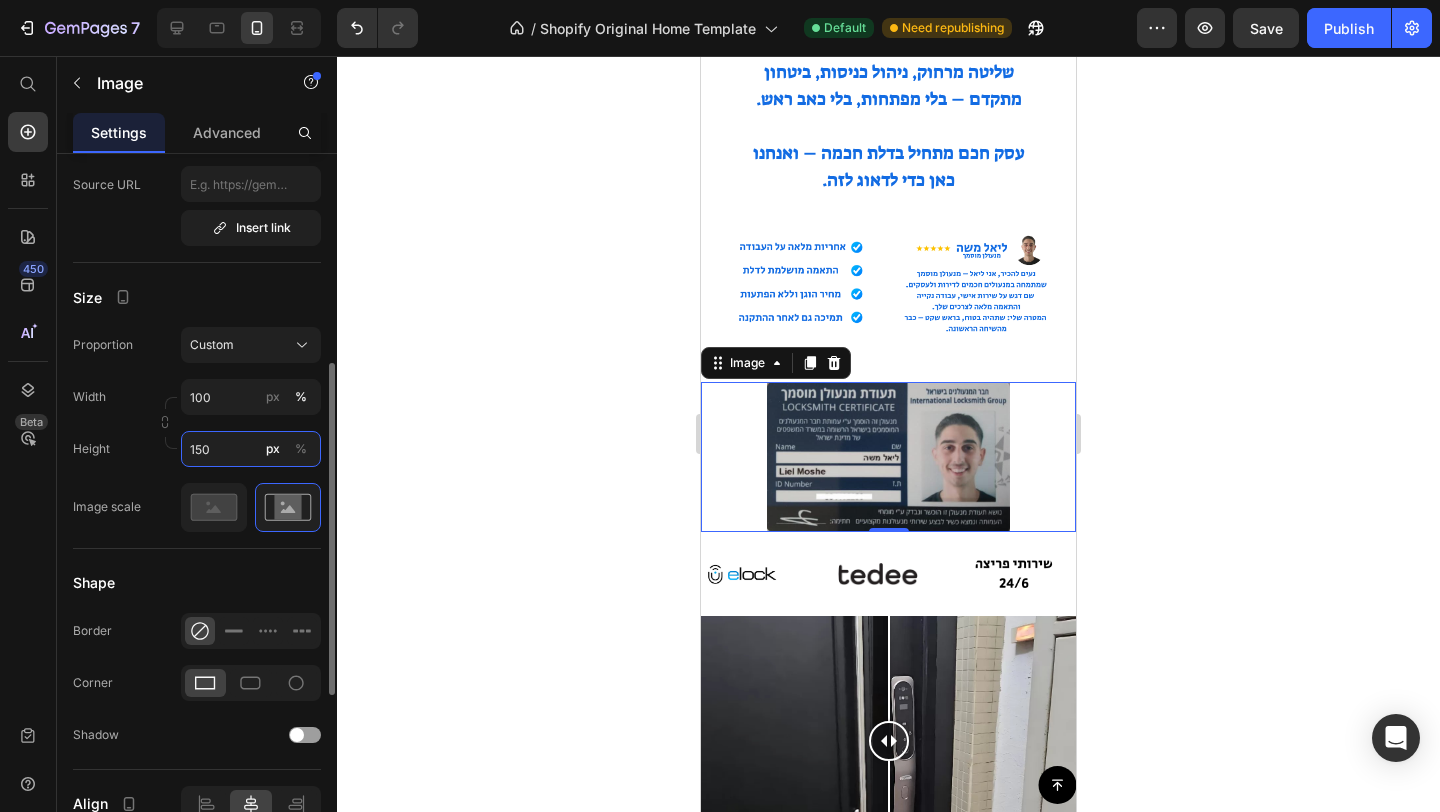 click on "150" at bounding box center (251, 449) 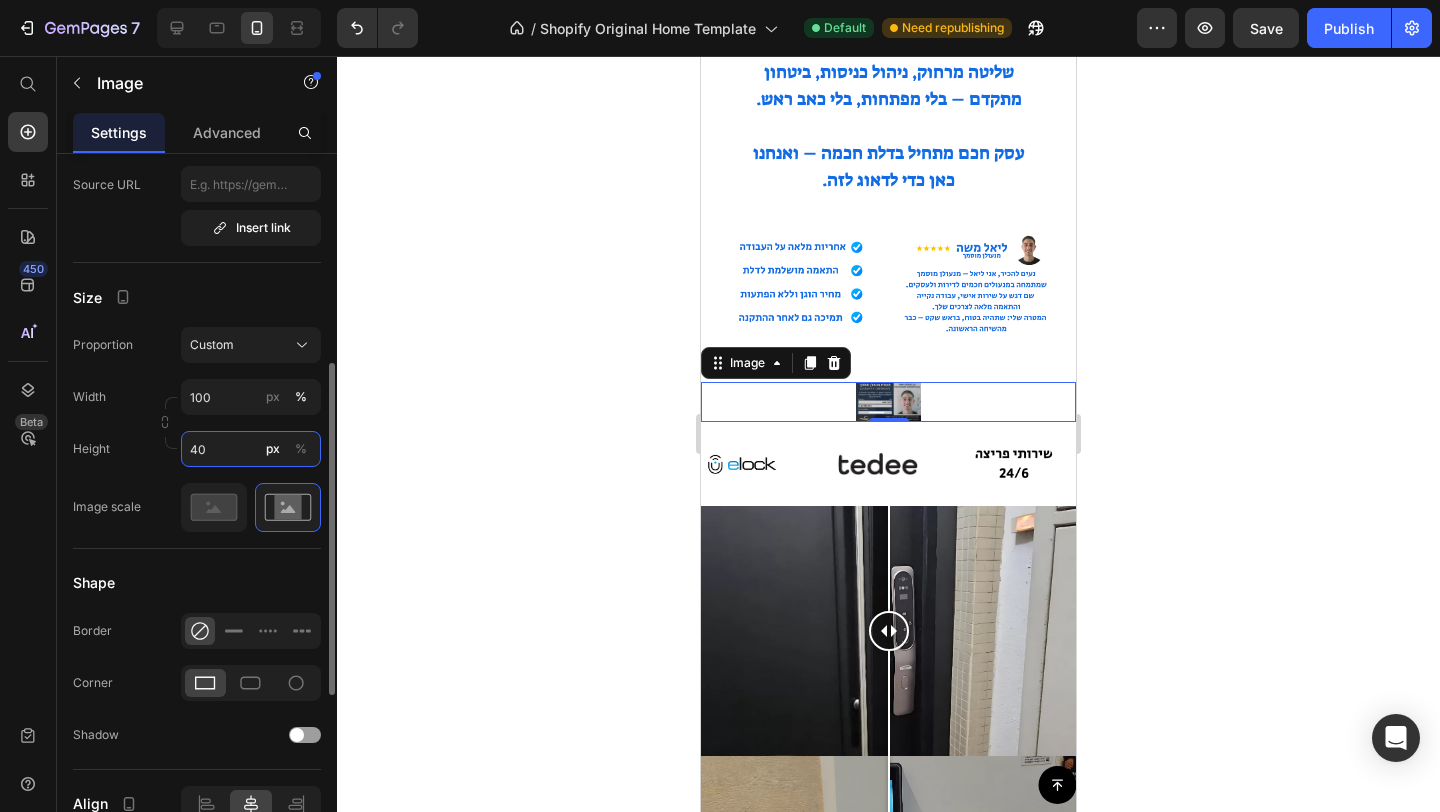 type on "4" 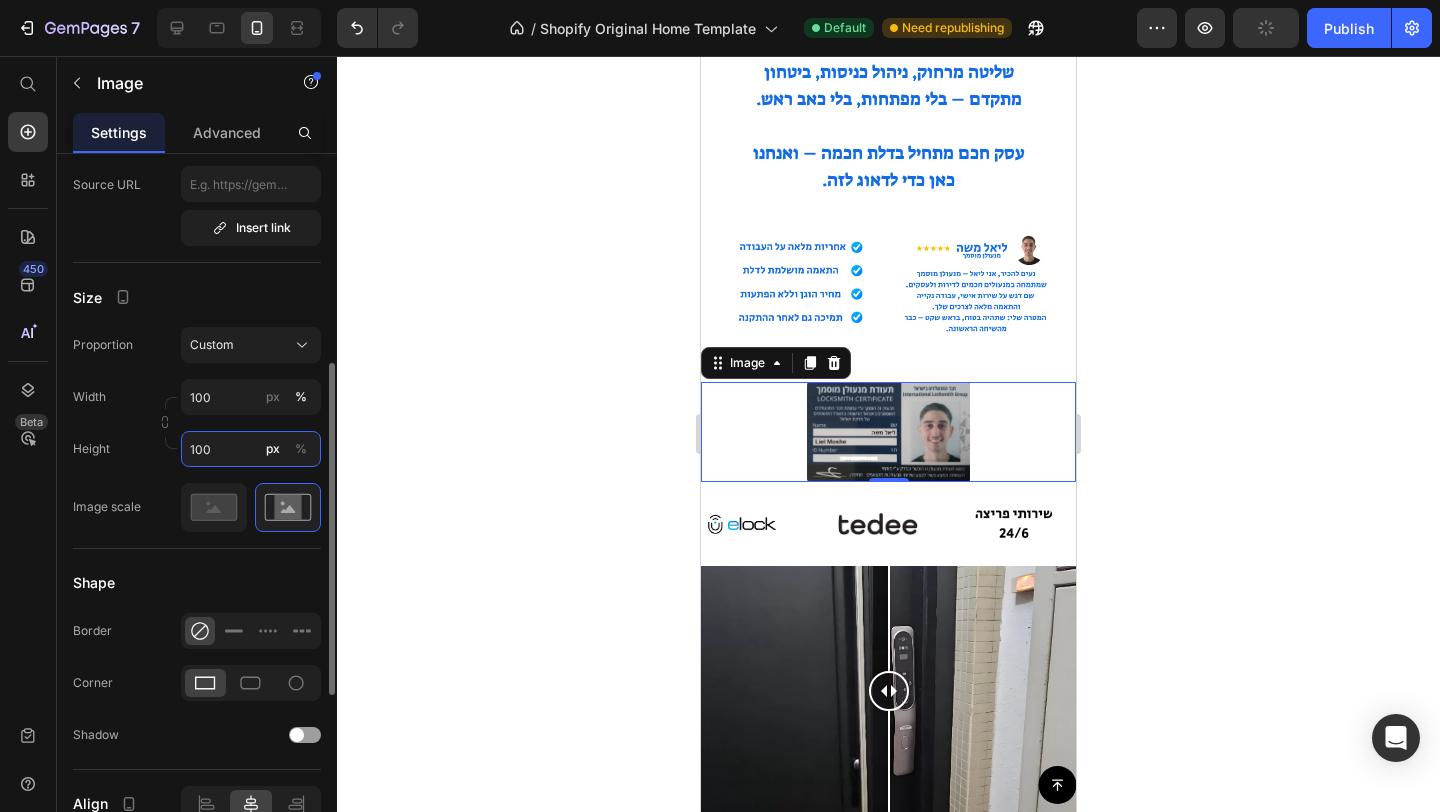 type on "150" 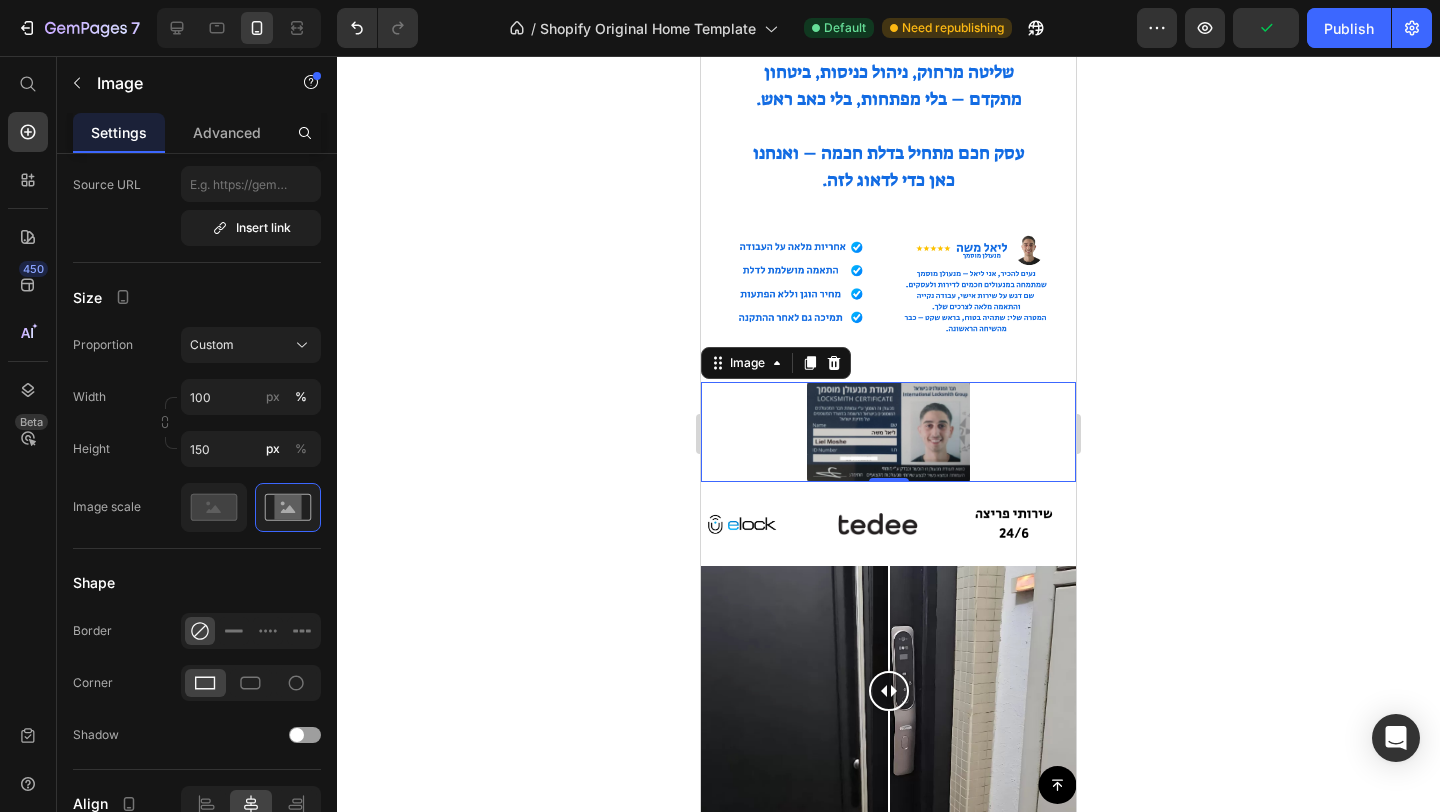 click 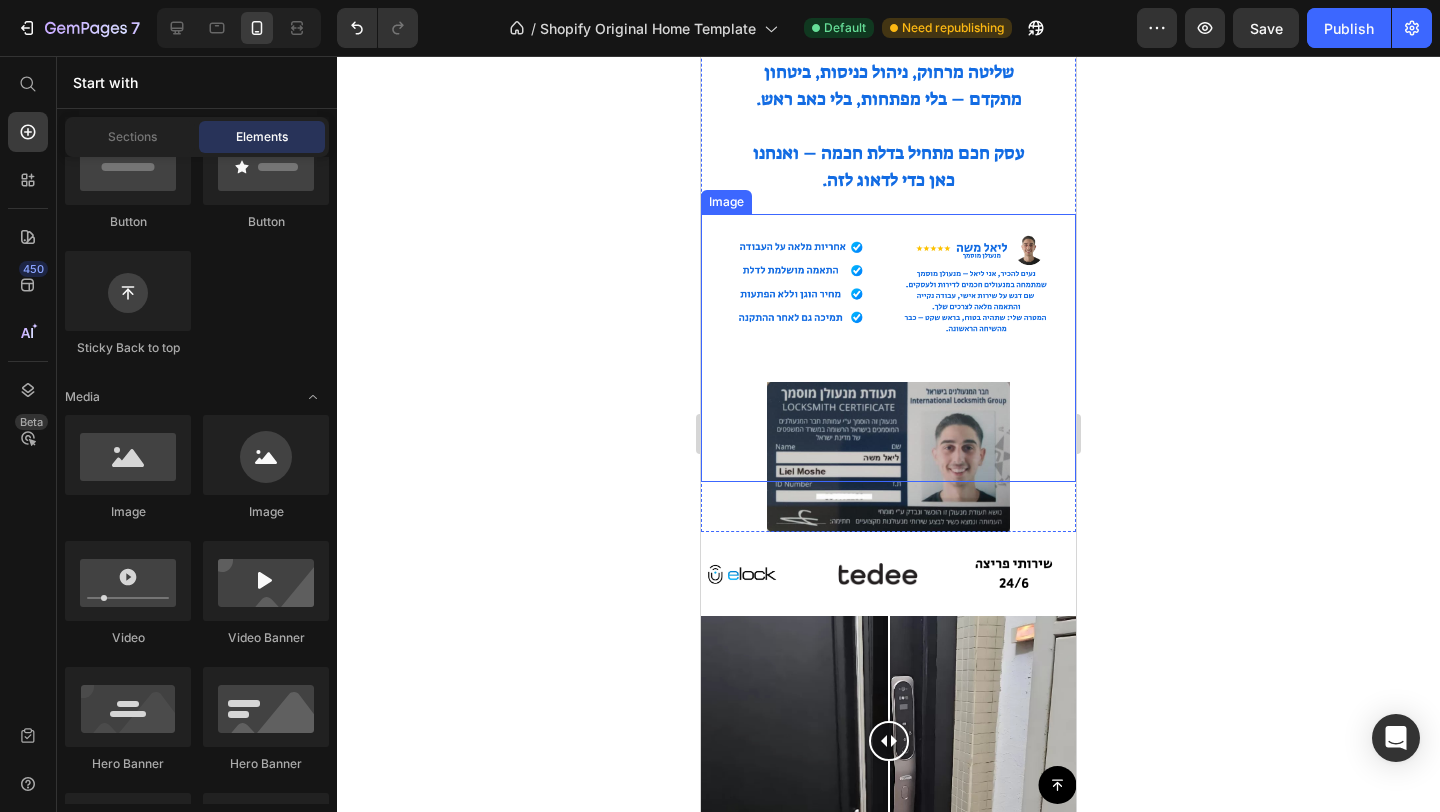 click at bounding box center (888, 348) 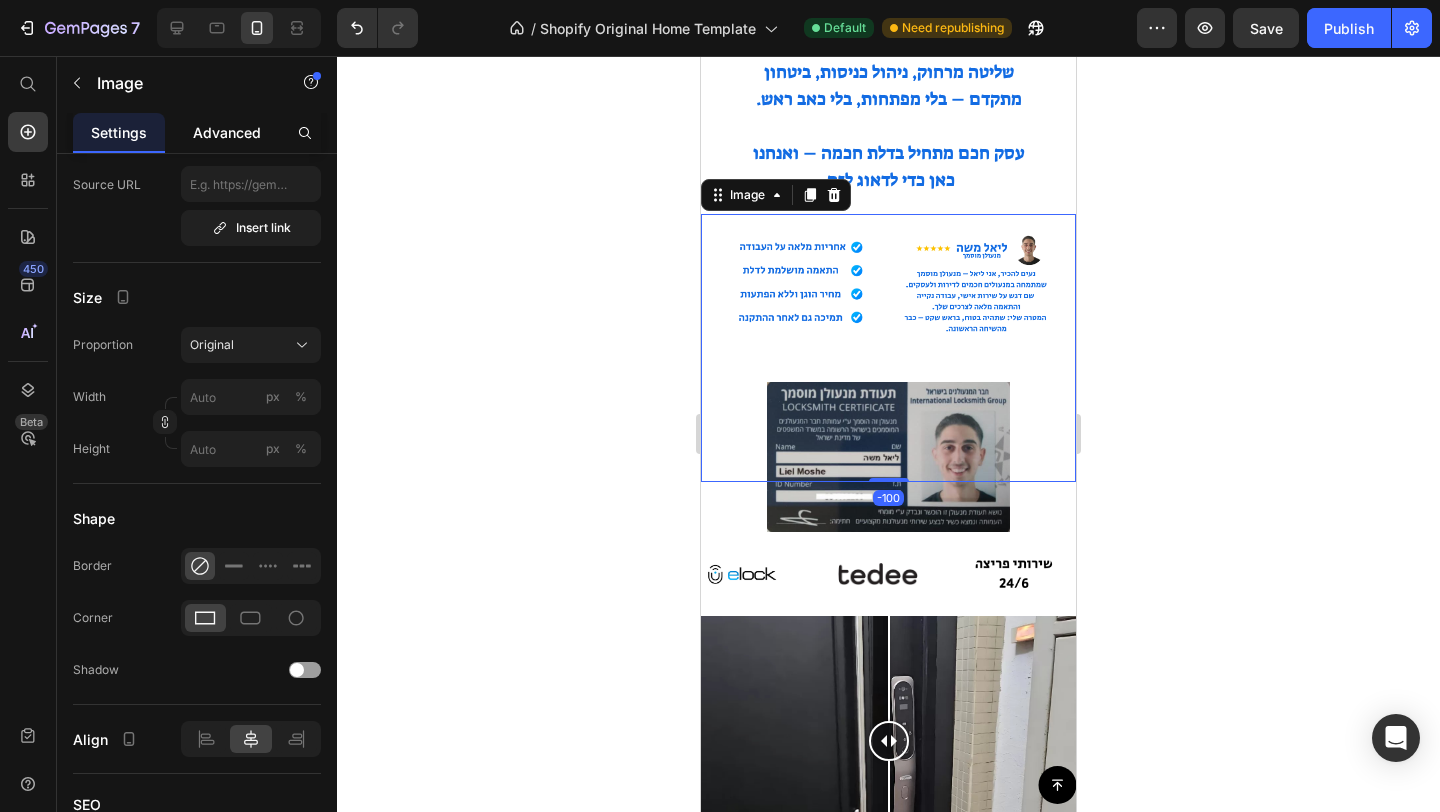 click on "Advanced" at bounding box center (227, 132) 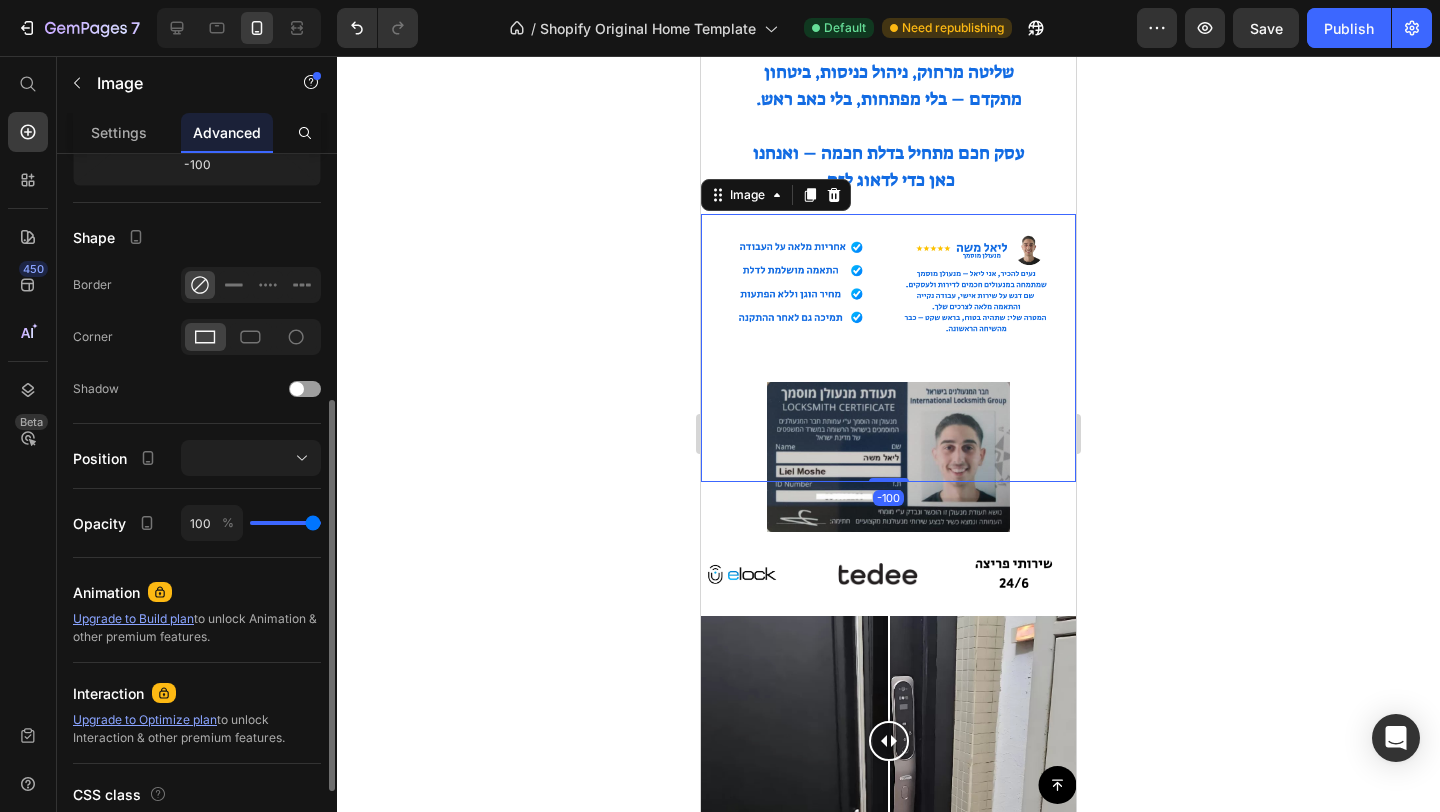 scroll, scrollTop: 0, scrollLeft: 0, axis: both 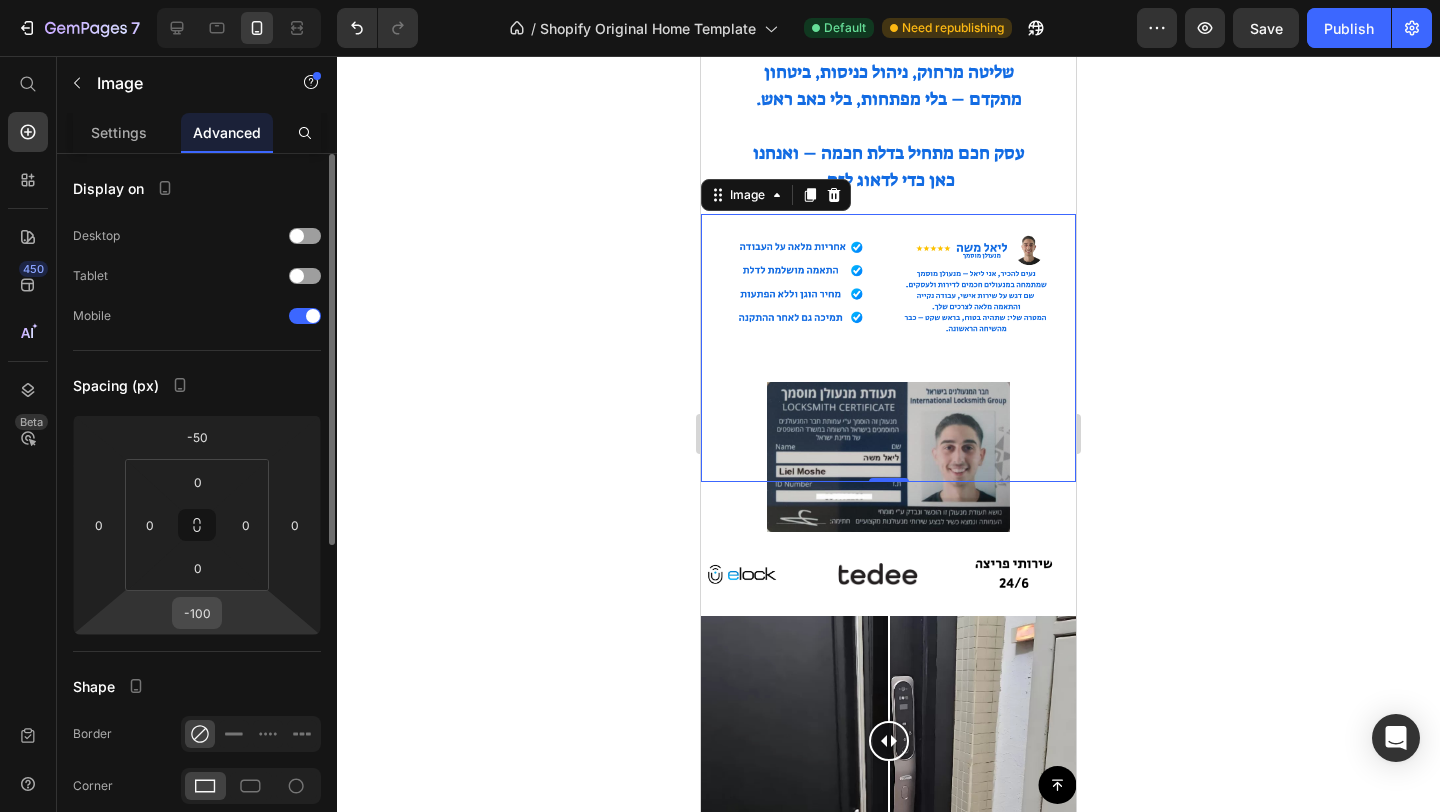 click on "-100" at bounding box center [197, 613] 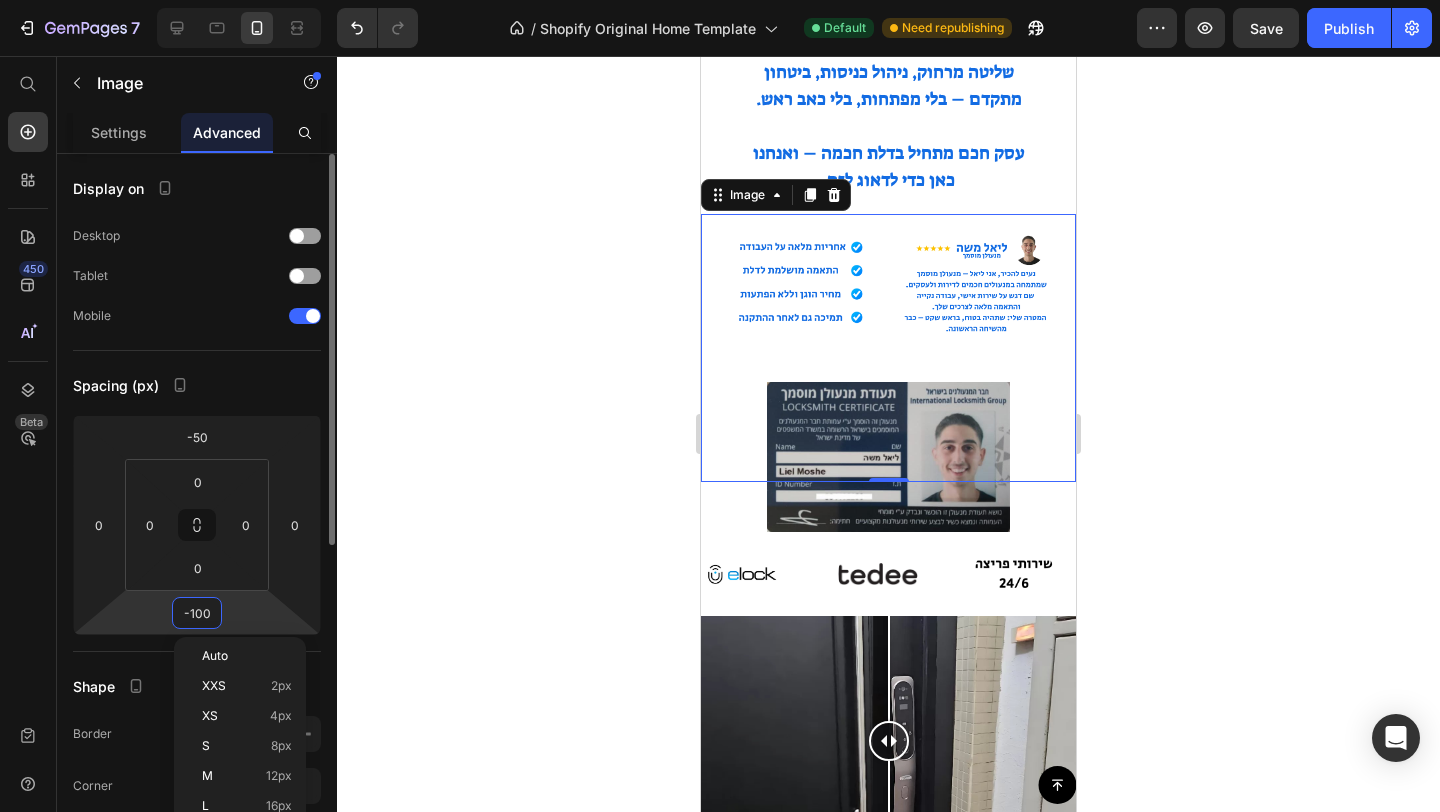 click on "-100" at bounding box center (197, 613) 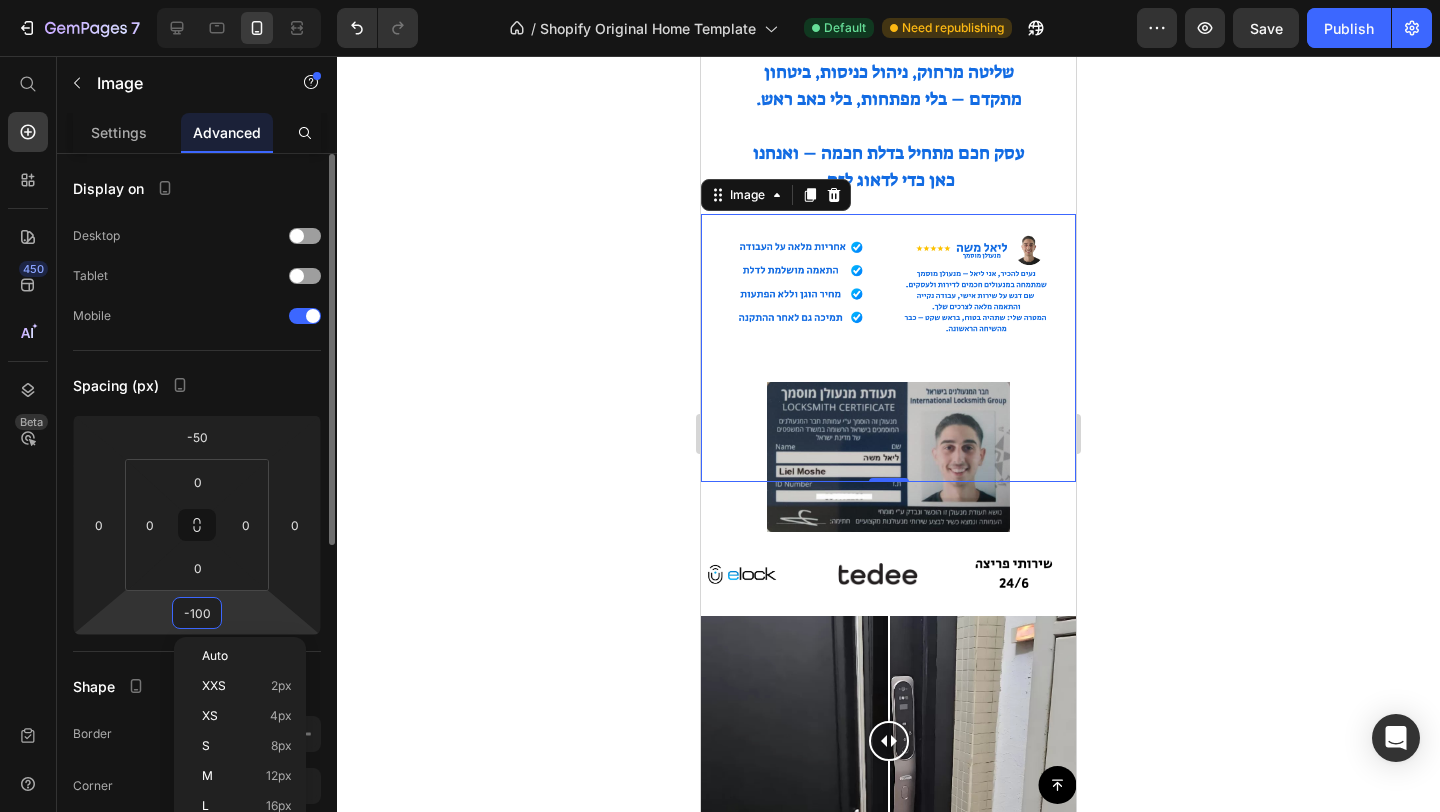 click on "-100" at bounding box center [197, 613] 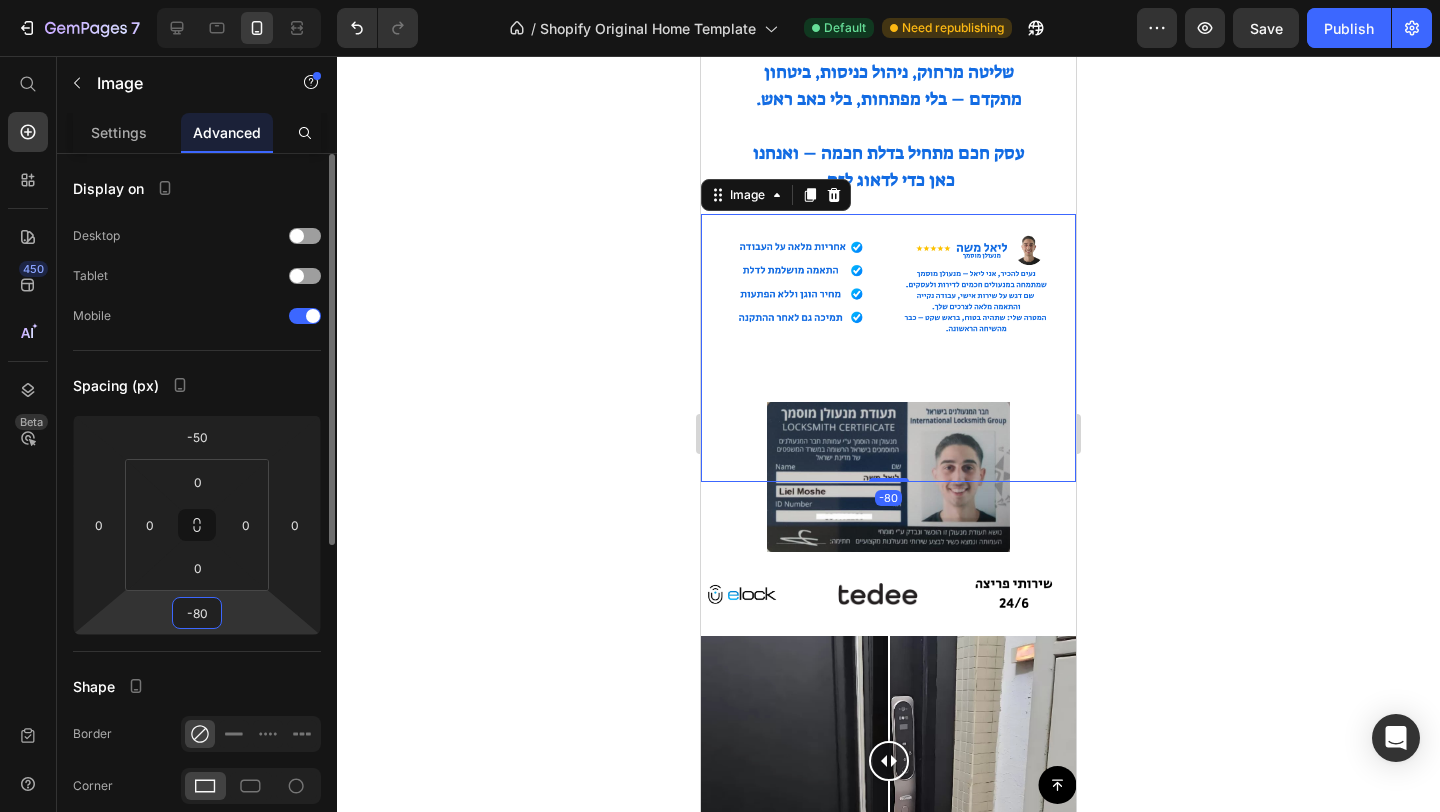 type on "-8" 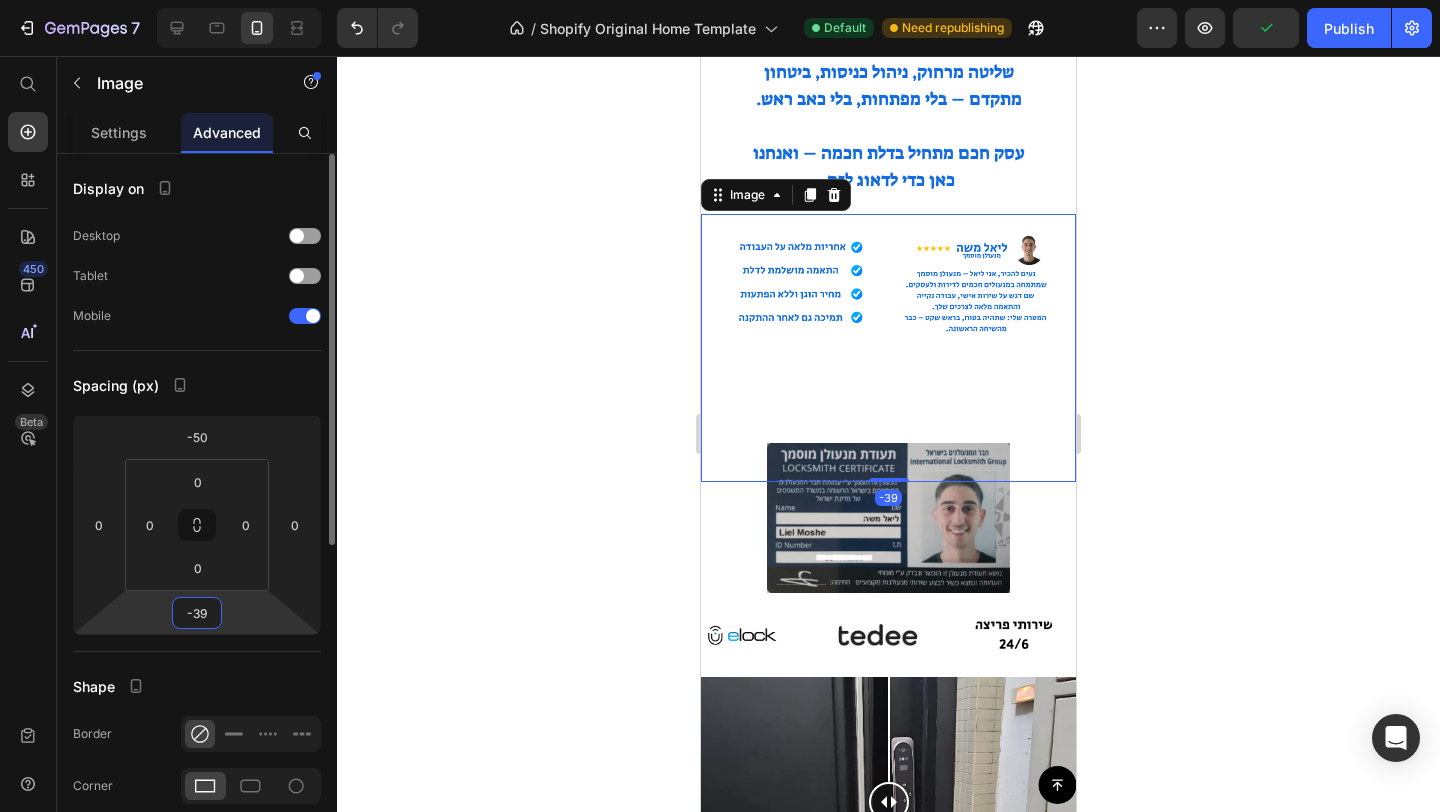 type on "-3" 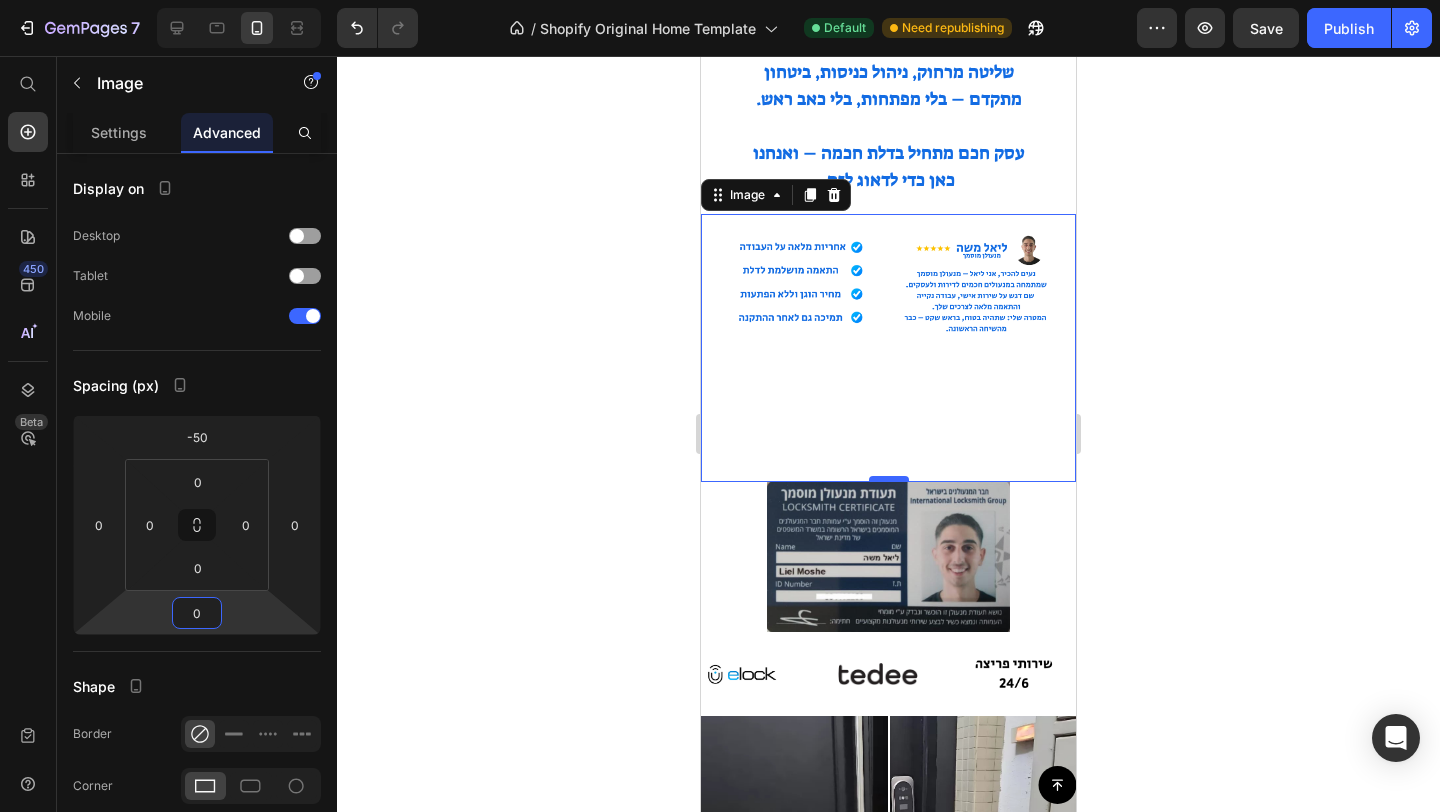 type on "0" 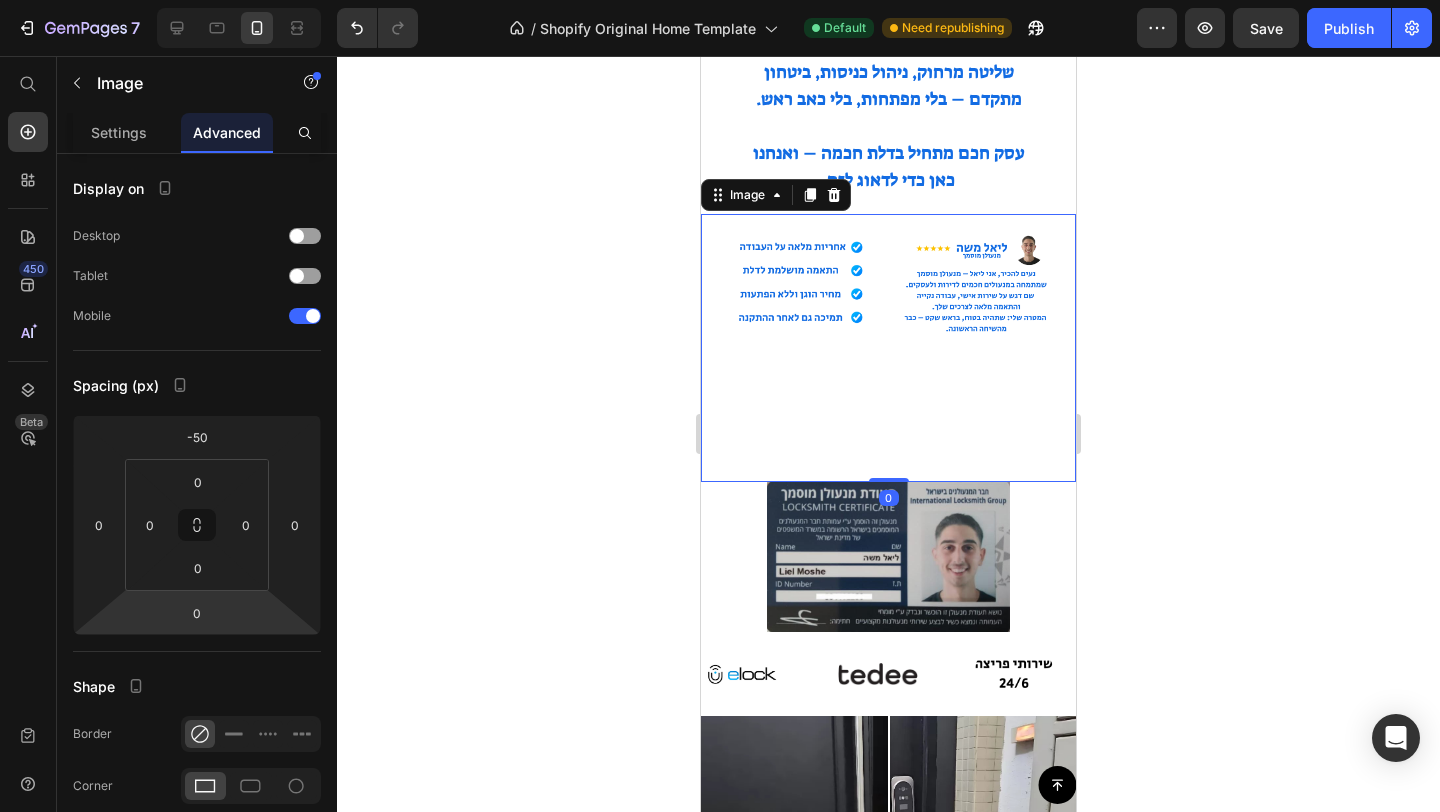 drag, startPoint x: 892, startPoint y: 478, endPoint x: 892, endPoint y: 360, distance: 118 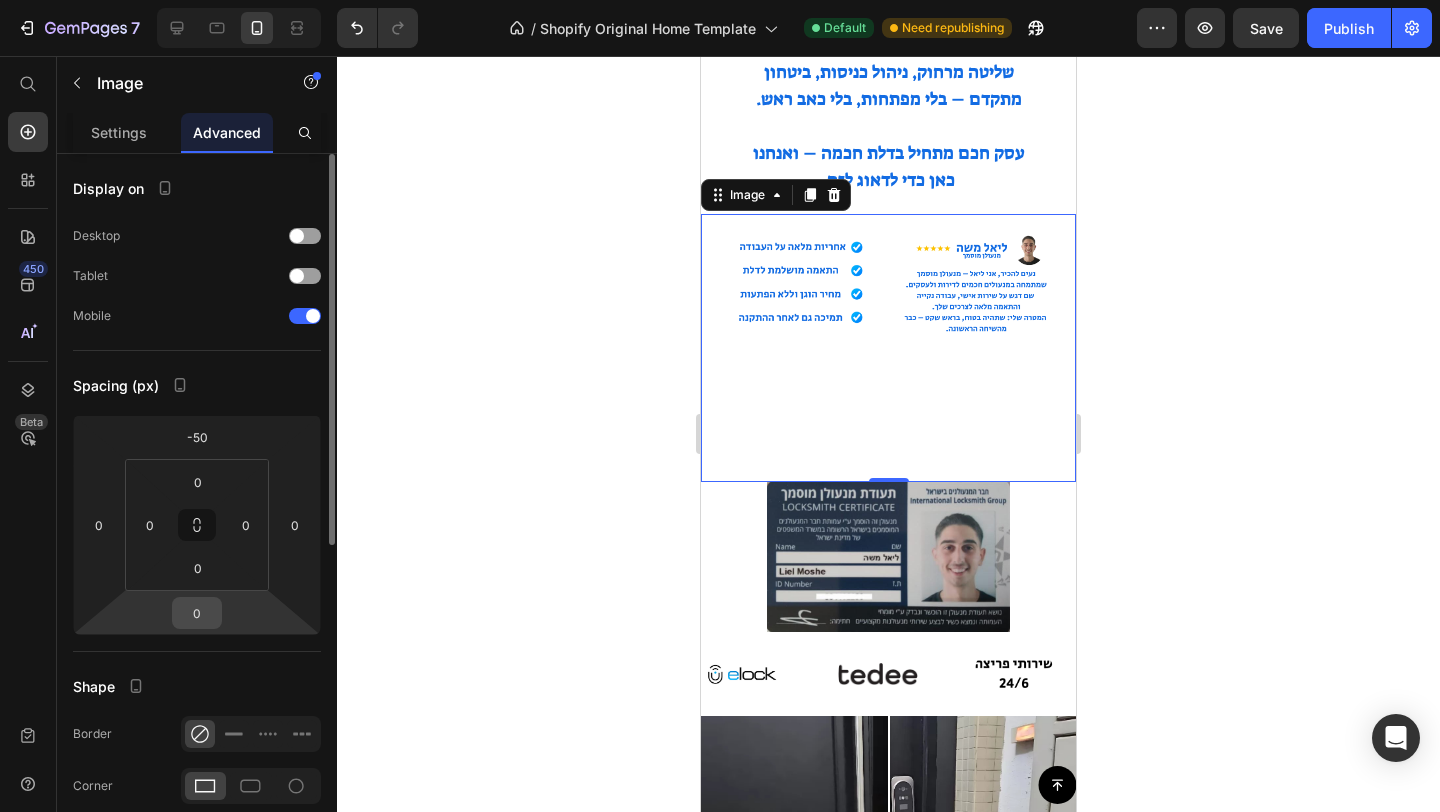click on "0" at bounding box center [197, 613] 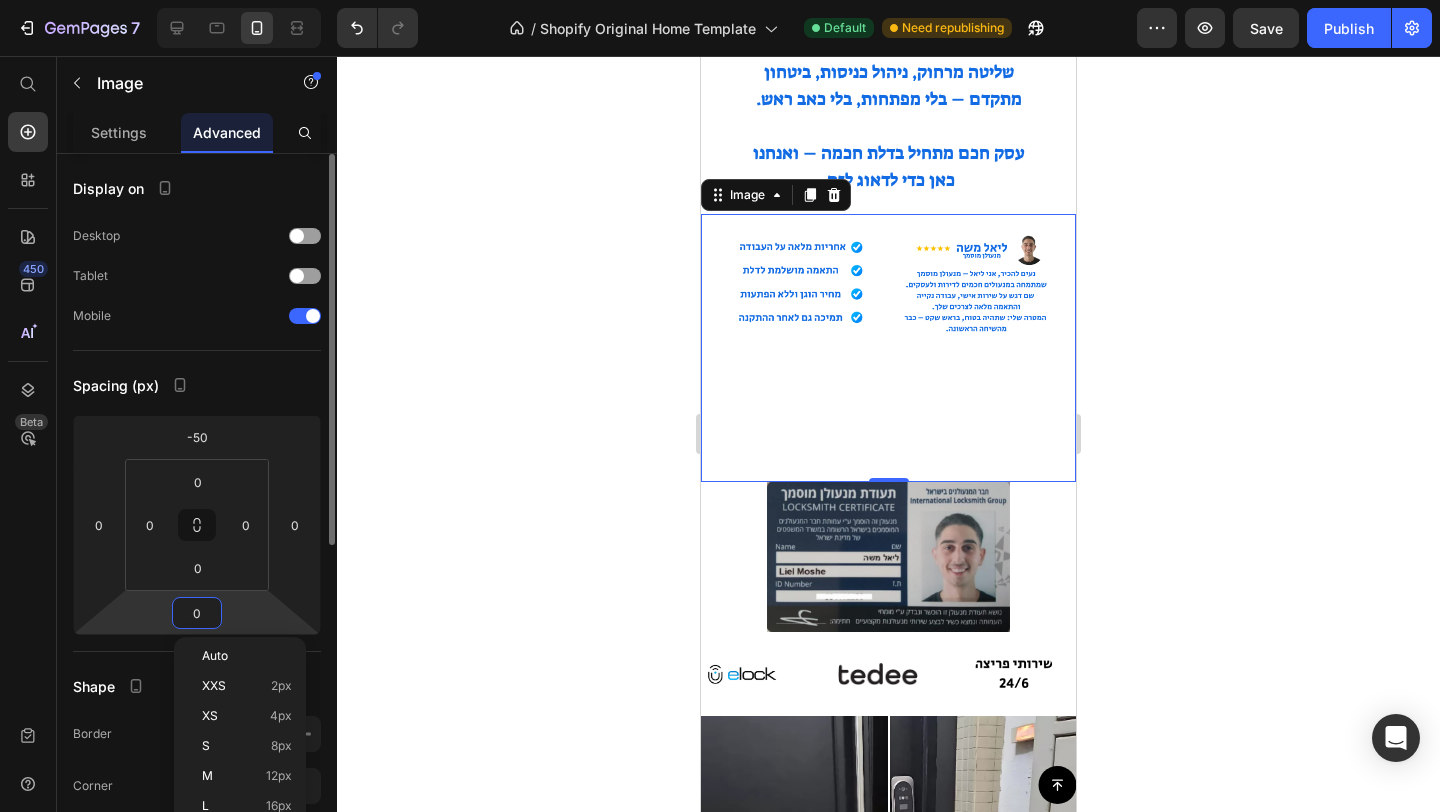 click on "0" at bounding box center [197, 613] 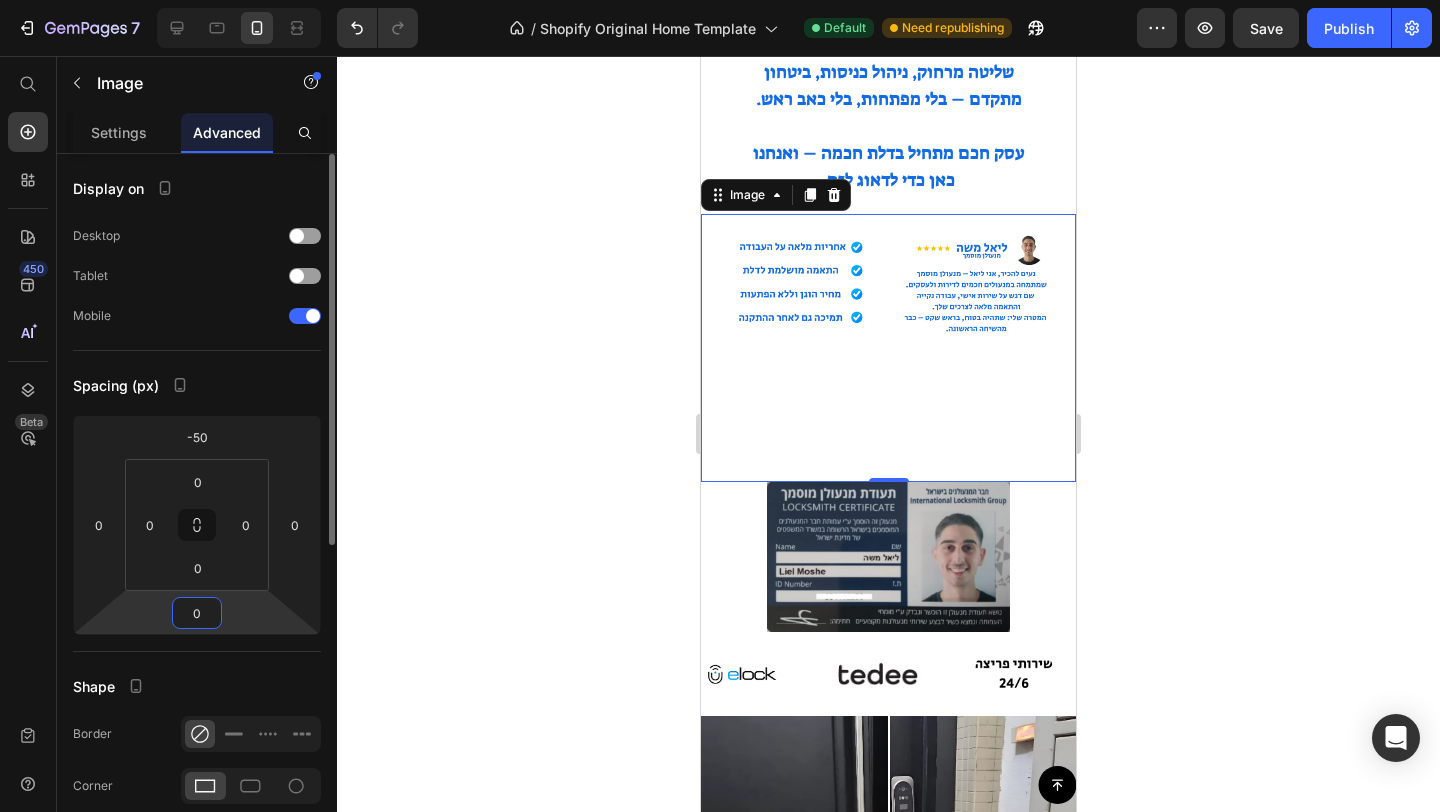 click on "0" at bounding box center [197, 613] 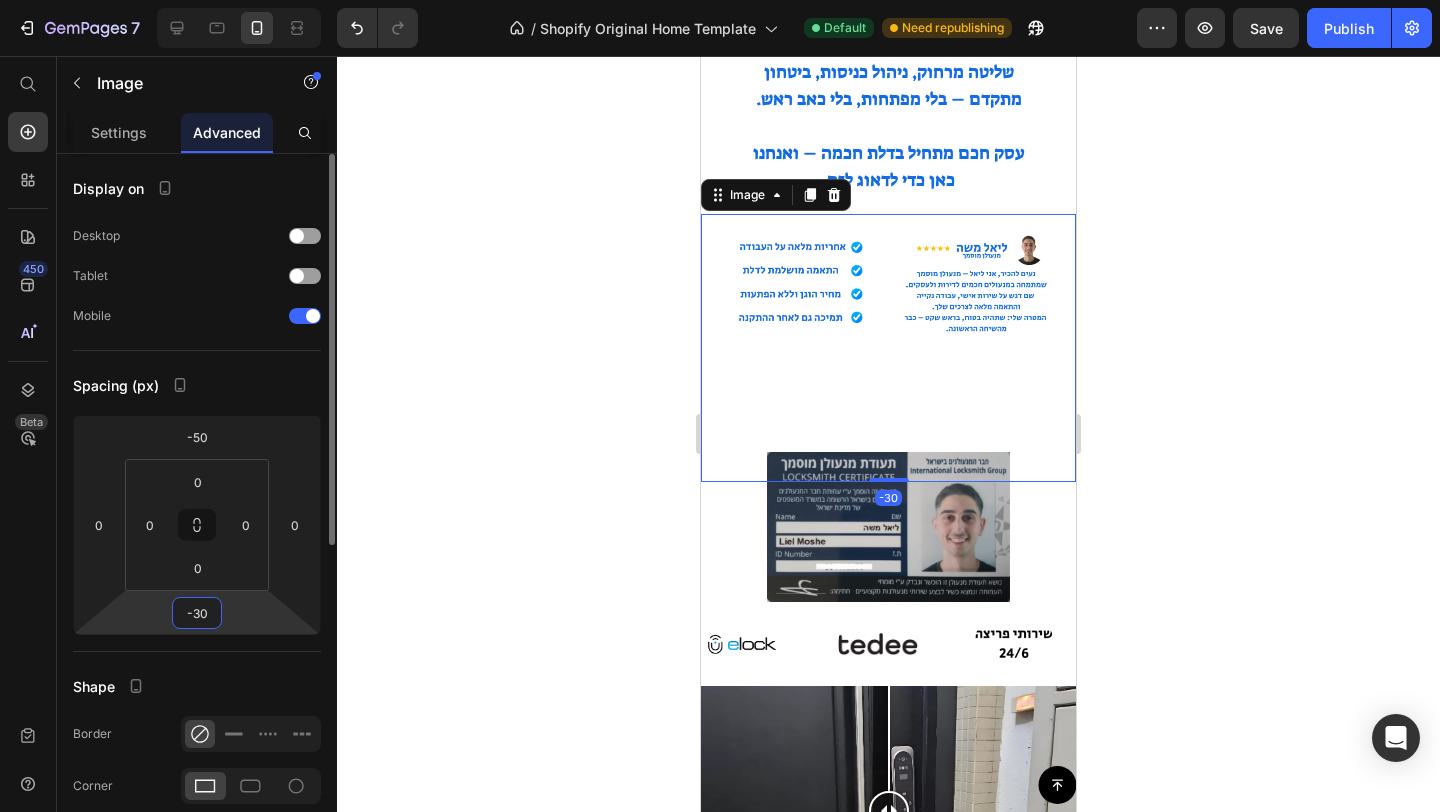 type on "-3" 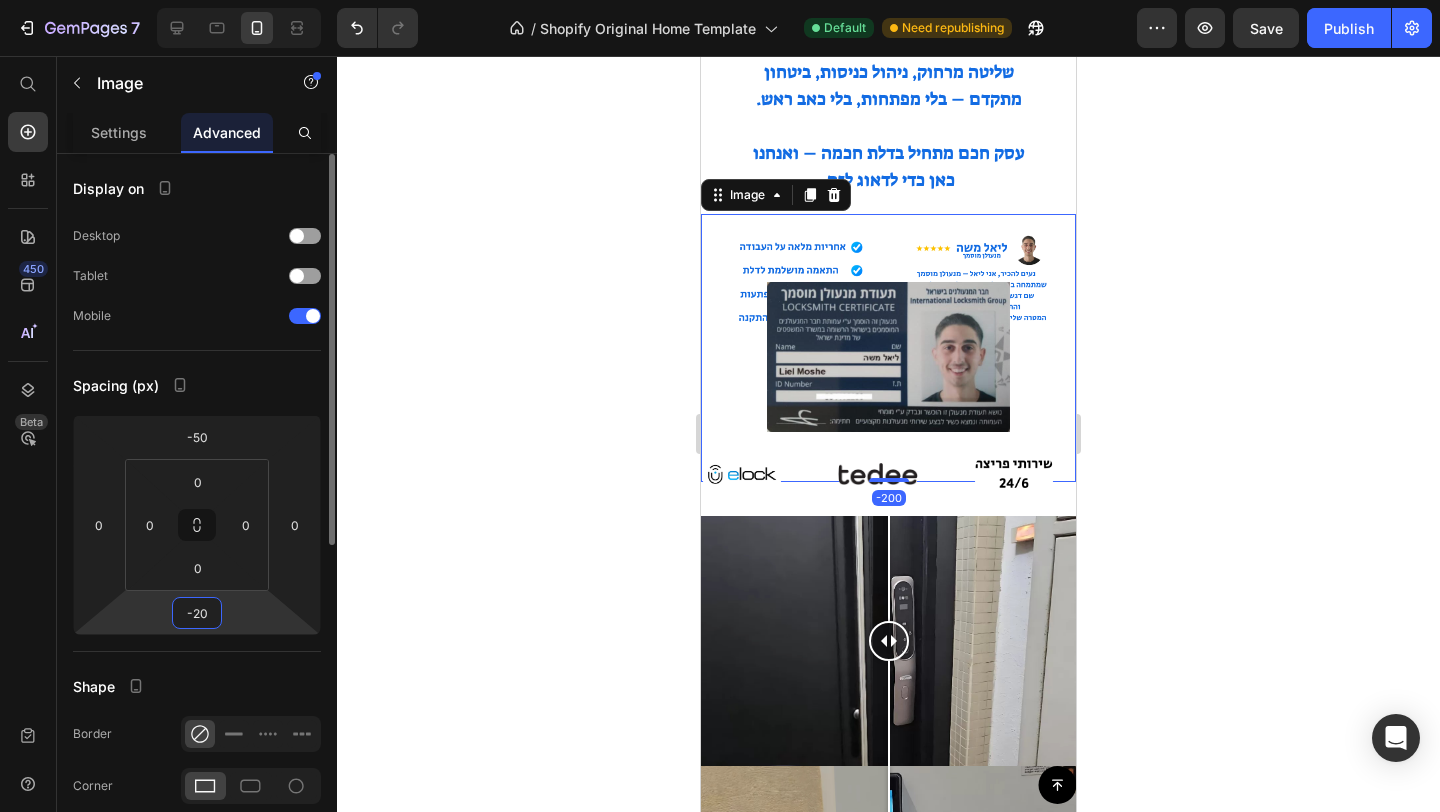 type on "-2" 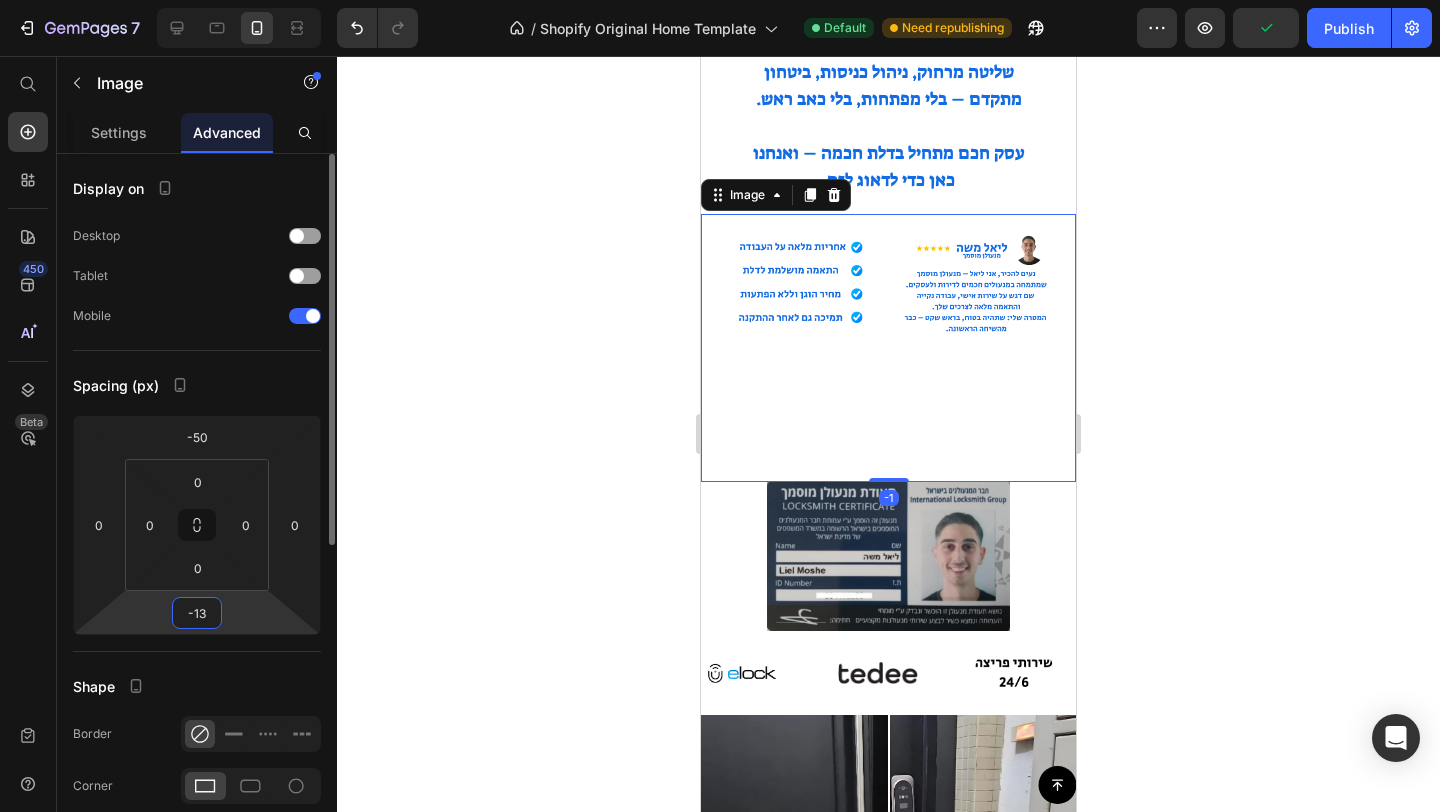 type on "-130" 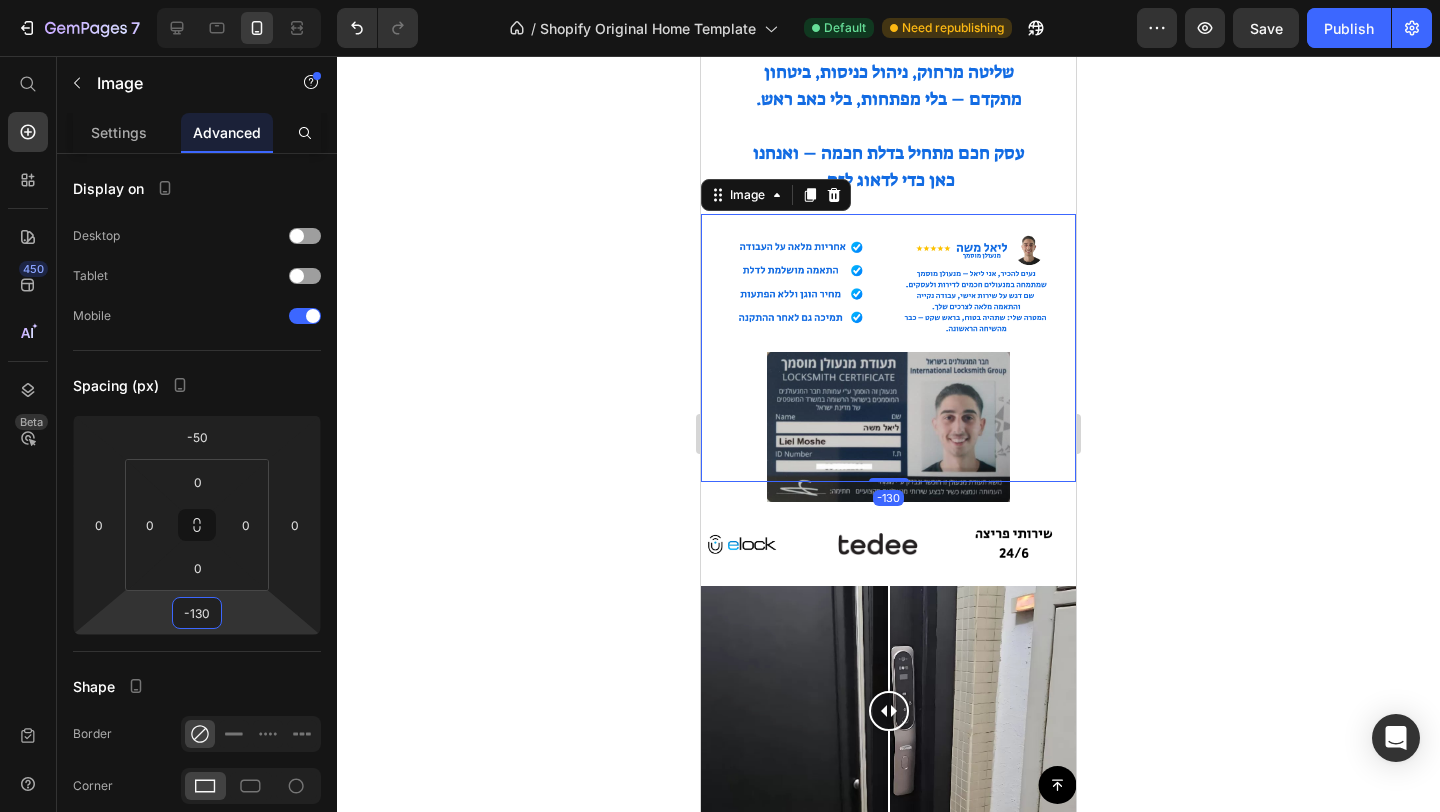 click 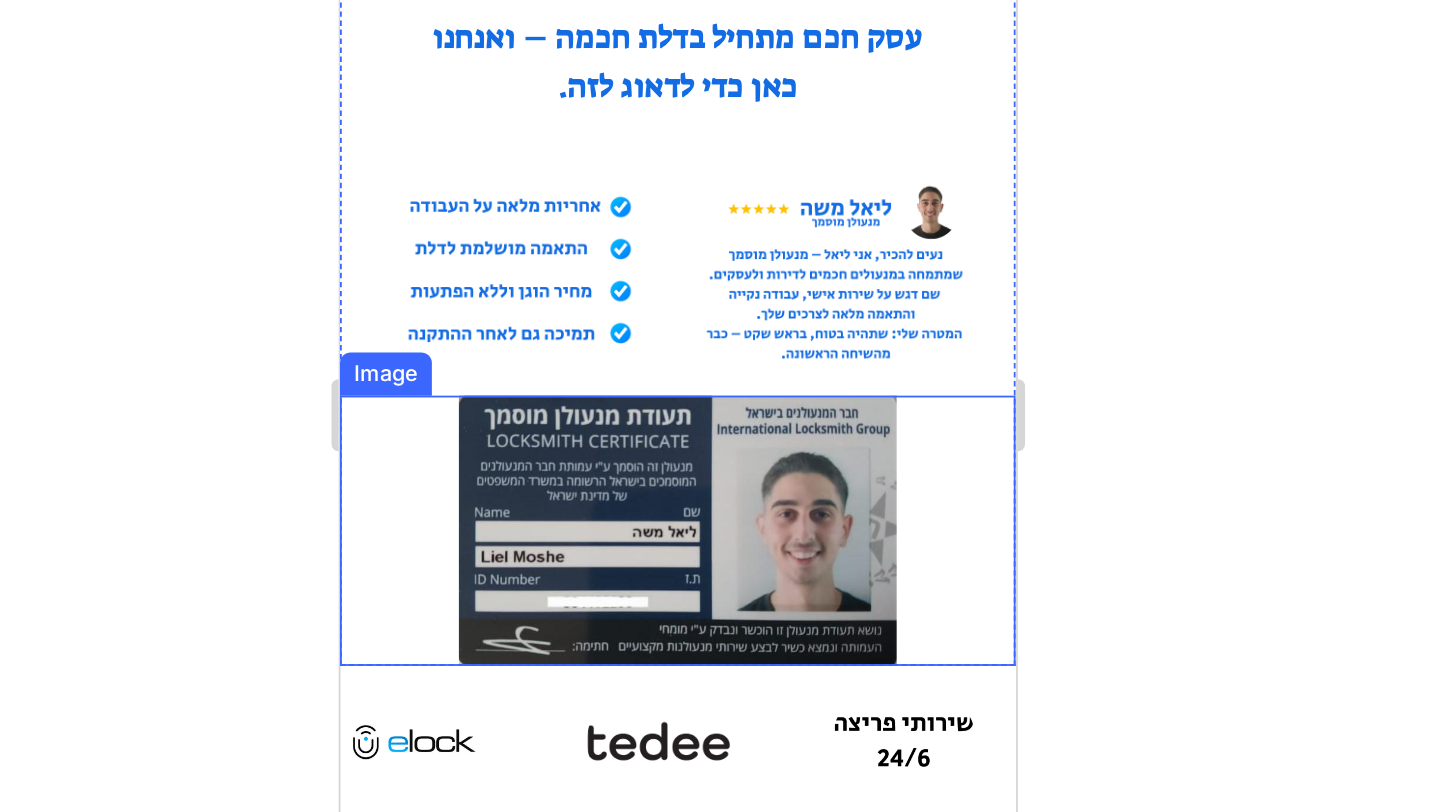 scroll, scrollTop: 2157, scrollLeft: 0, axis: vertical 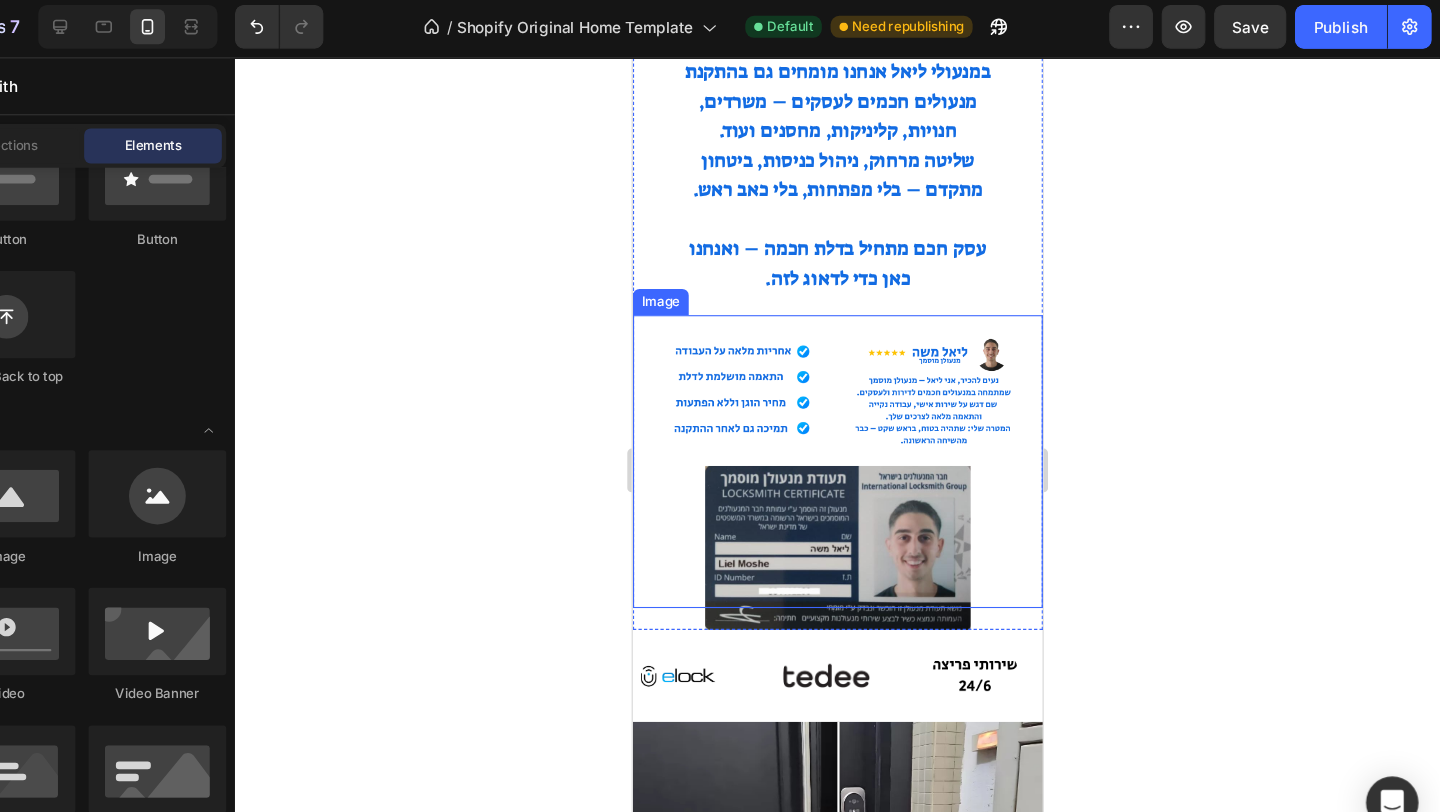 click at bounding box center (819, 427) 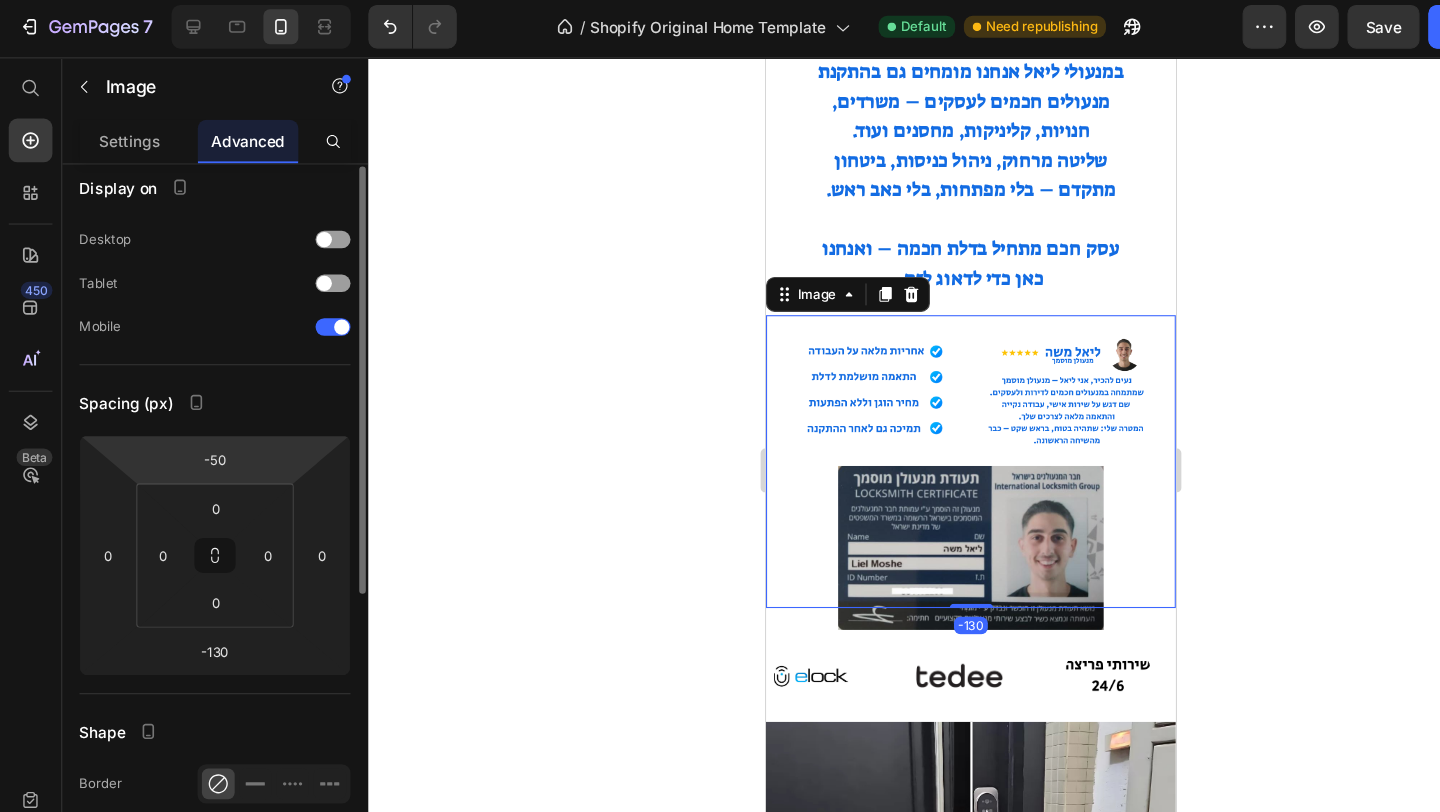 scroll, scrollTop: 10, scrollLeft: 0, axis: vertical 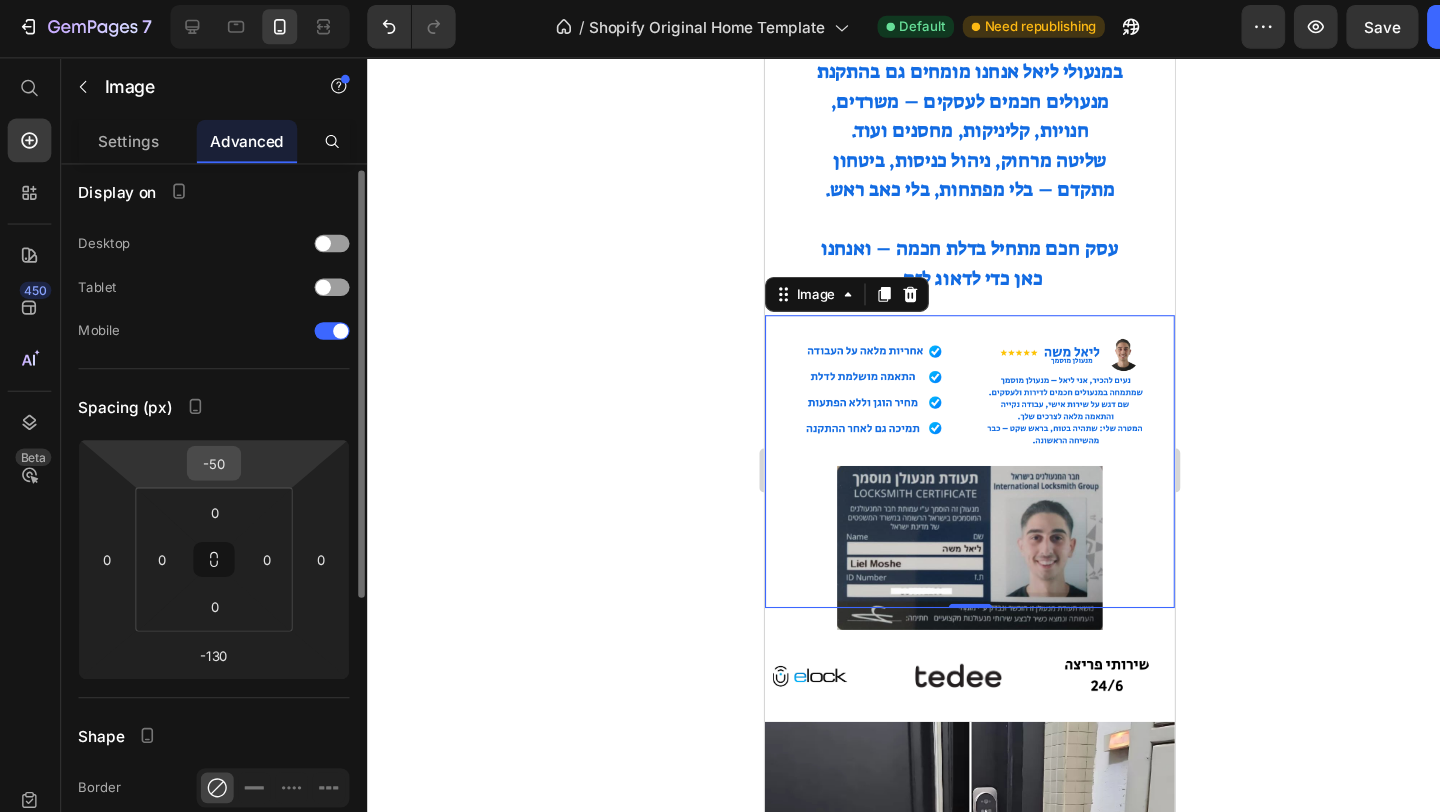 click on "-50" at bounding box center (197, 427) 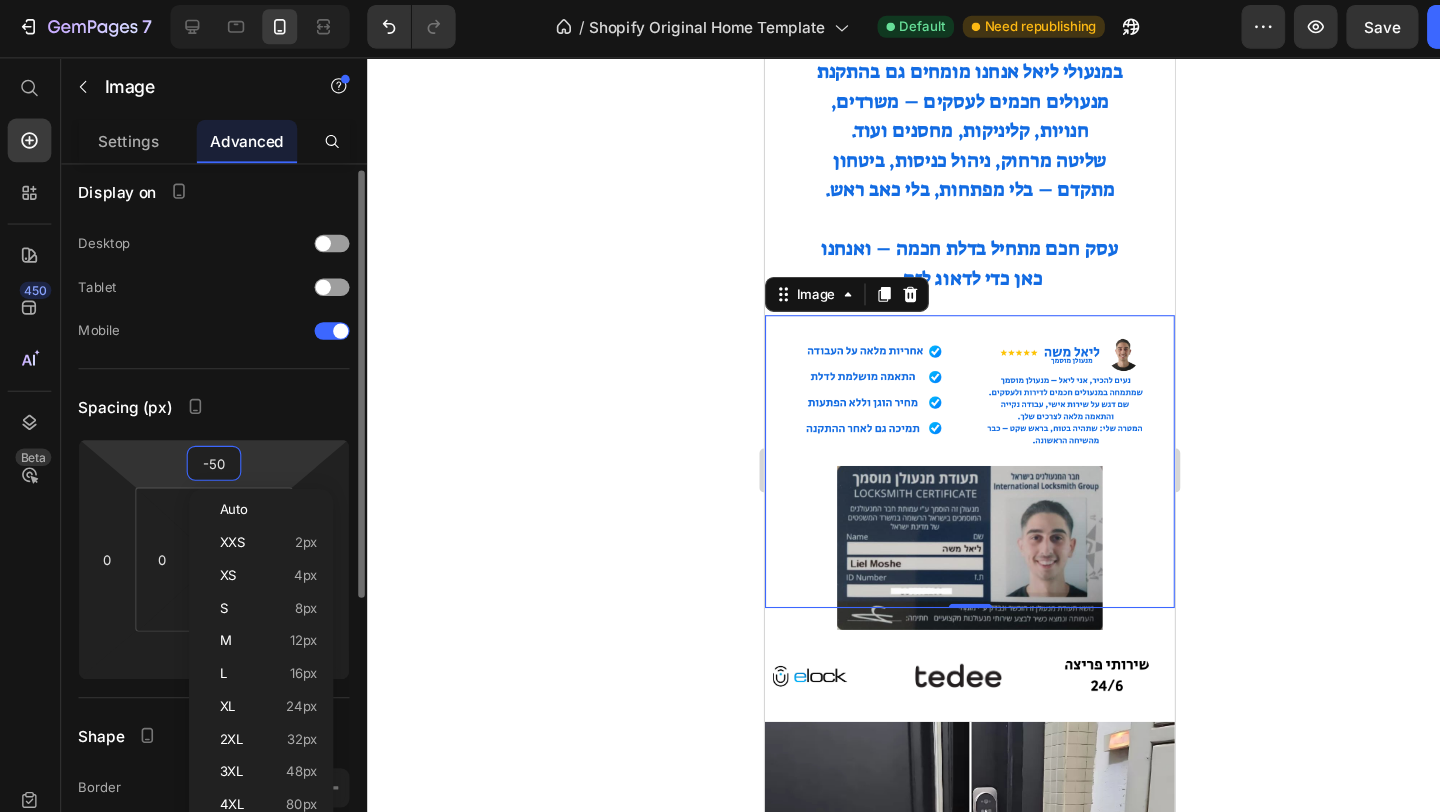 click on "-50" at bounding box center [197, 427] 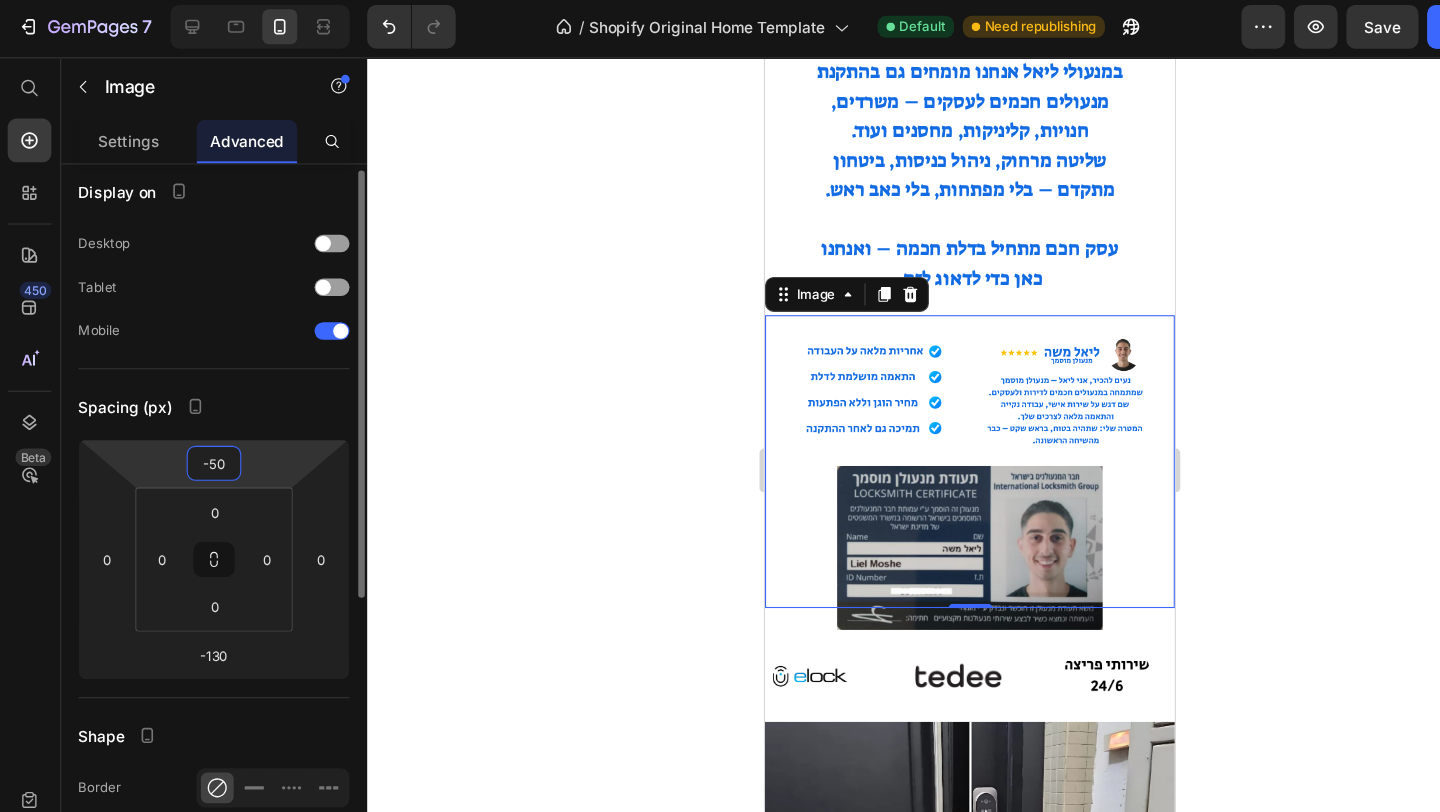click on "-50" at bounding box center (197, 427) 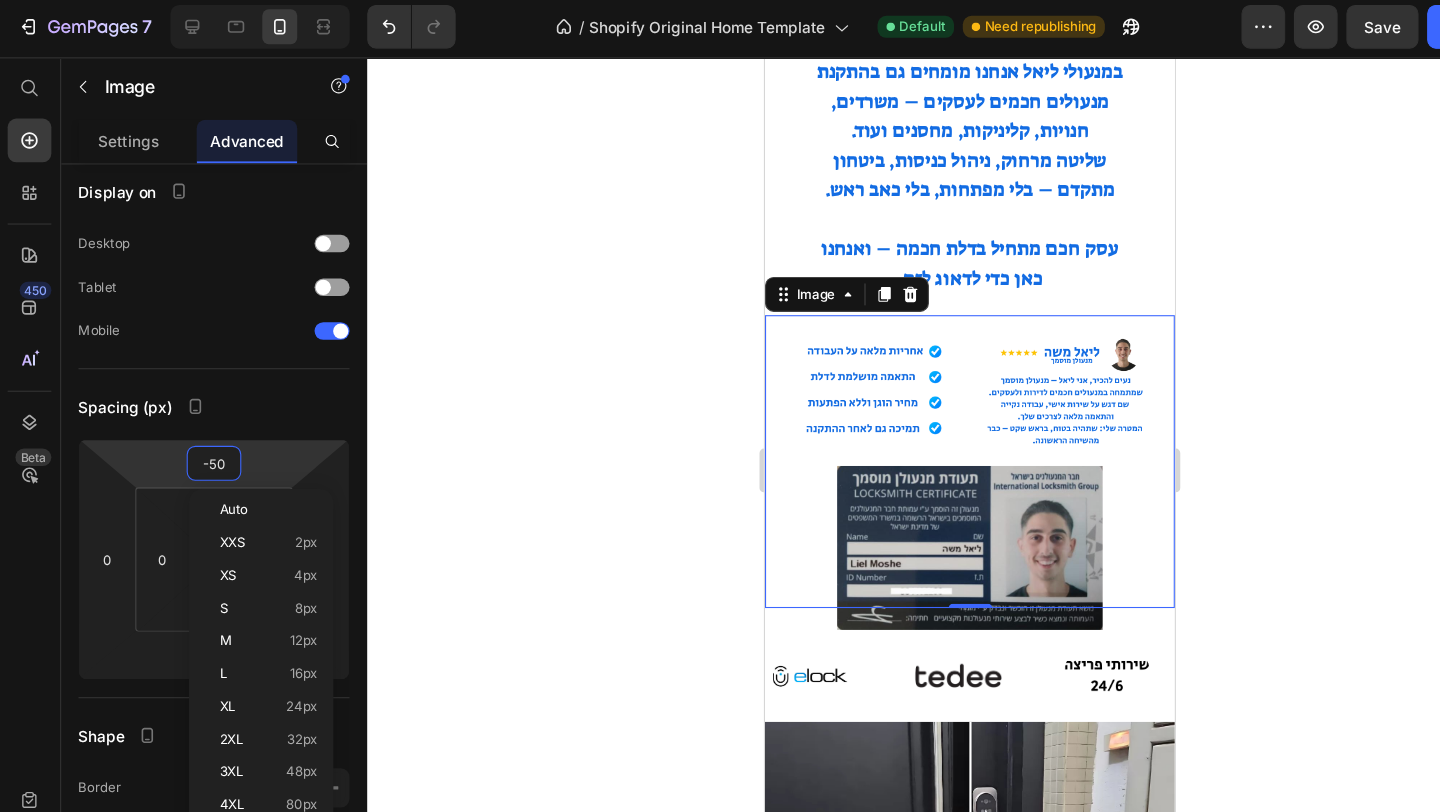 click 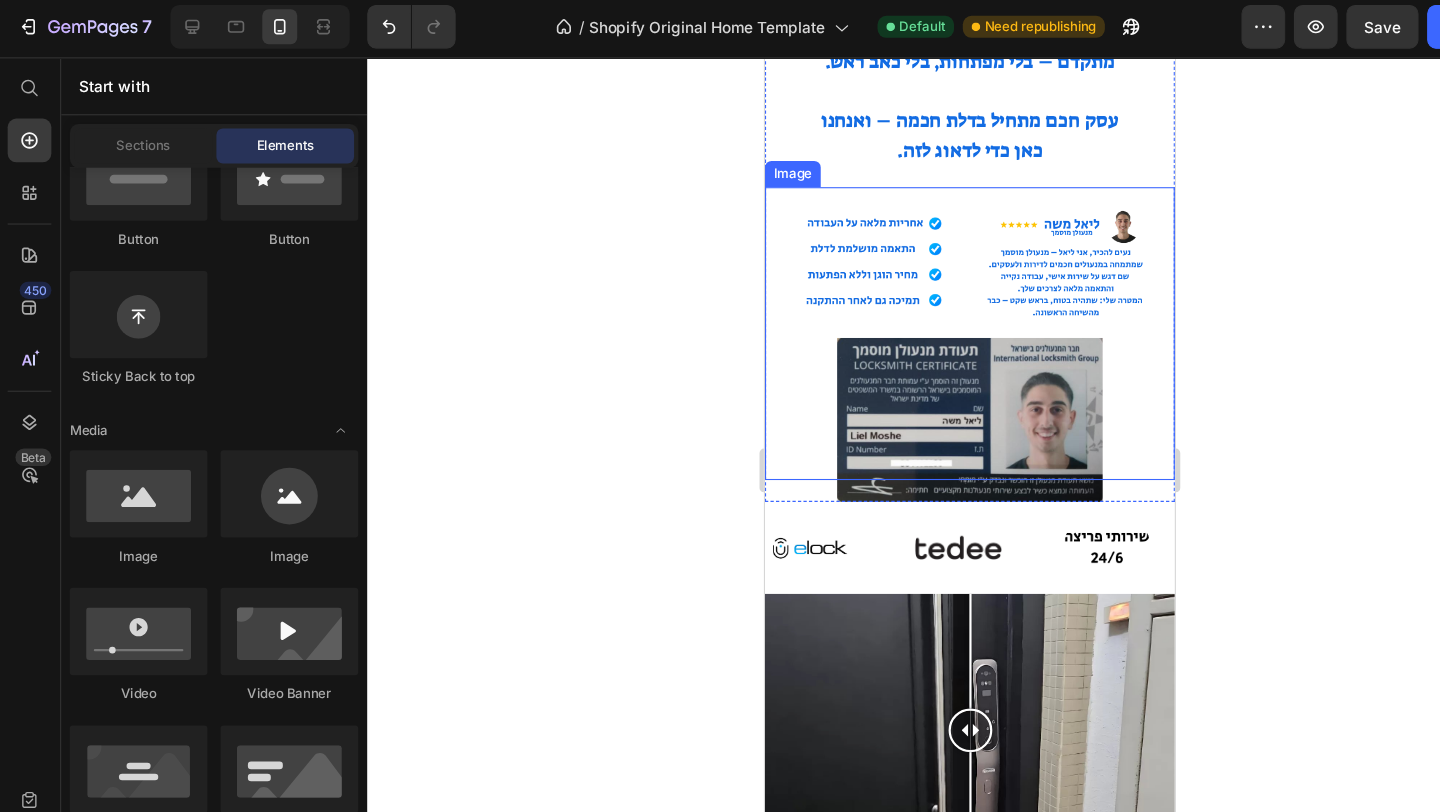 scroll, scrollTop: 2290, scrollLeft: 0, axis: vertical 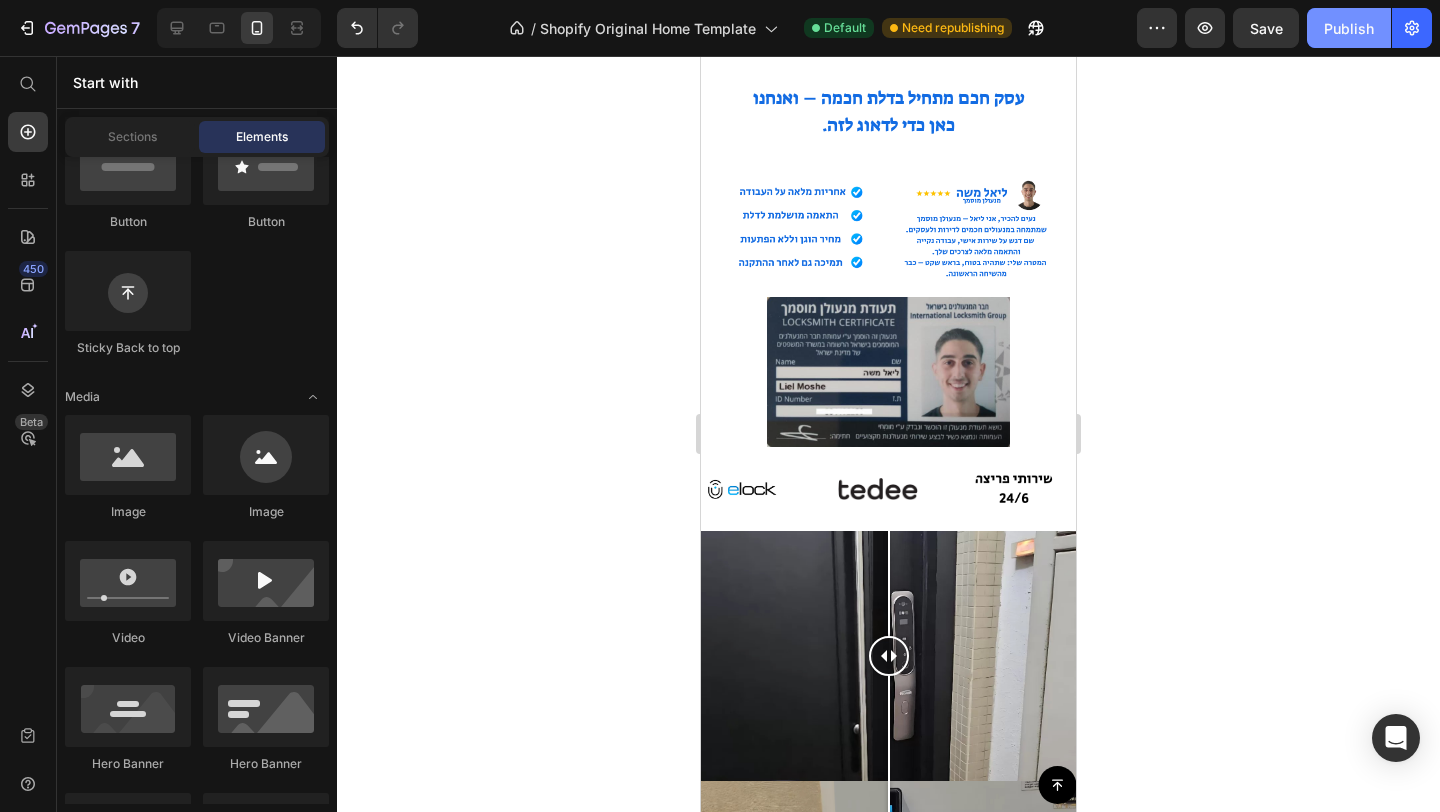 click on "Publish" at bounding box center (1349, 28) 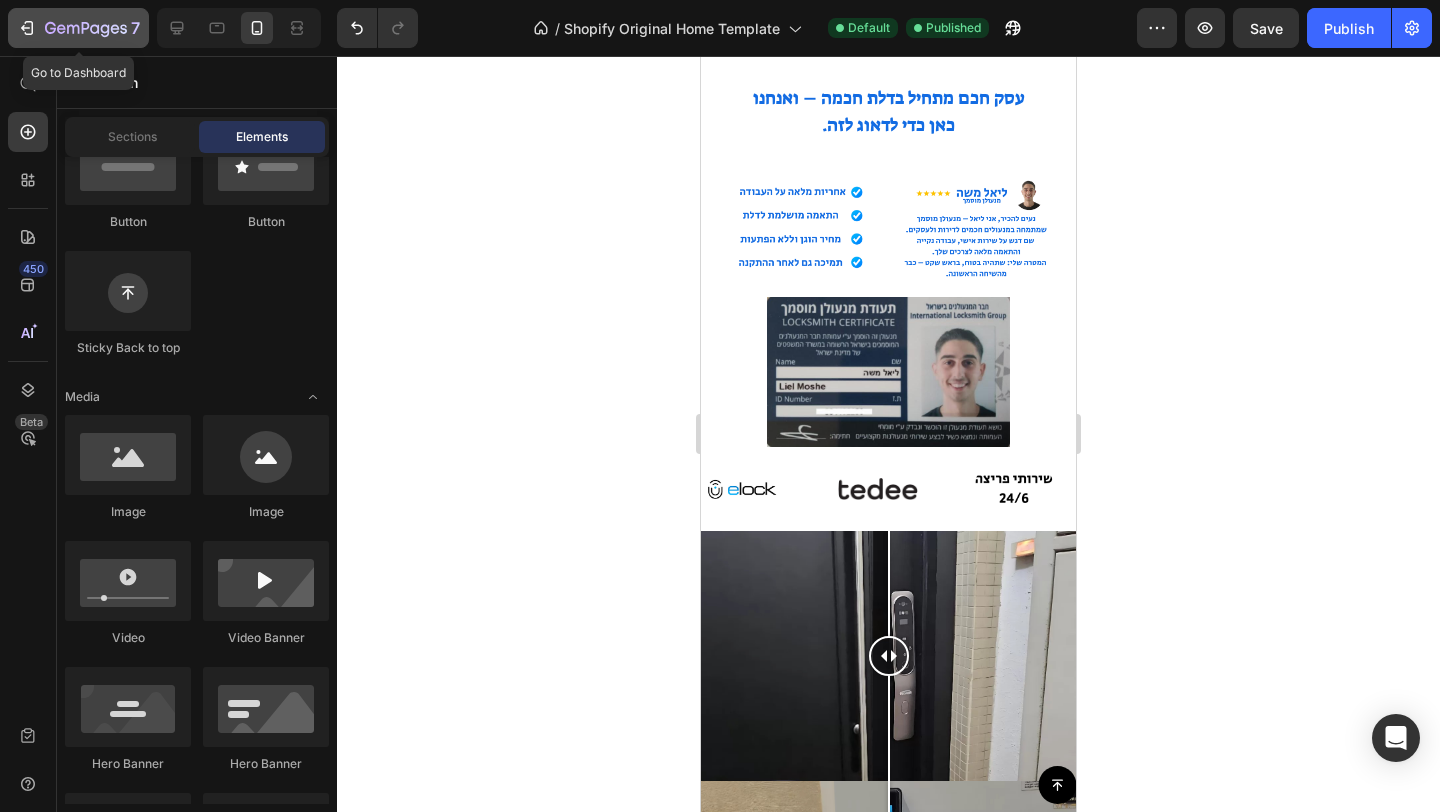 click on "7" 